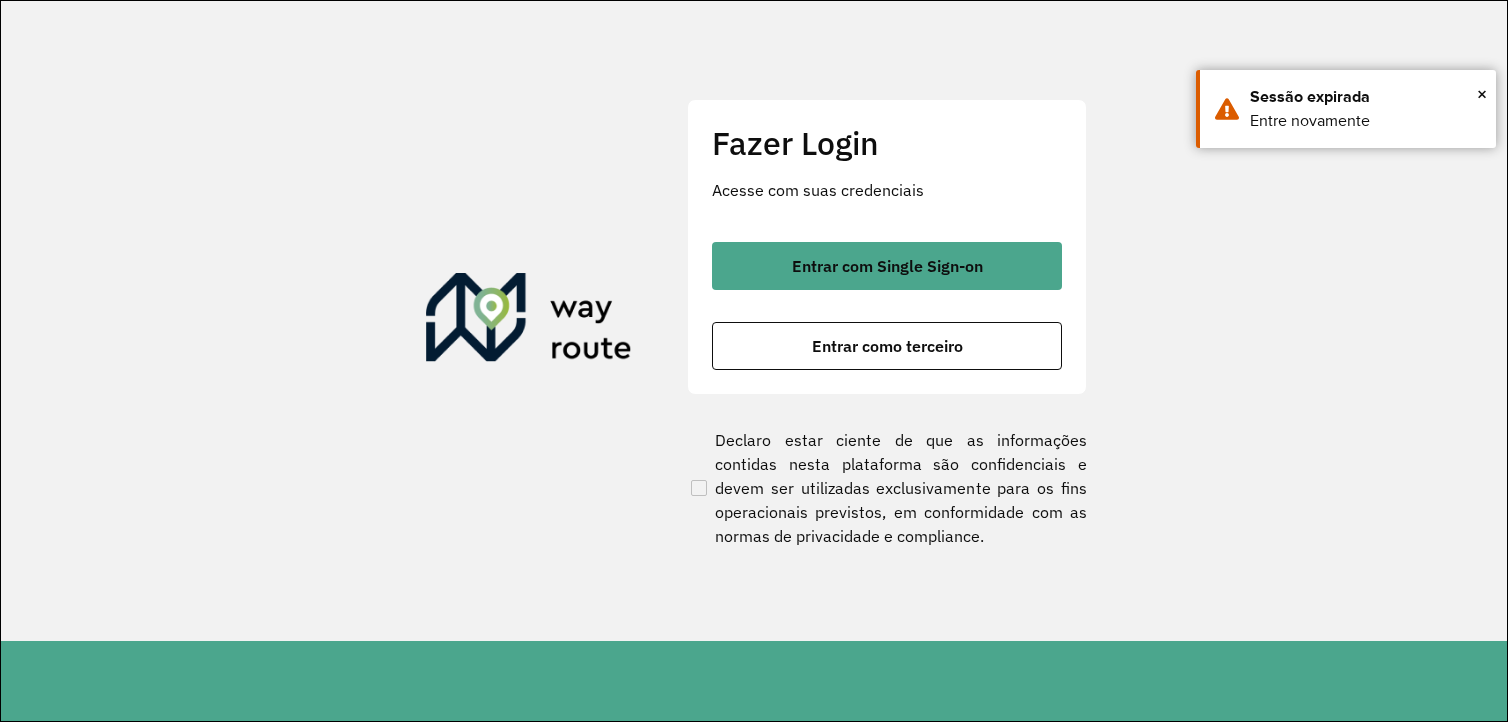 scroll, scrollTop: 0, scrollLeft: 0, axis: both 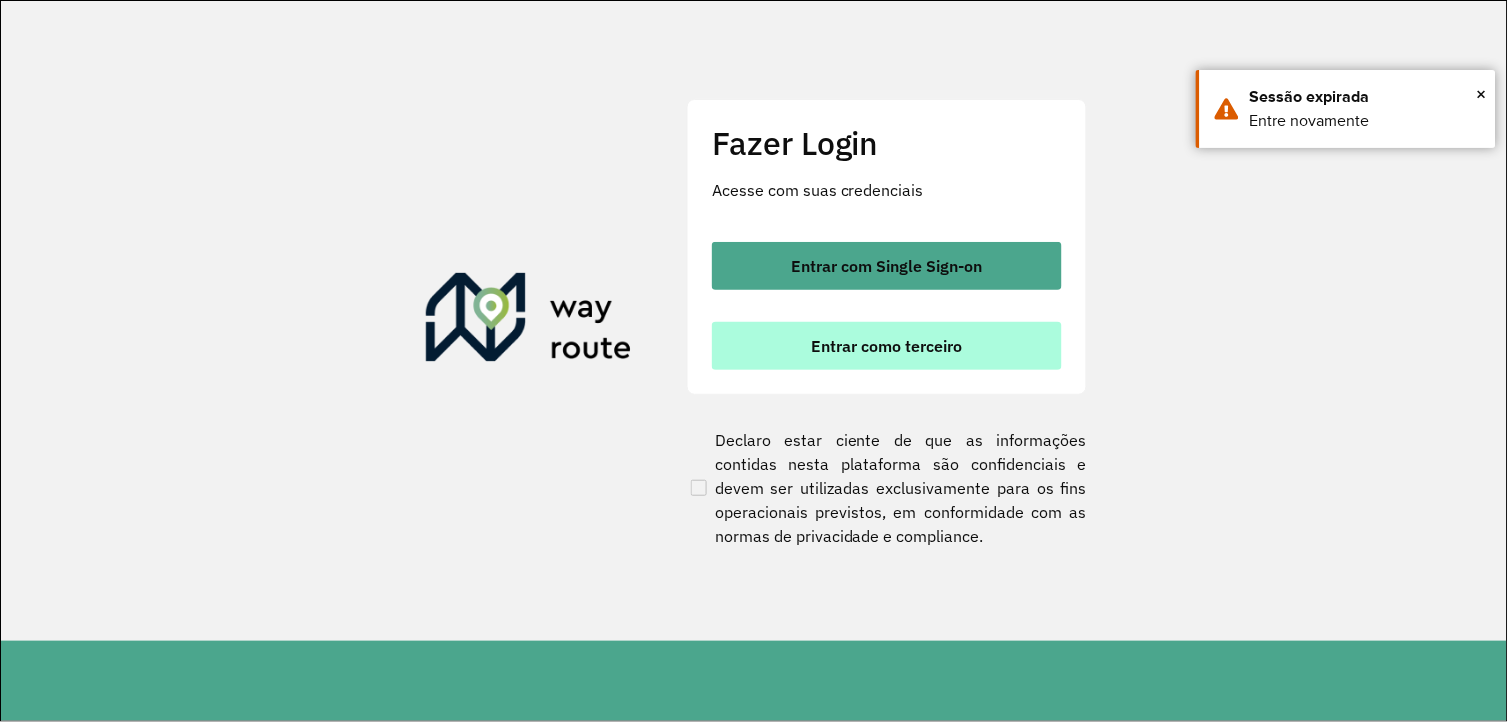 click on "Entrar como terceiro" at bounding box center [887, 346] 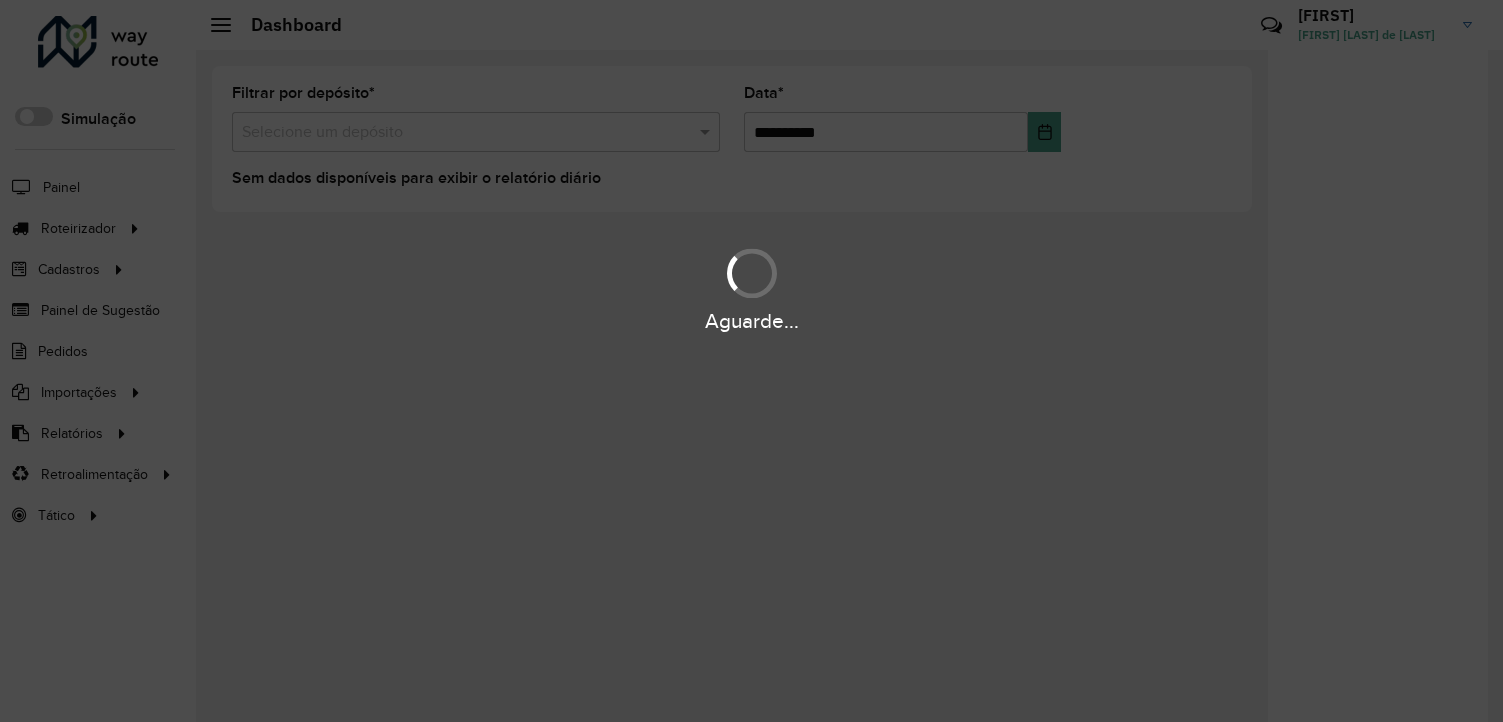 scroll, scrollTop: 0, scrollLeft: 0, axis: both 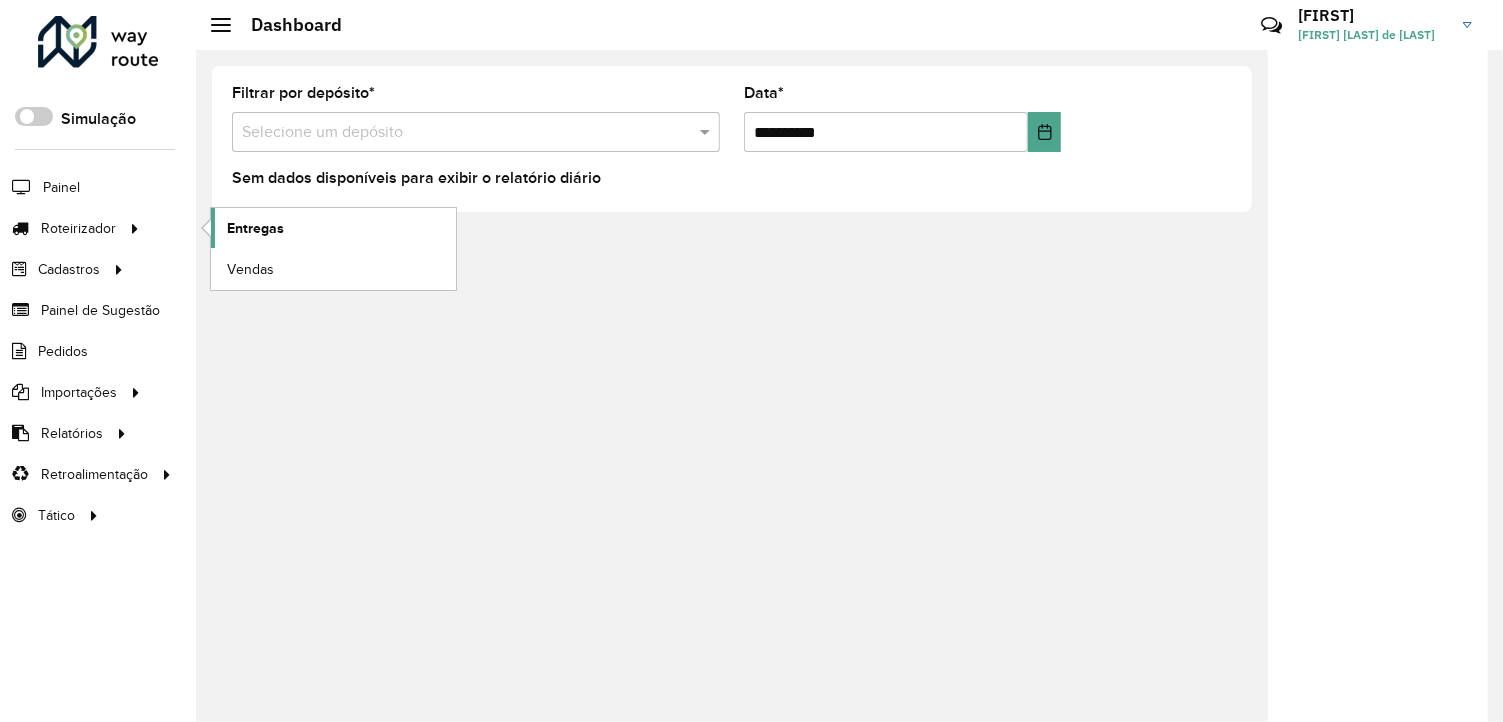 click on "Entregas" 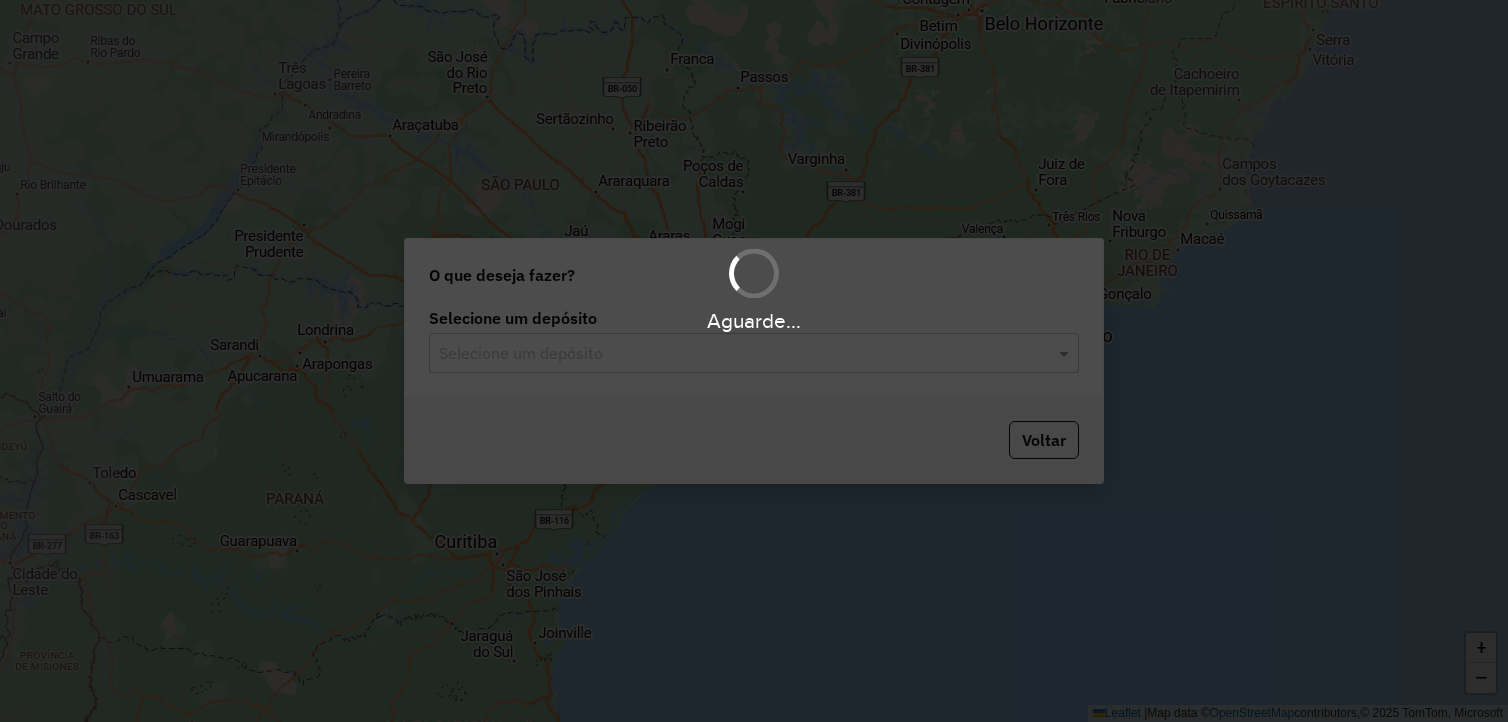 scroll, scrollTop: 0, scrollLeft: 0, axis: both 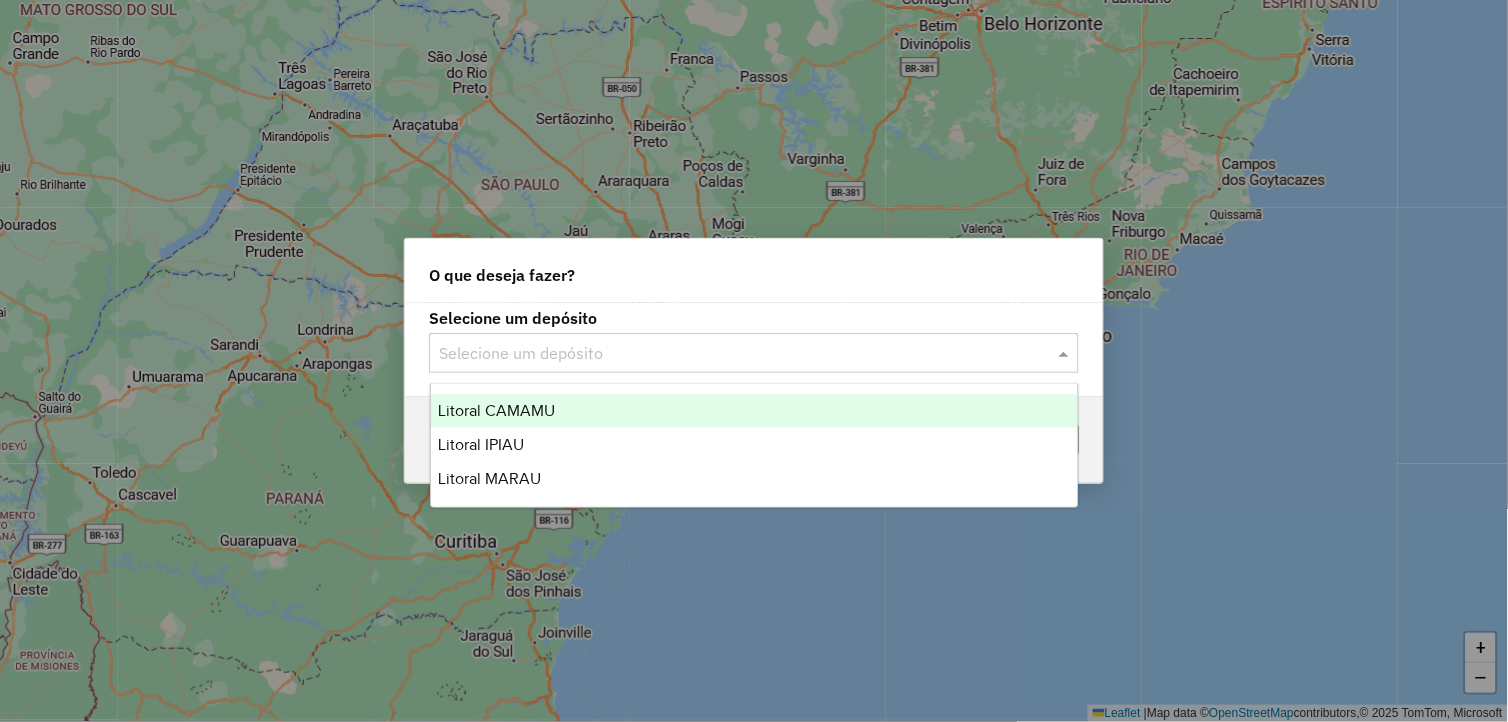 click 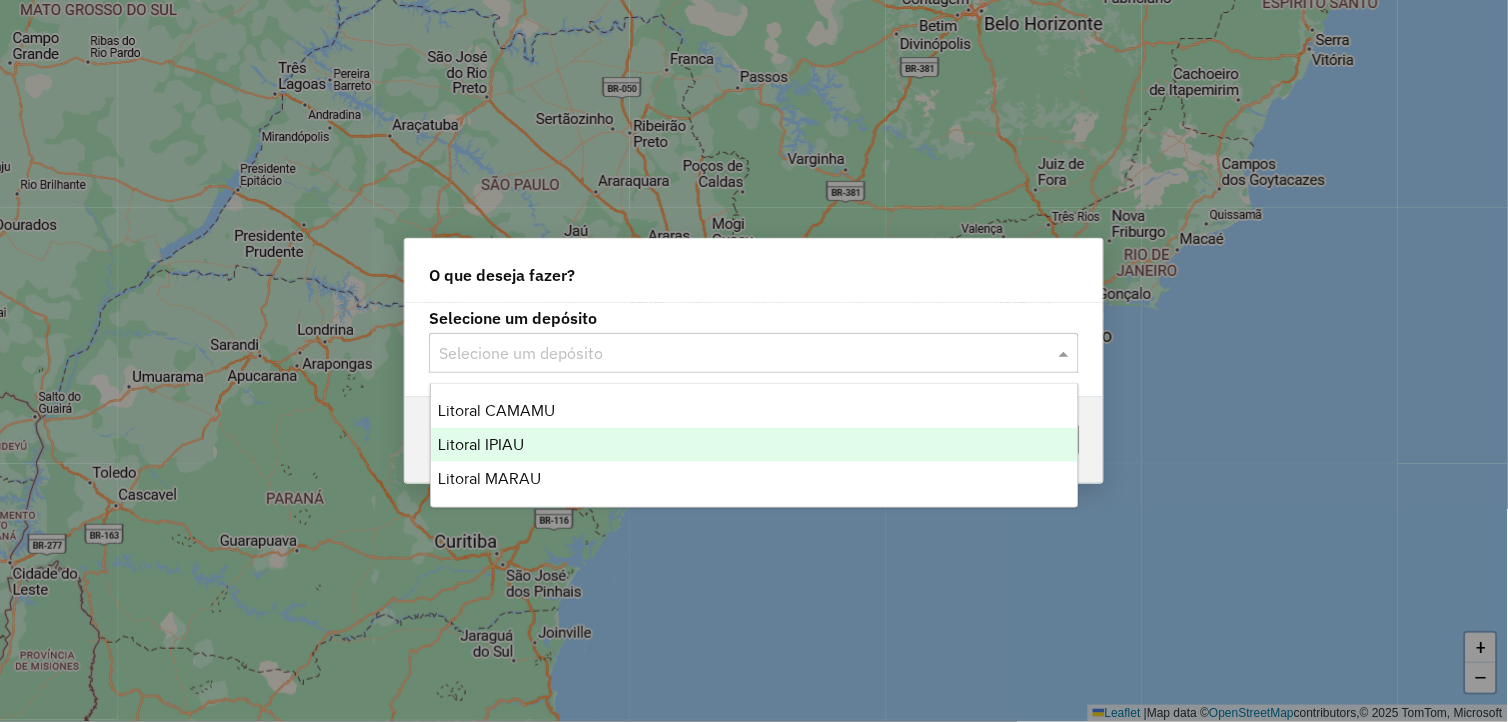 click on "Litoral IPIAU" at bounding box center (755, 445) 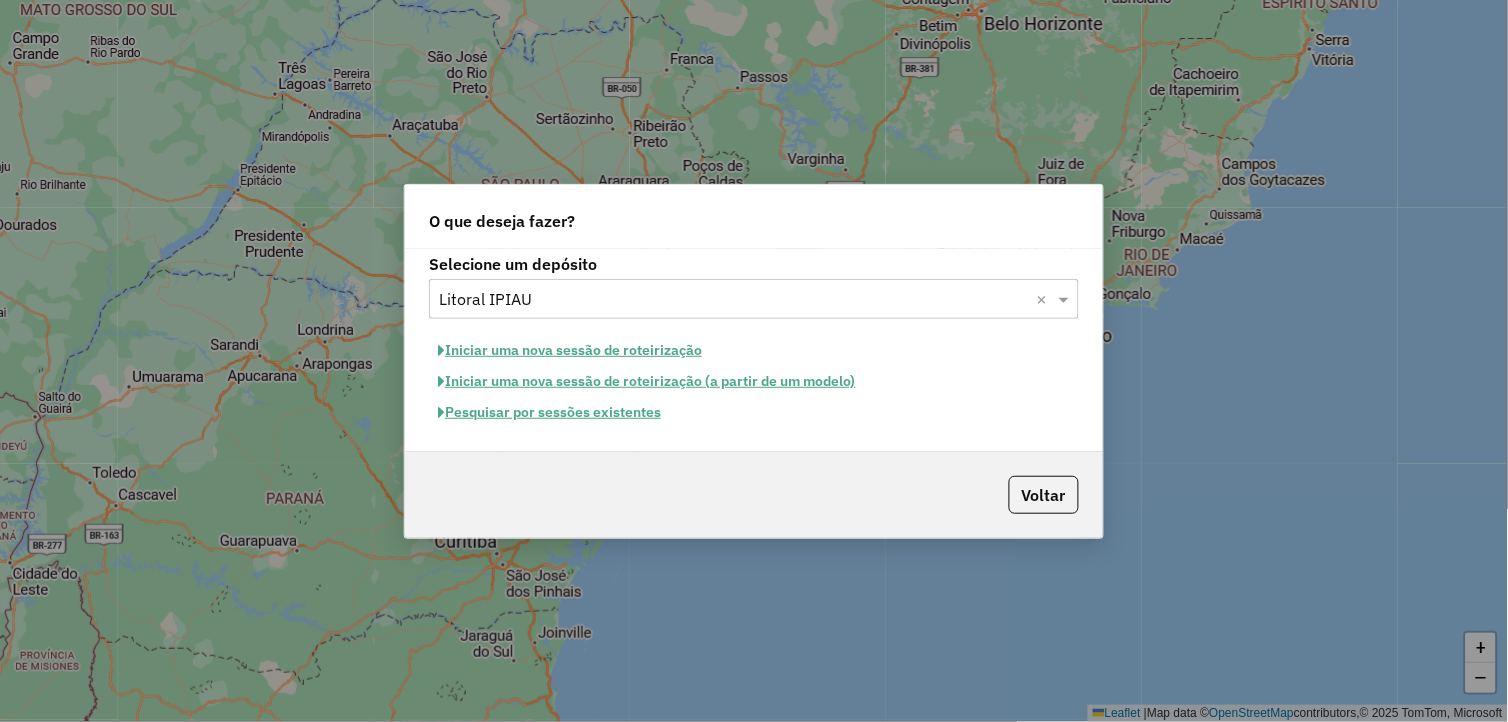 click on "Pesquisar por sessões existentes" 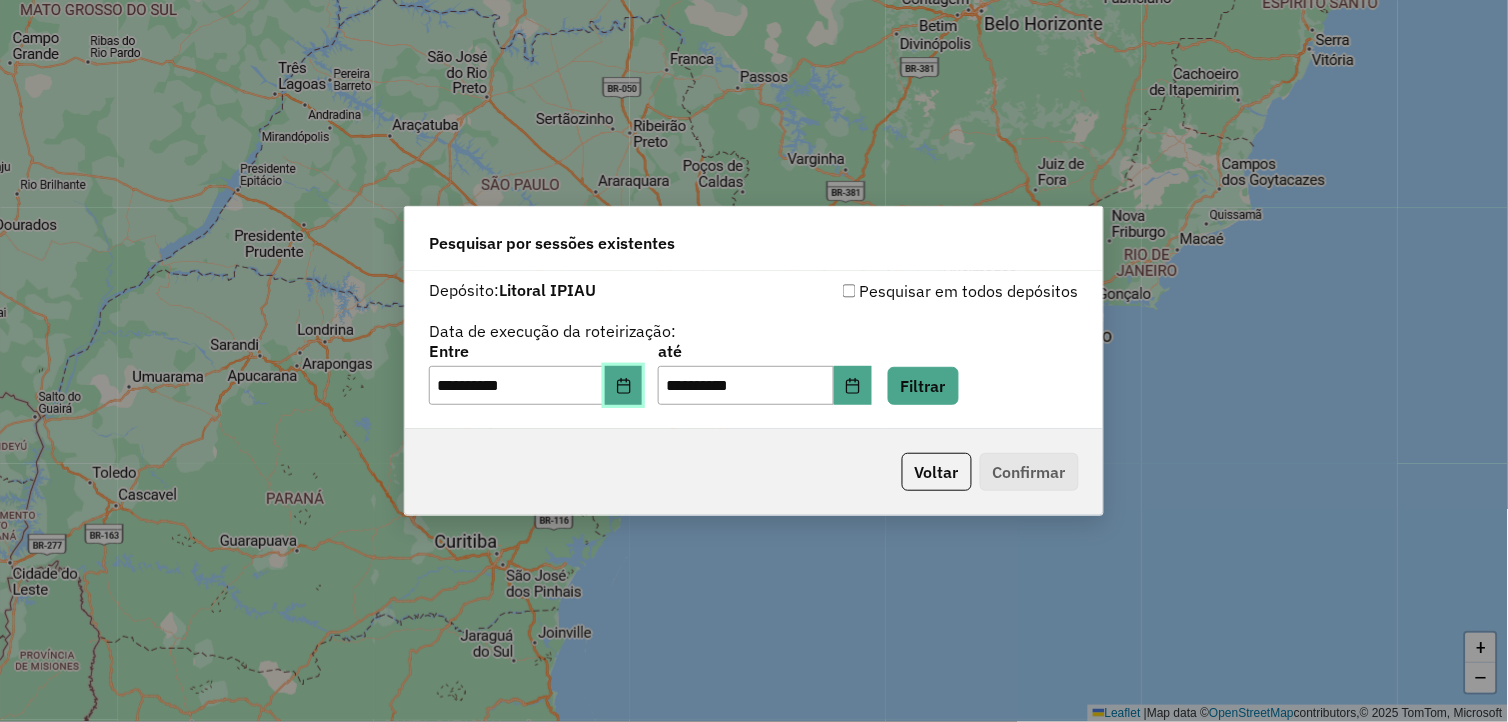 click at bounding box center (624, 386) 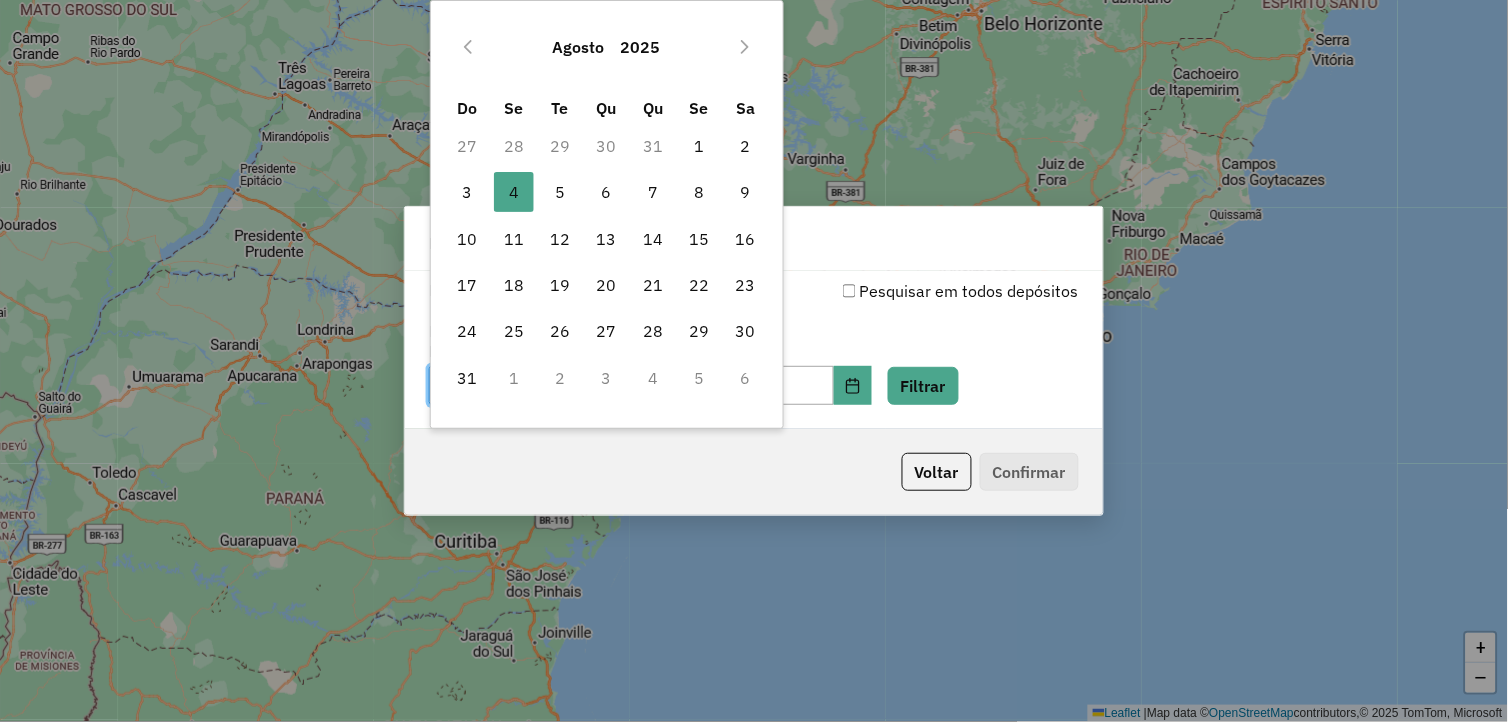 click on "28" at bounding box center [514, 146] 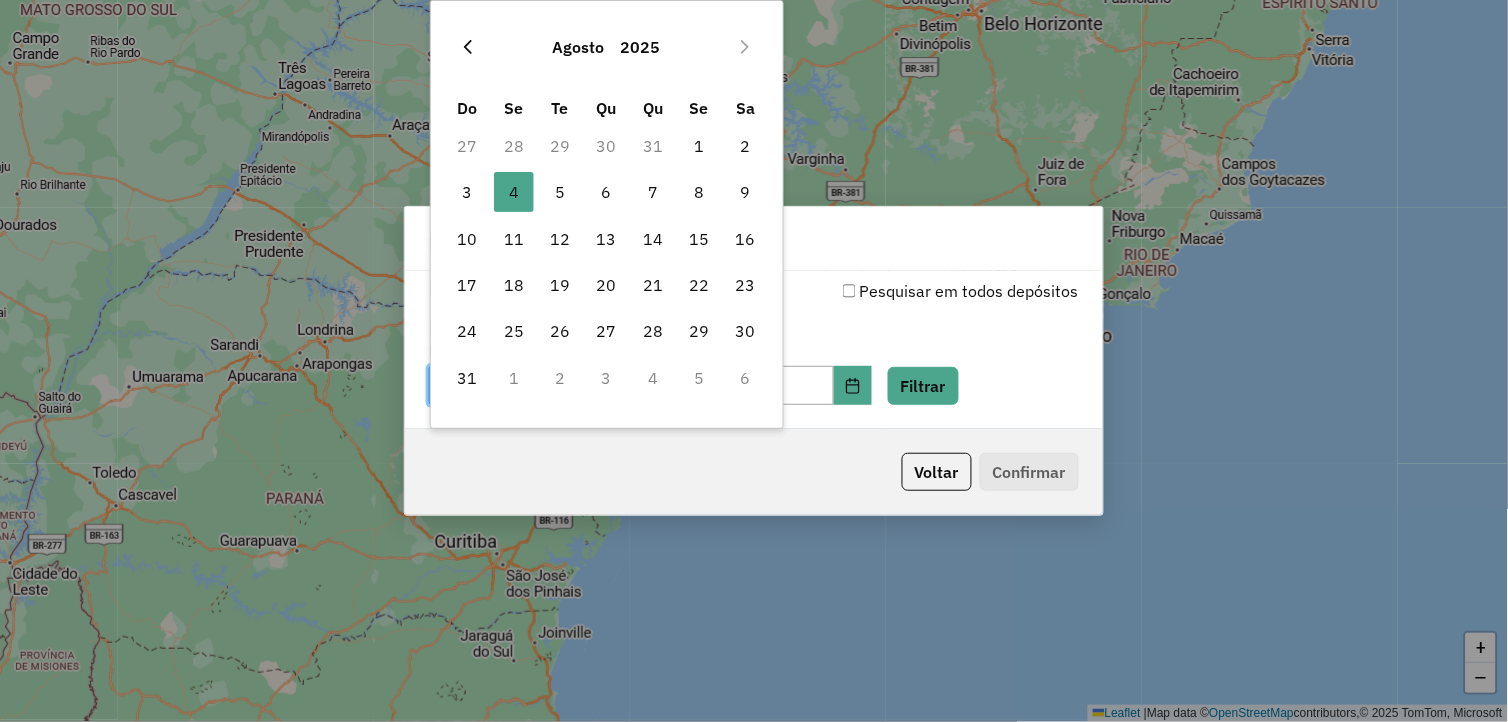 click 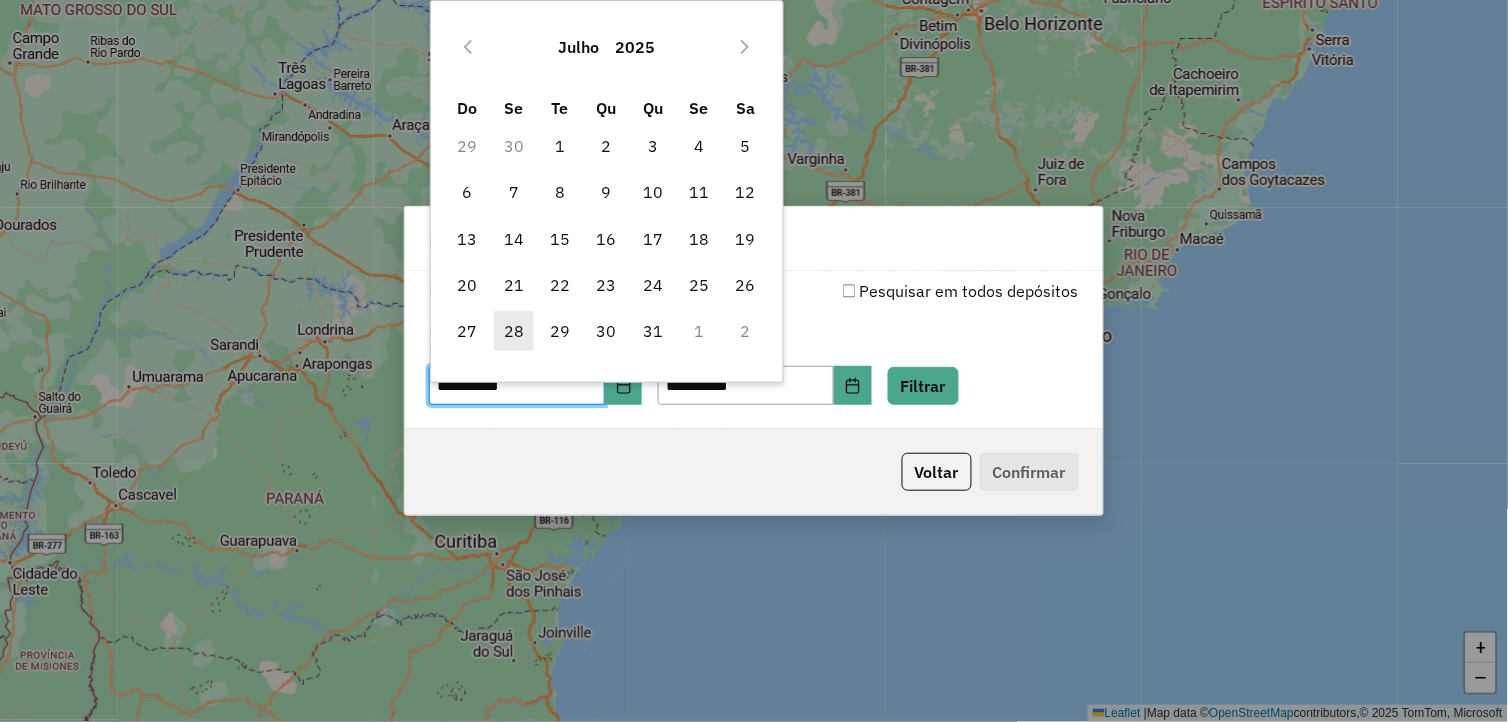 click on "28" at bounding box center (514, 331) 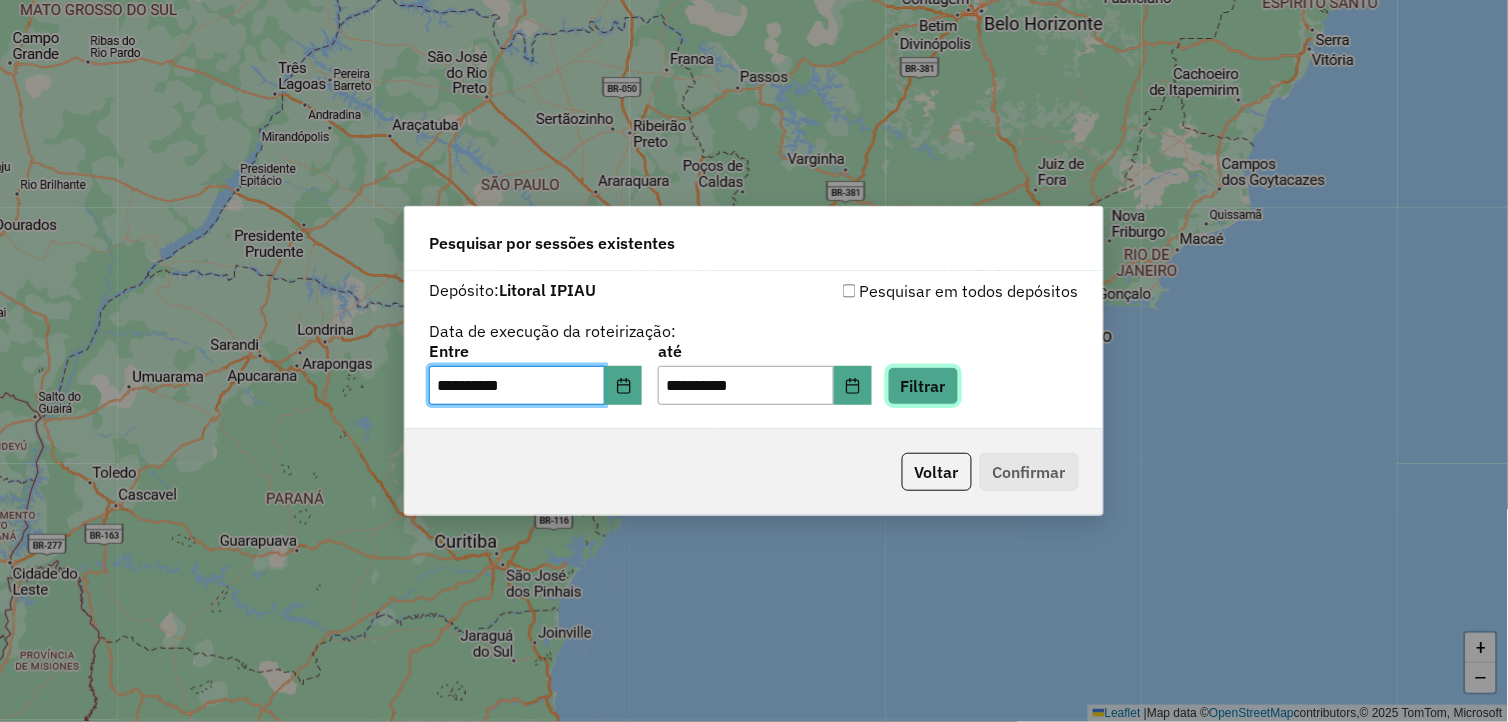 click on "Filtrar" 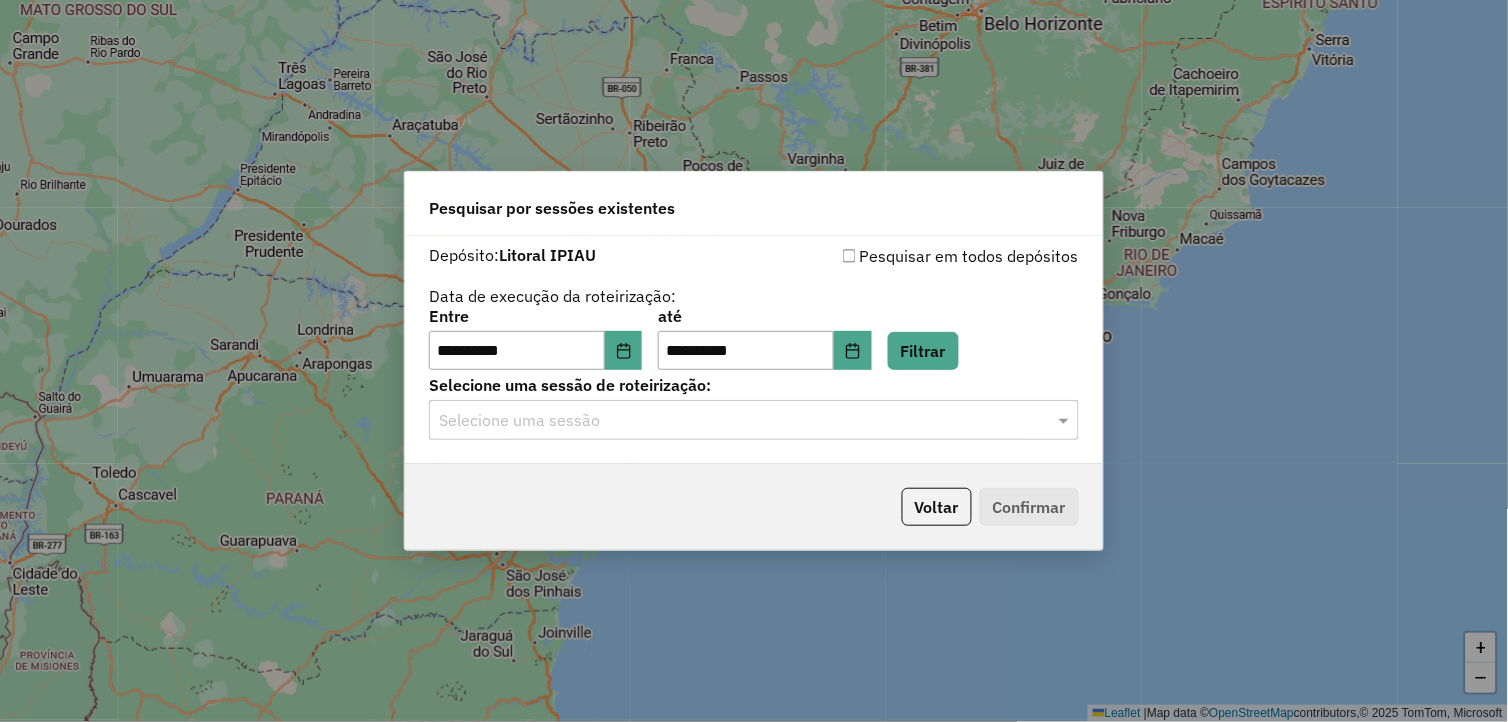 click 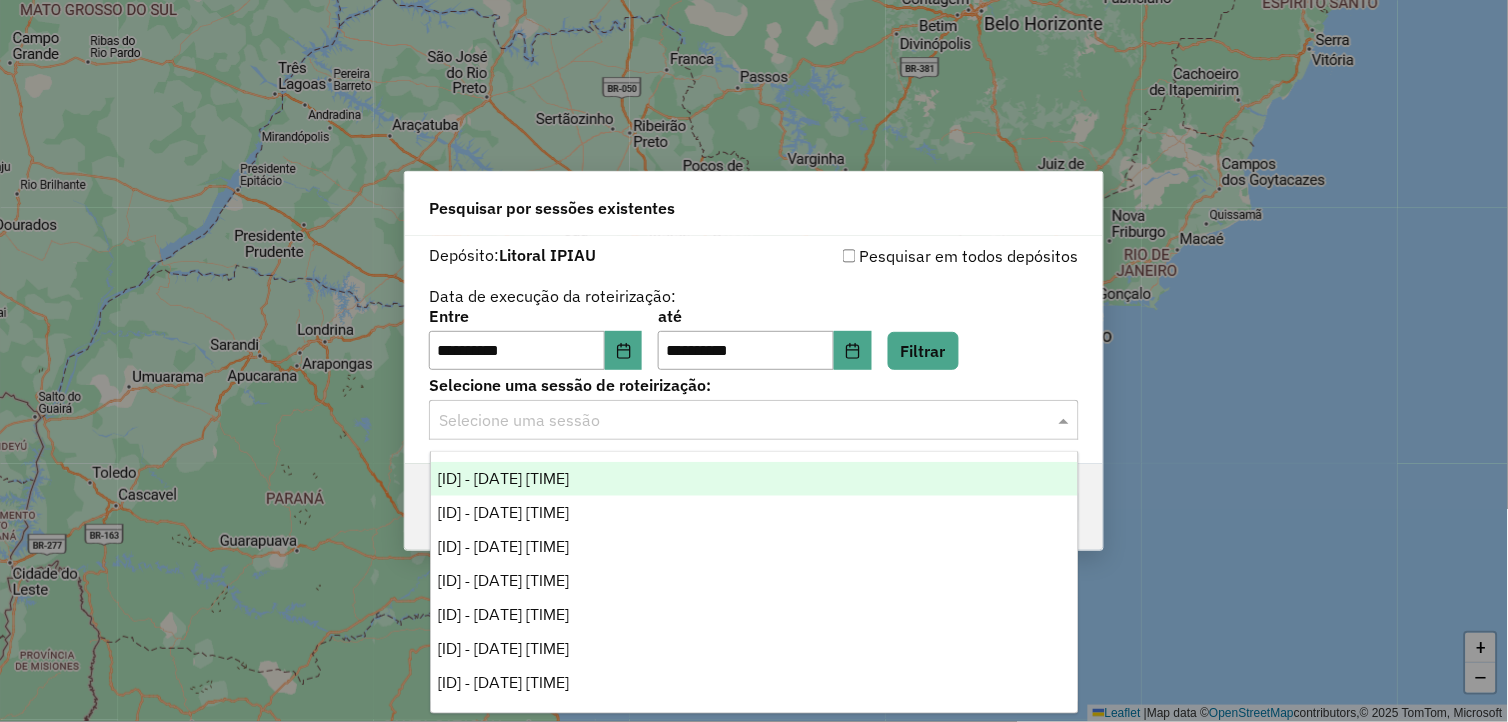 click on "971054 - 28/07/2025 13:38" at bounding box center (755, 479) 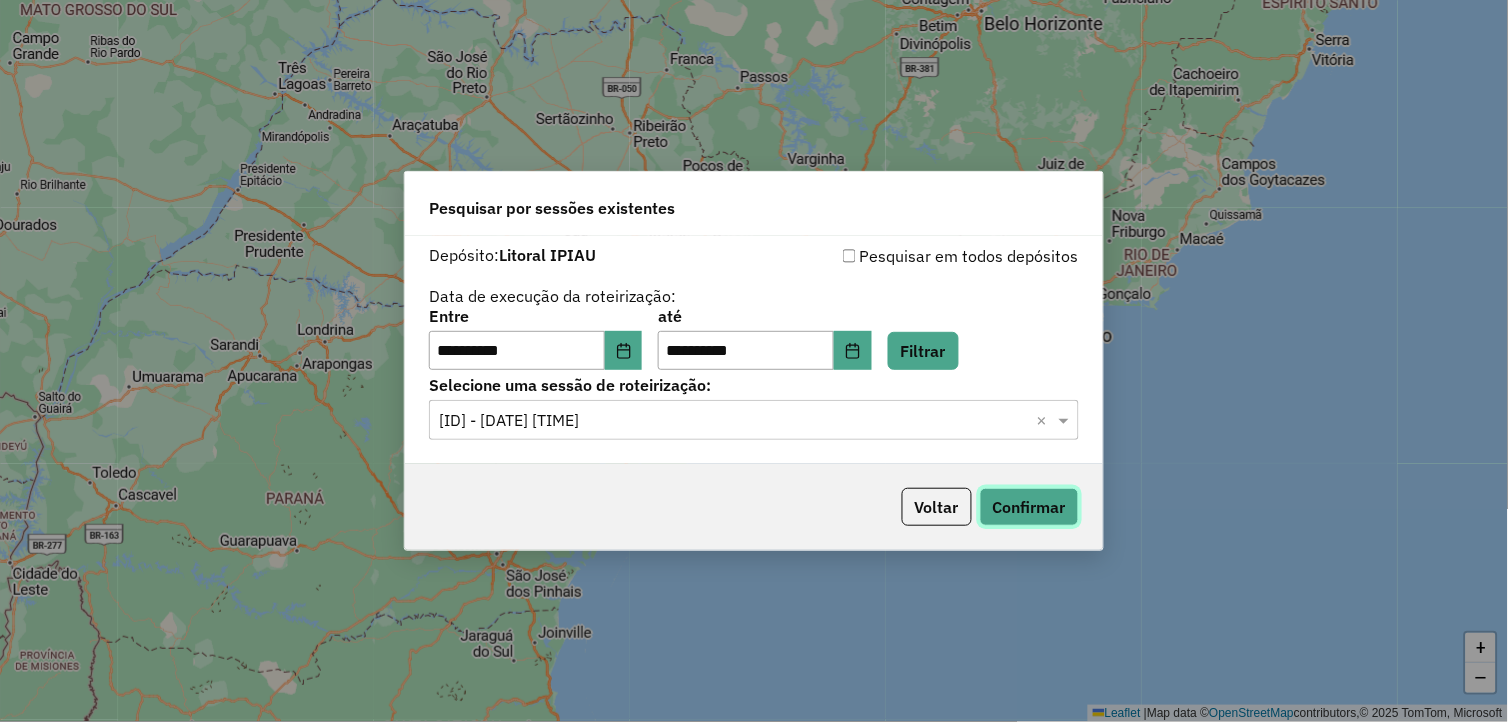 click on "Confirmar" 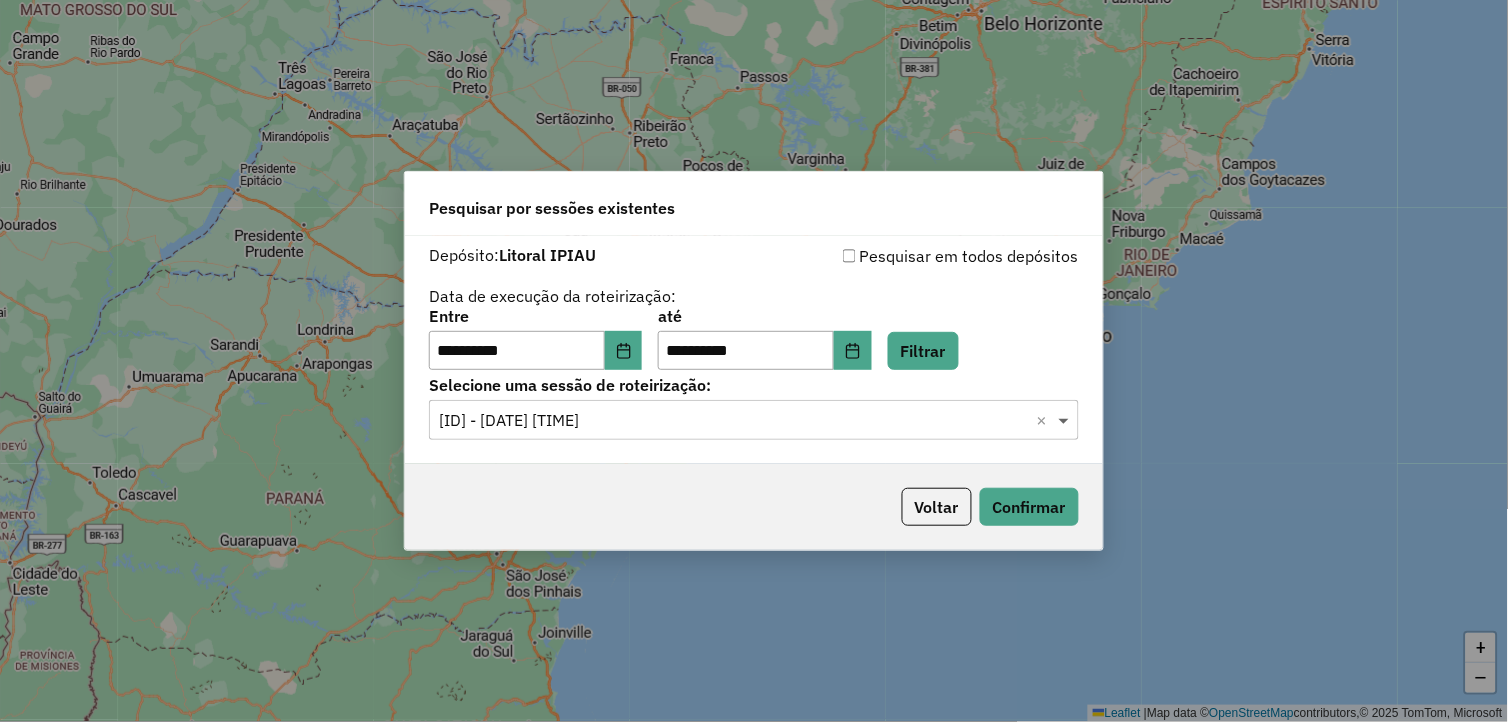 click 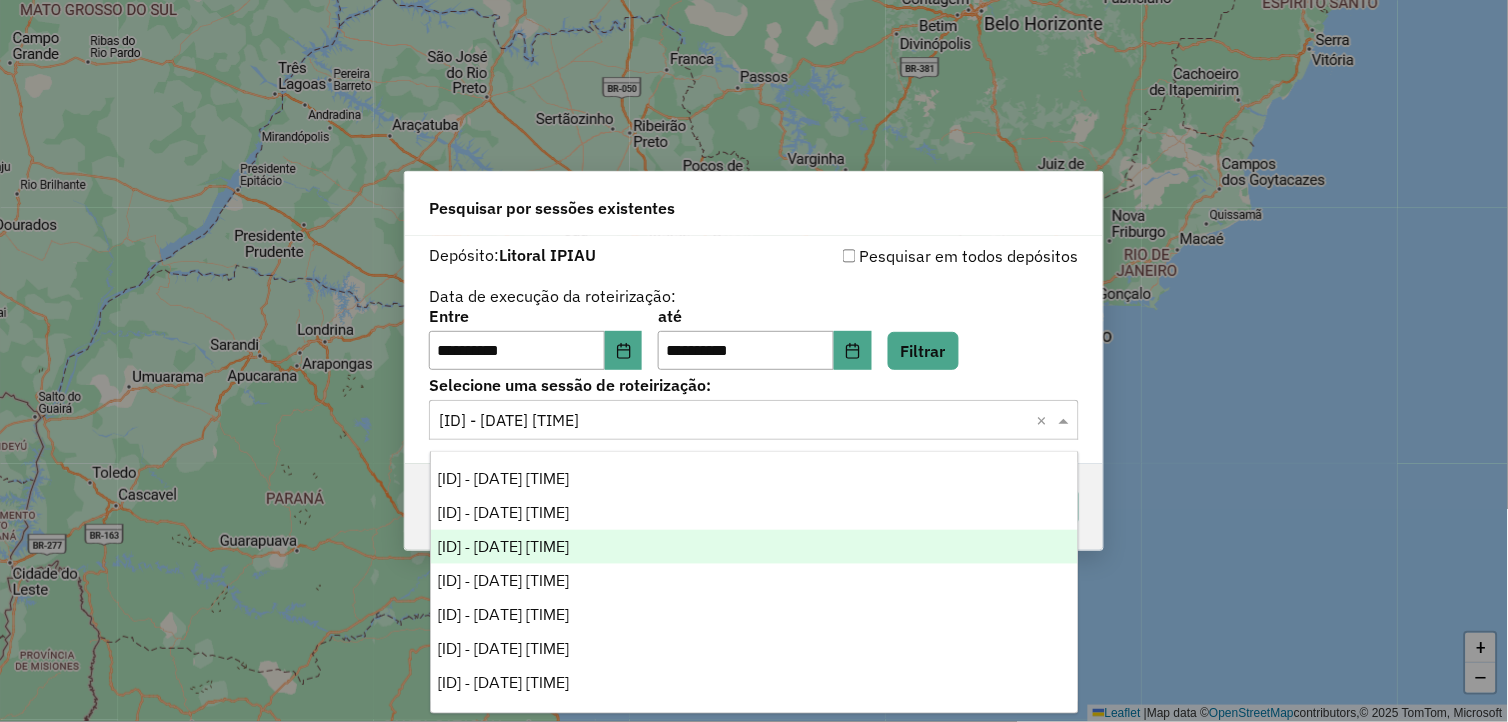 click on "971611 - 29/07/2025 18:19" at bounding box center [755, 547] 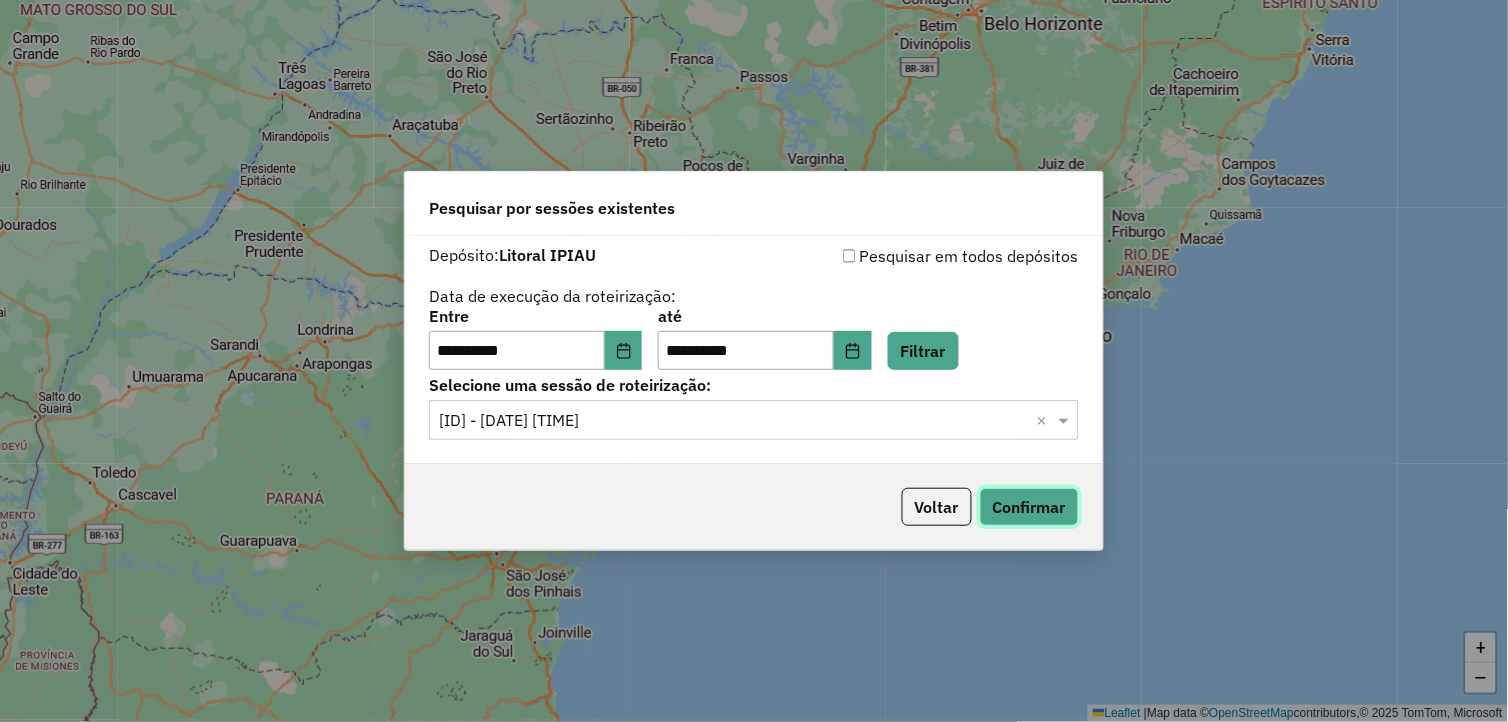 click on "Confirmar" 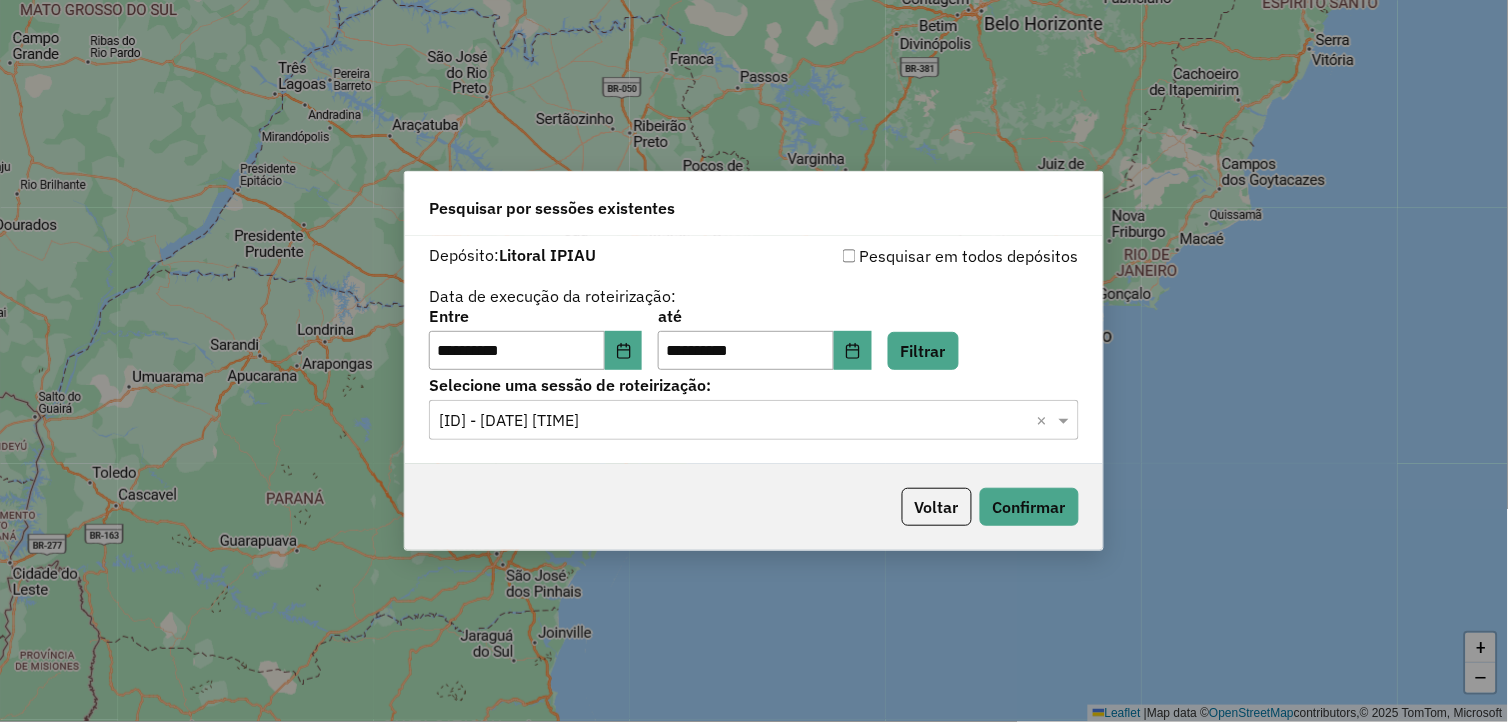 click on "Selecione uma sessão × 971611 - 29/07/2025 18:19  ×" 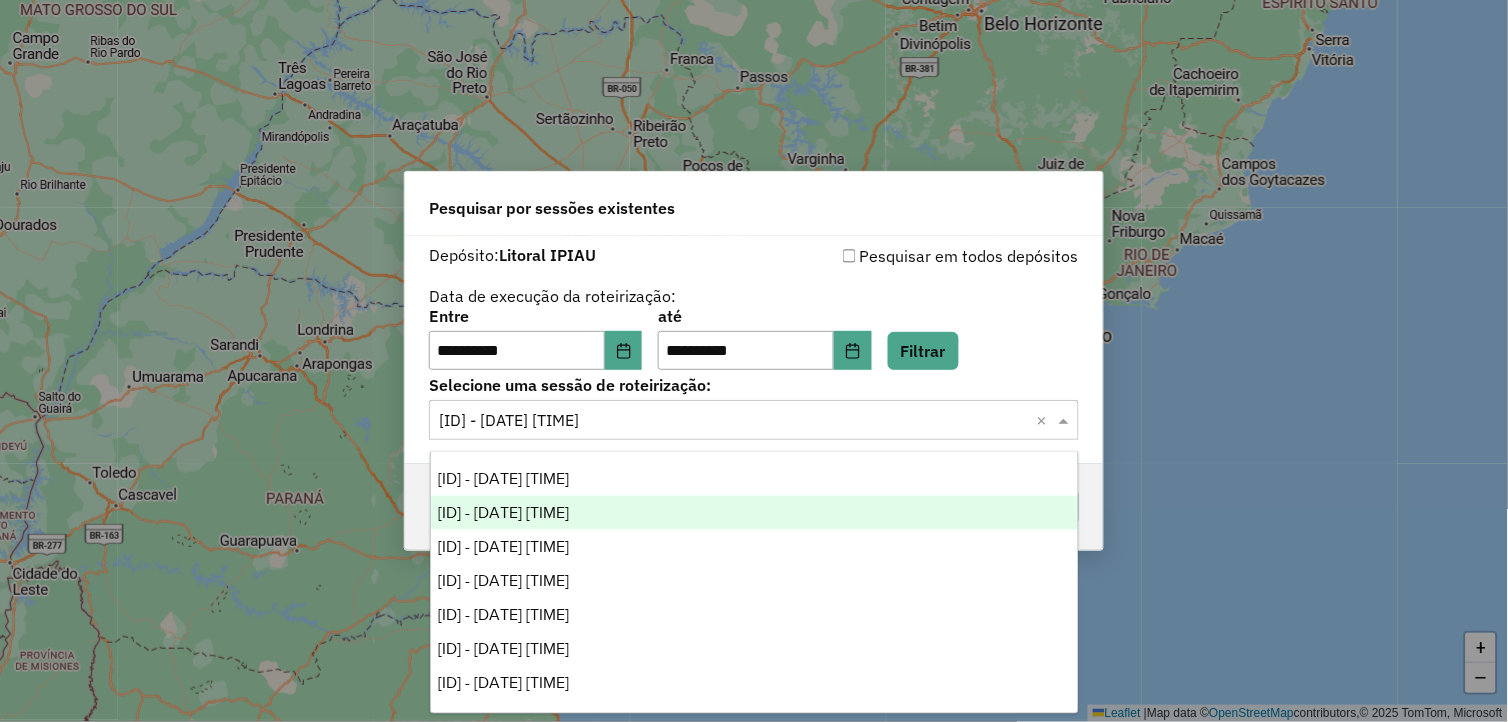 click on "971606 - 29/07/2025 18:19" at bounding box center [755, 513] 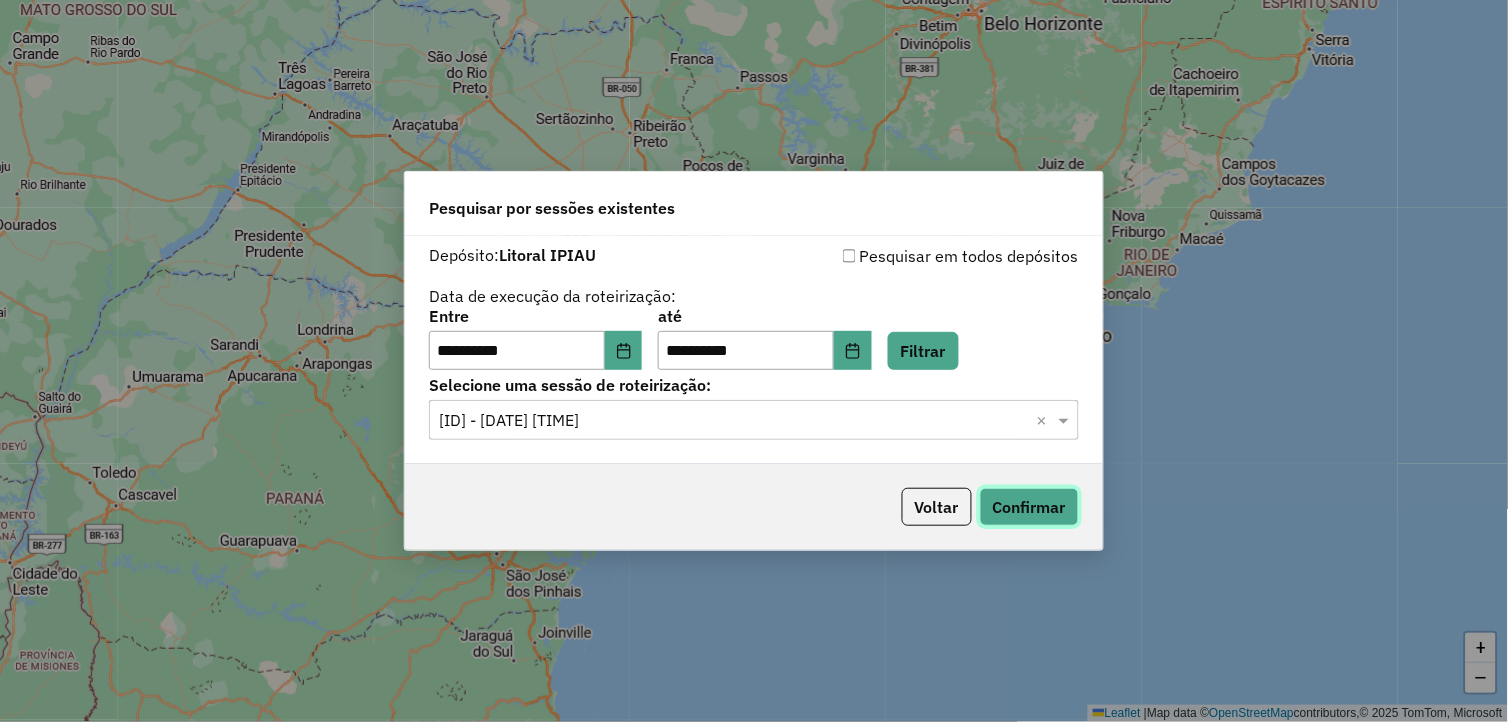 click on "Confirmar" 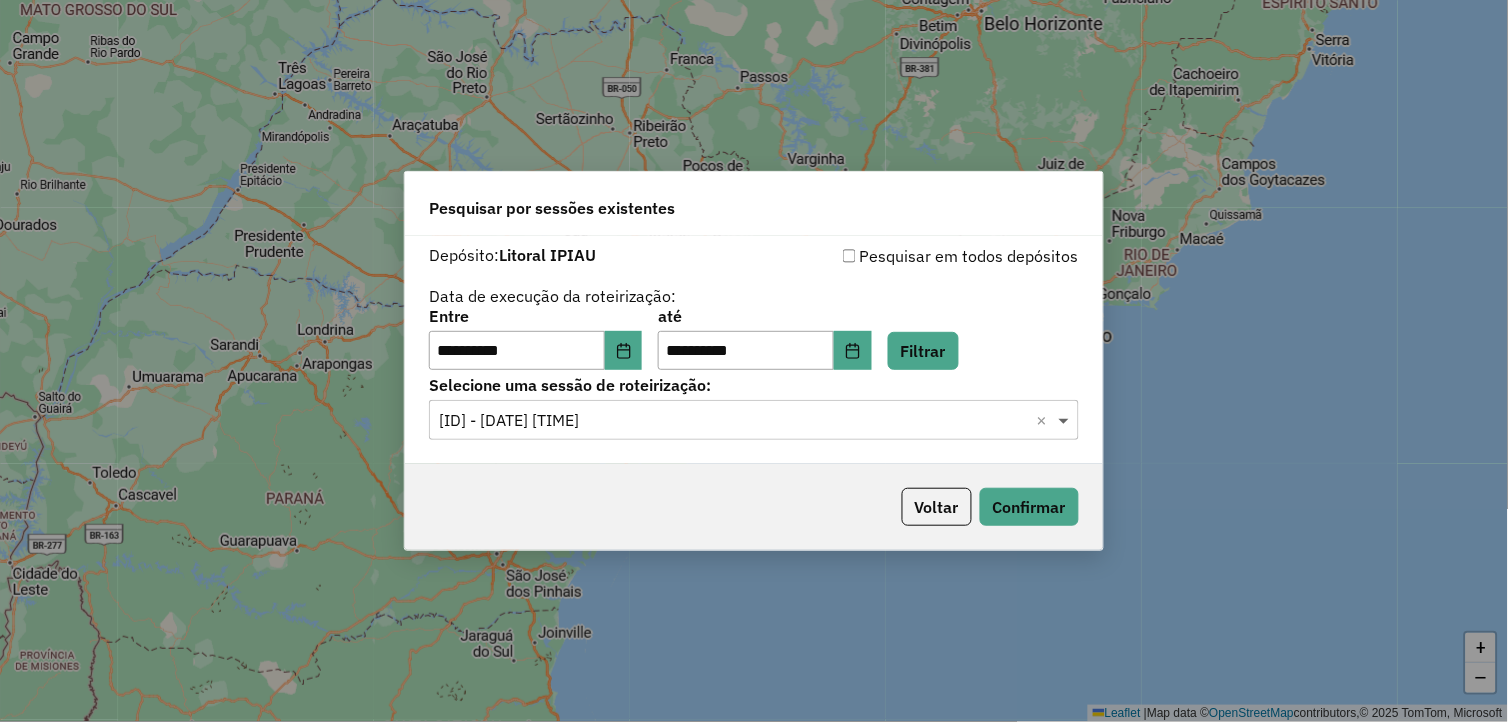click 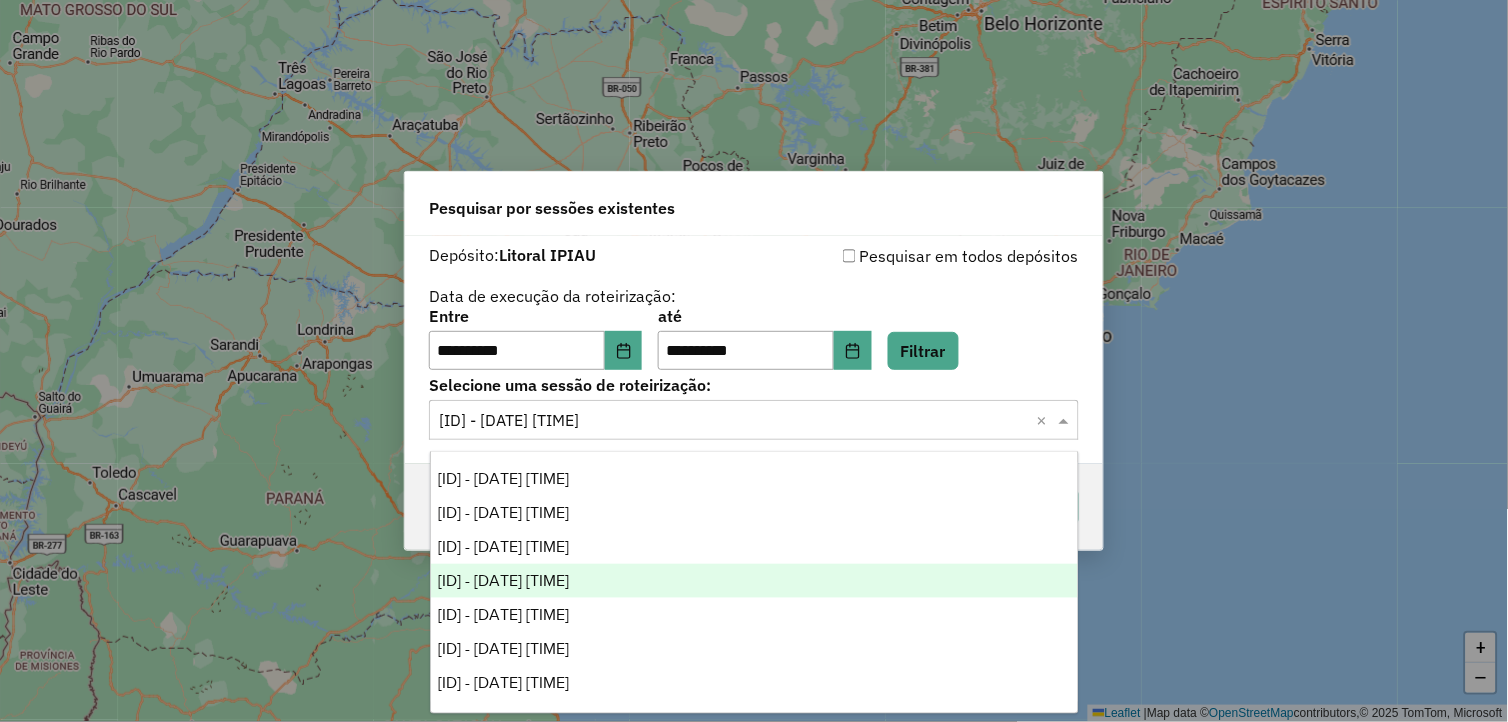 click on "972090 - 30/07/2025 18:09" at bounding box center (755, 581) 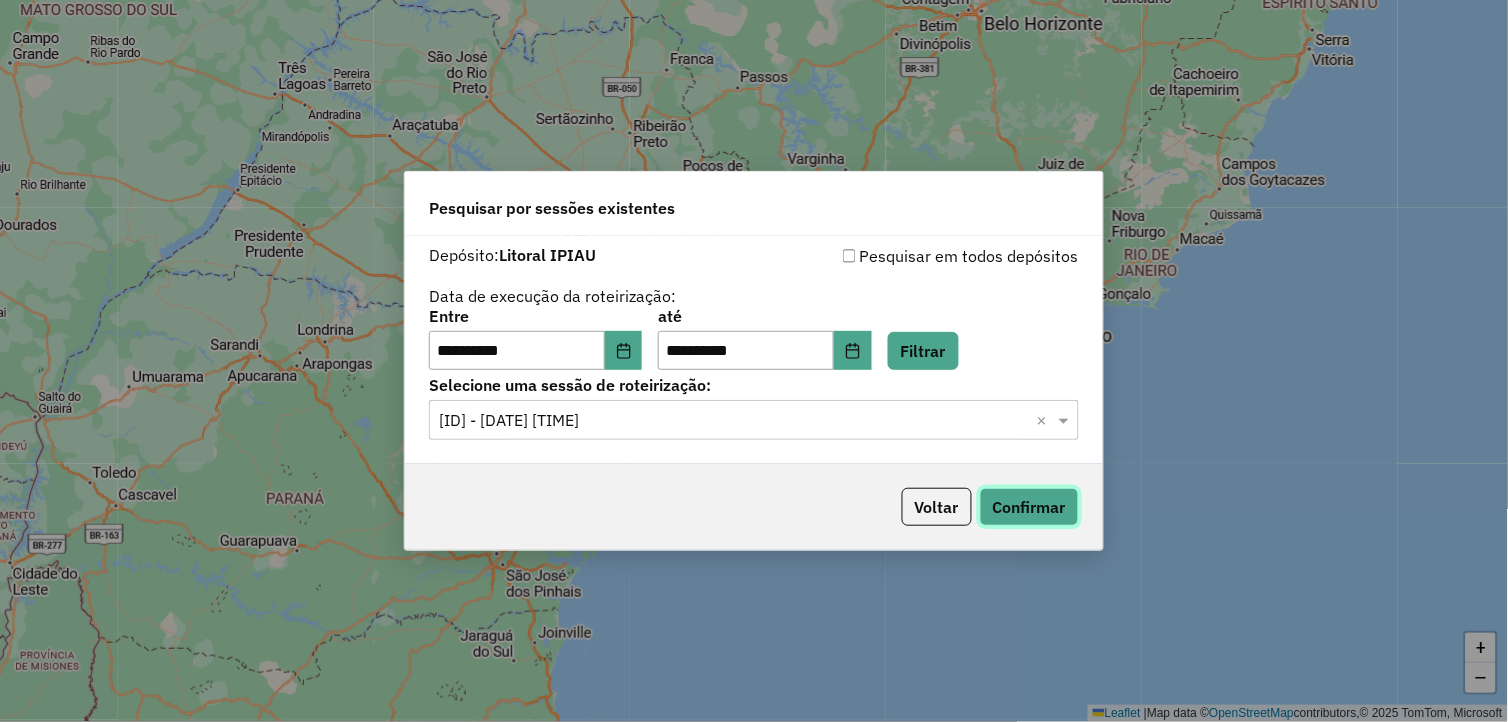 click on "Confirmar" 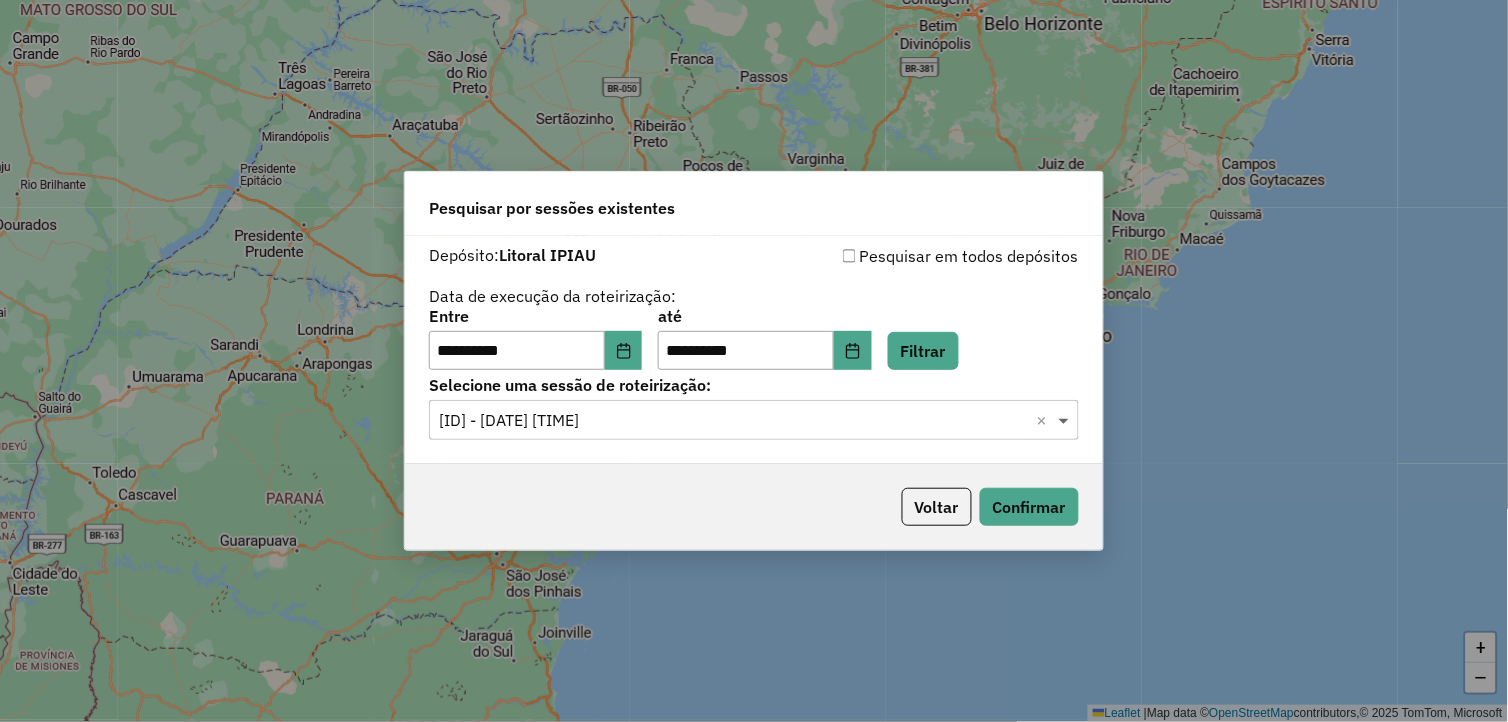 click 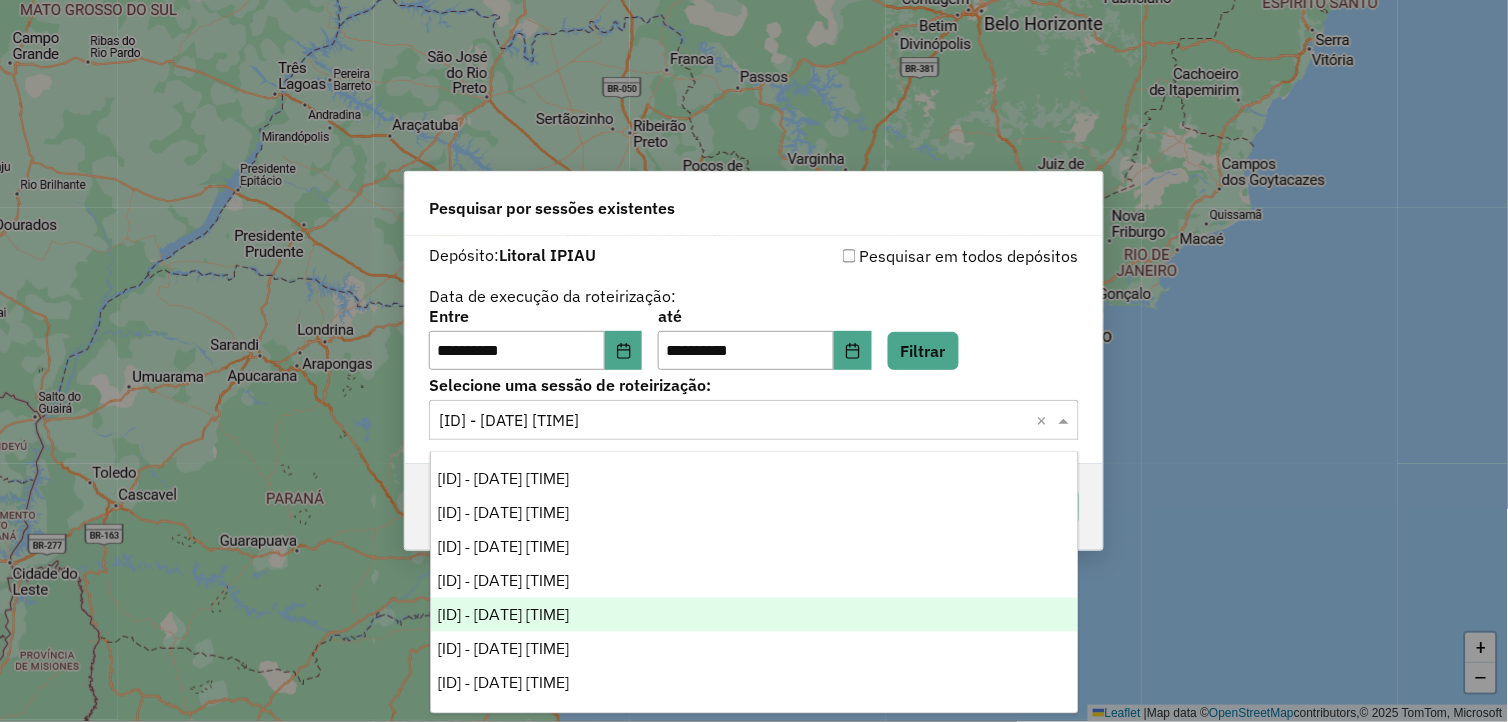 click on "972742 - 31/07/2025 18:20" at bounding box center (755, 615) 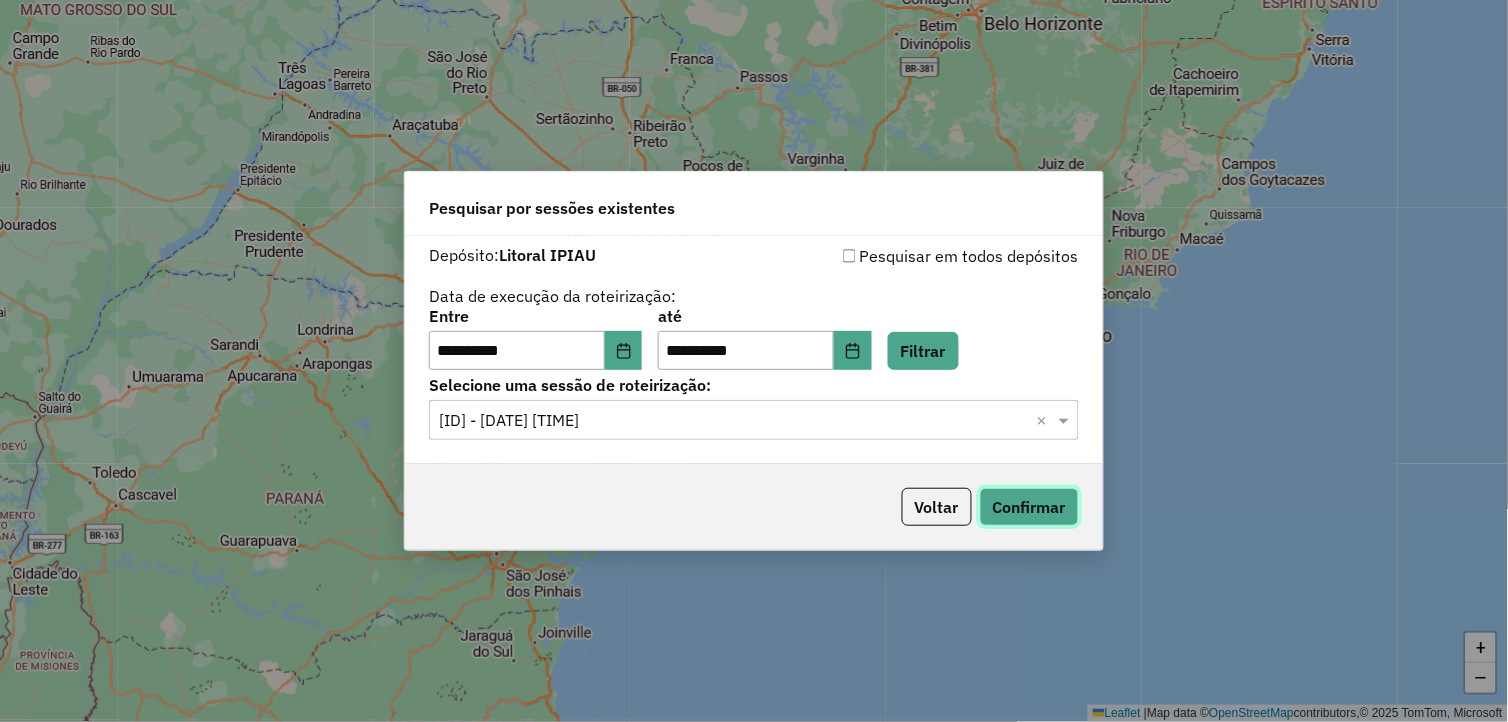 click on "Confirmar" 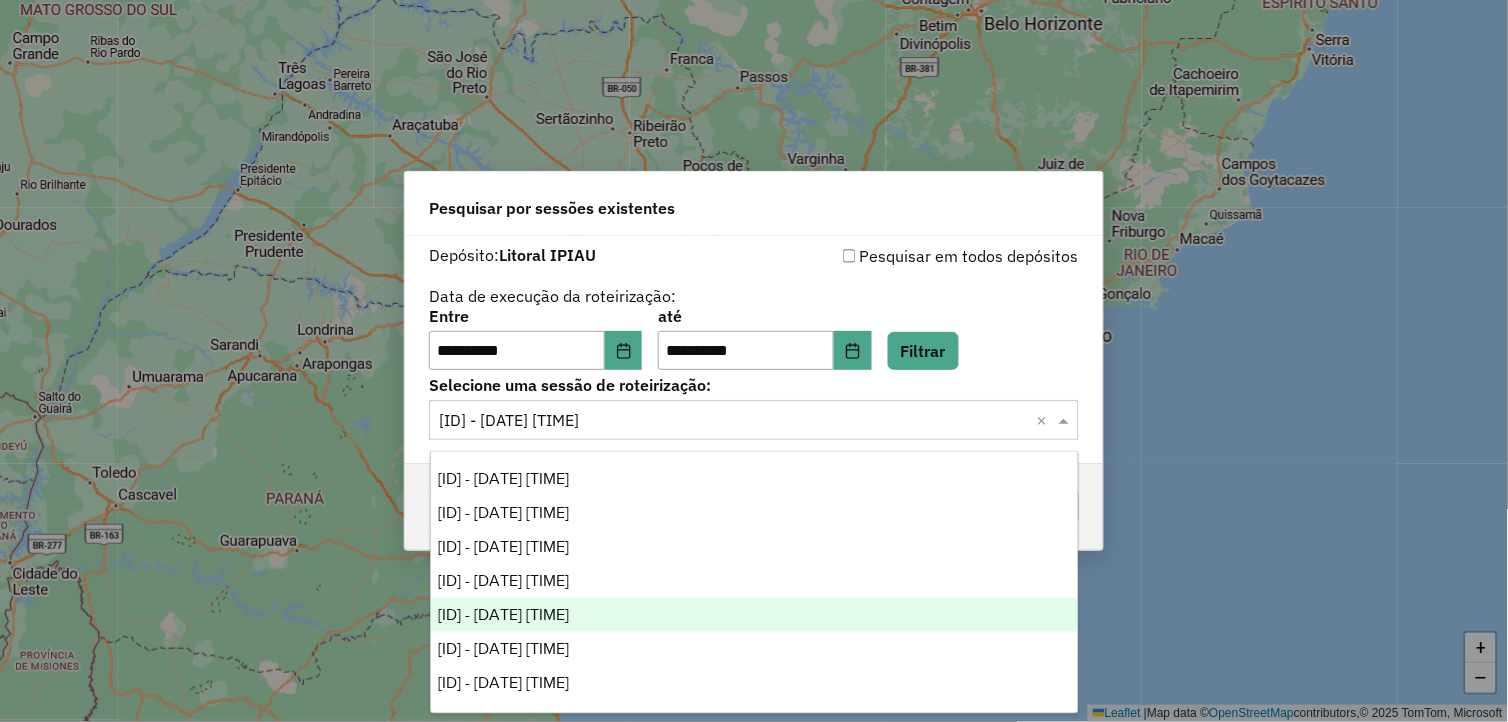 click 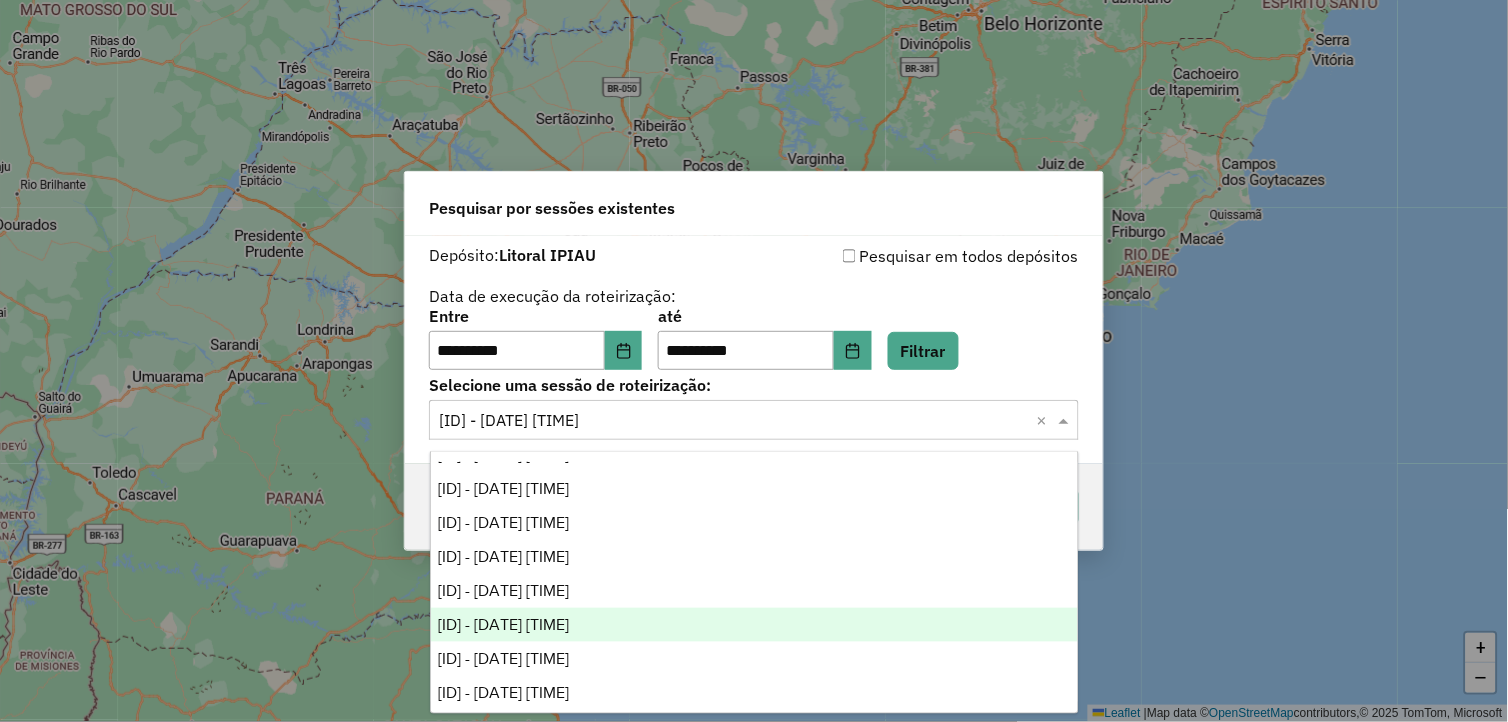 scroll, scrollTop: 31, scrollLeft: 0, axis: vertical 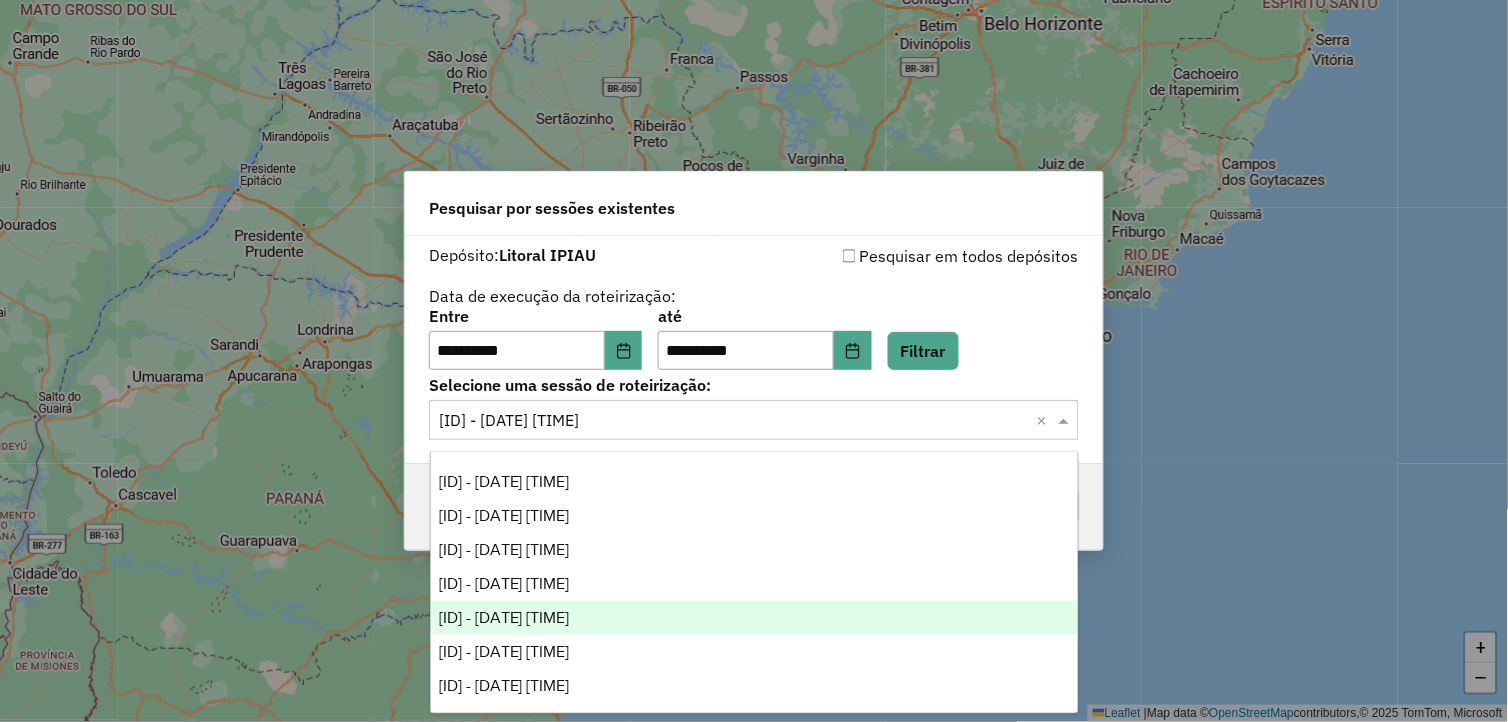 click on "973422 - 01/08/2025 18:24" at bounding box center [504, 617] 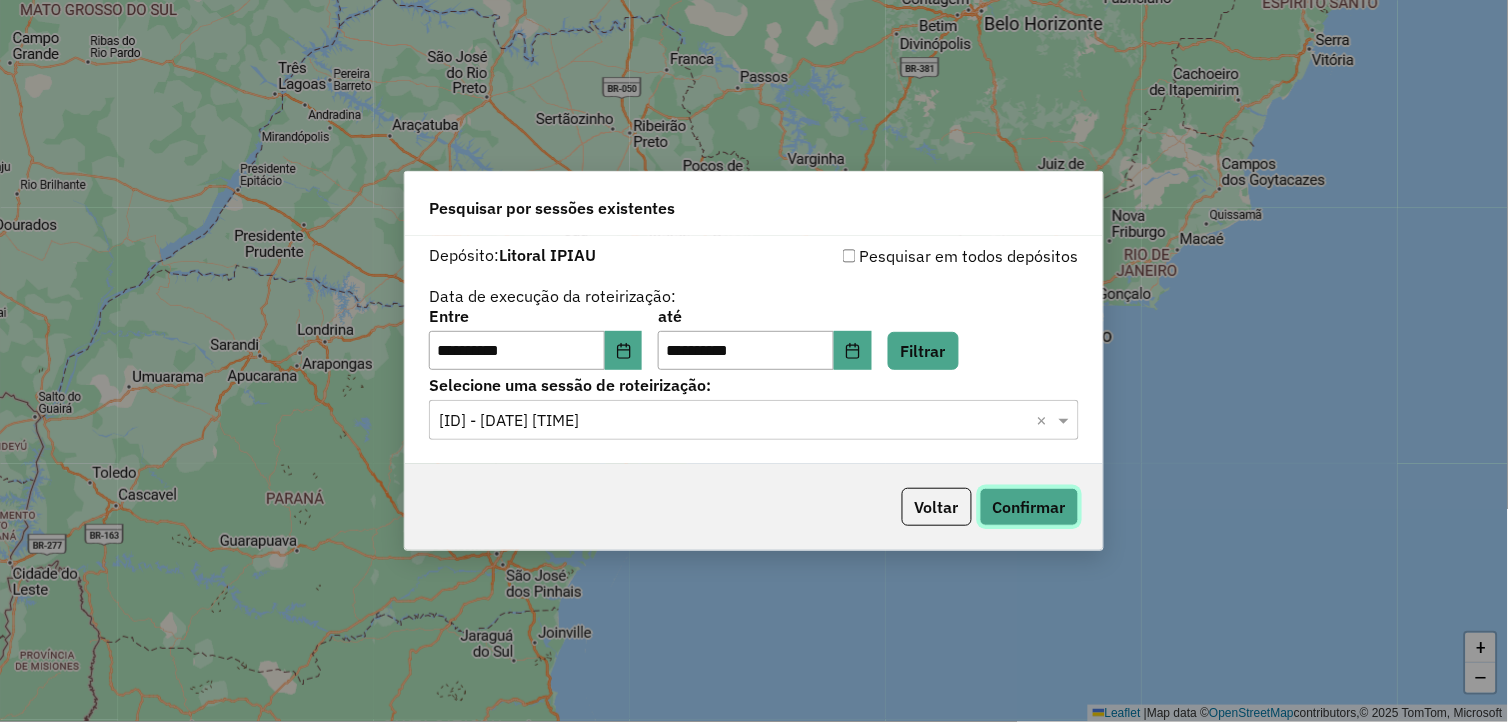 click on "Confirmar" 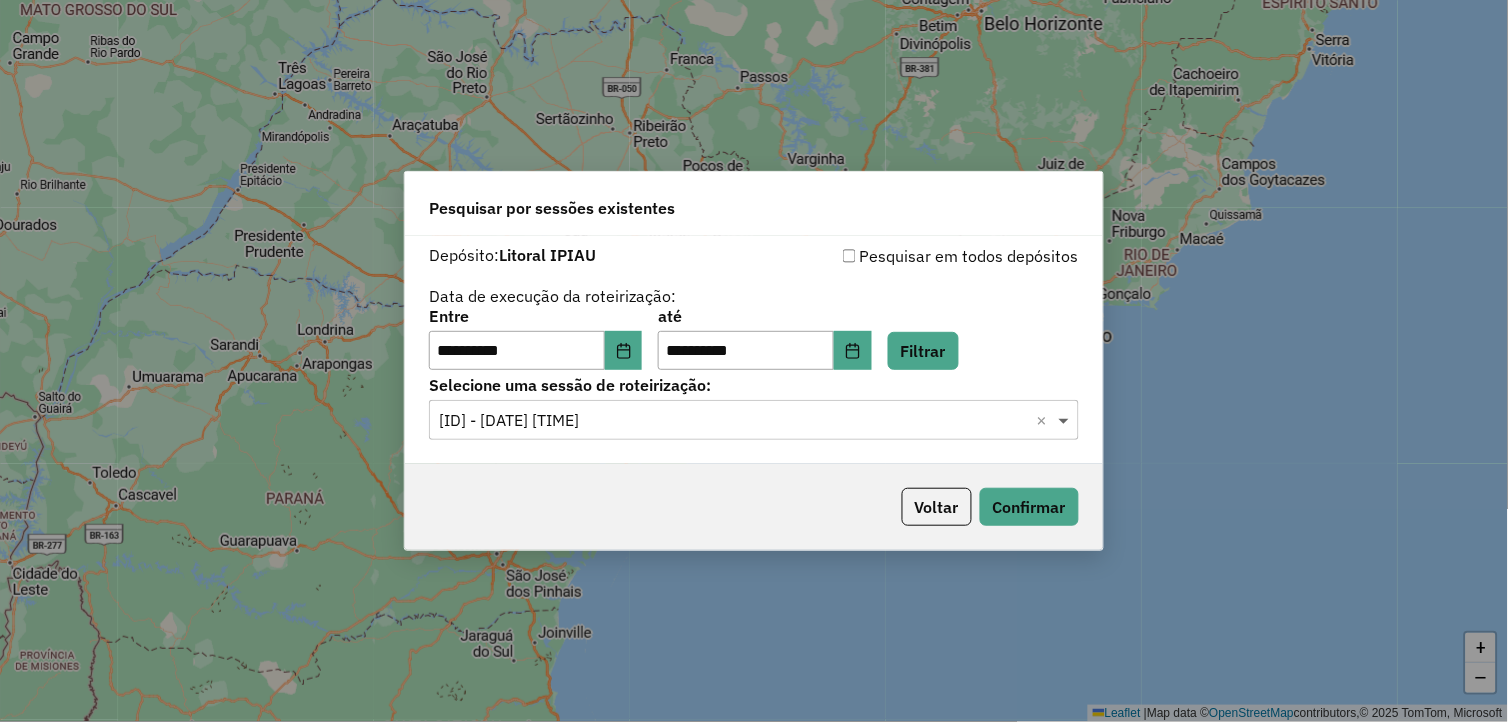 click 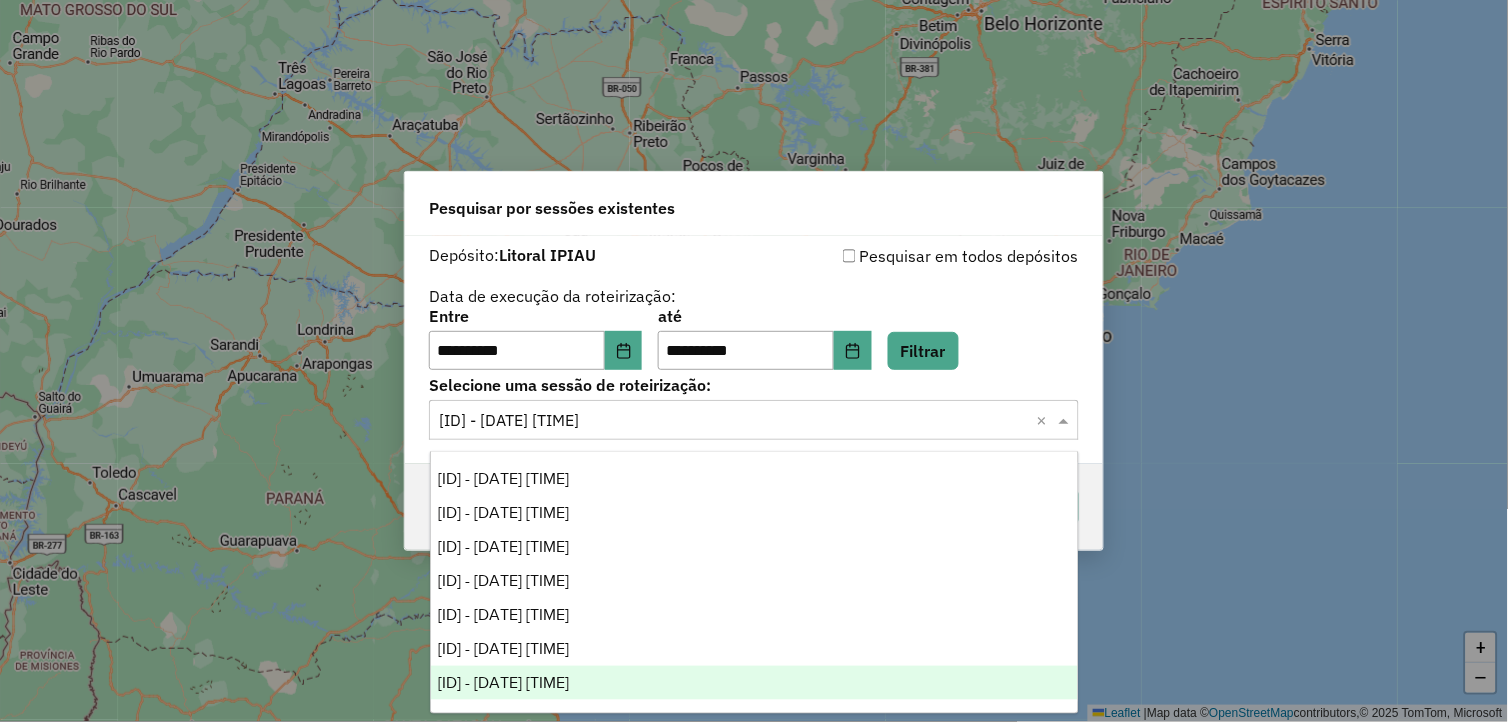 scroll, scrollTop: 31, scrollLeft: 0, axis: vertical 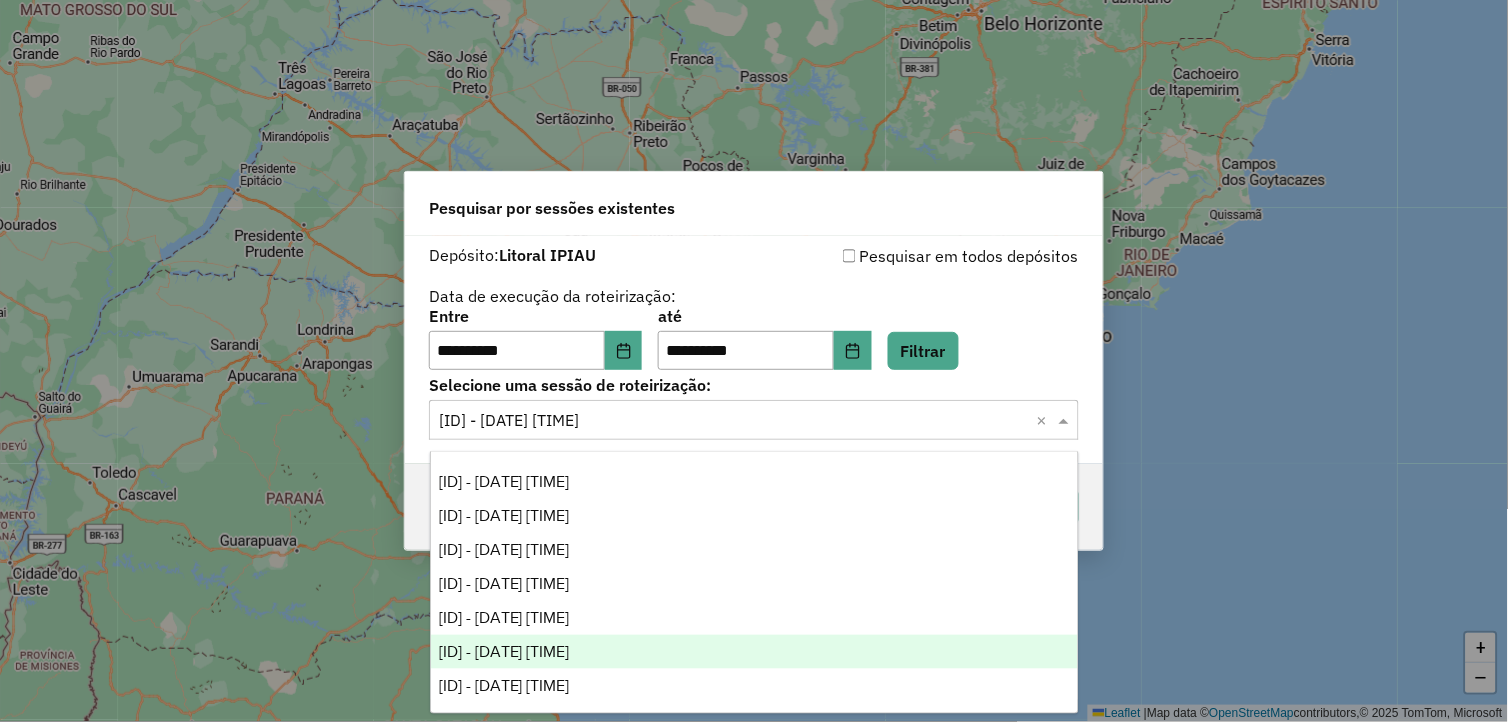 click on "973888 - 02/08/2025 17:49" at bounding box center (755, 652) 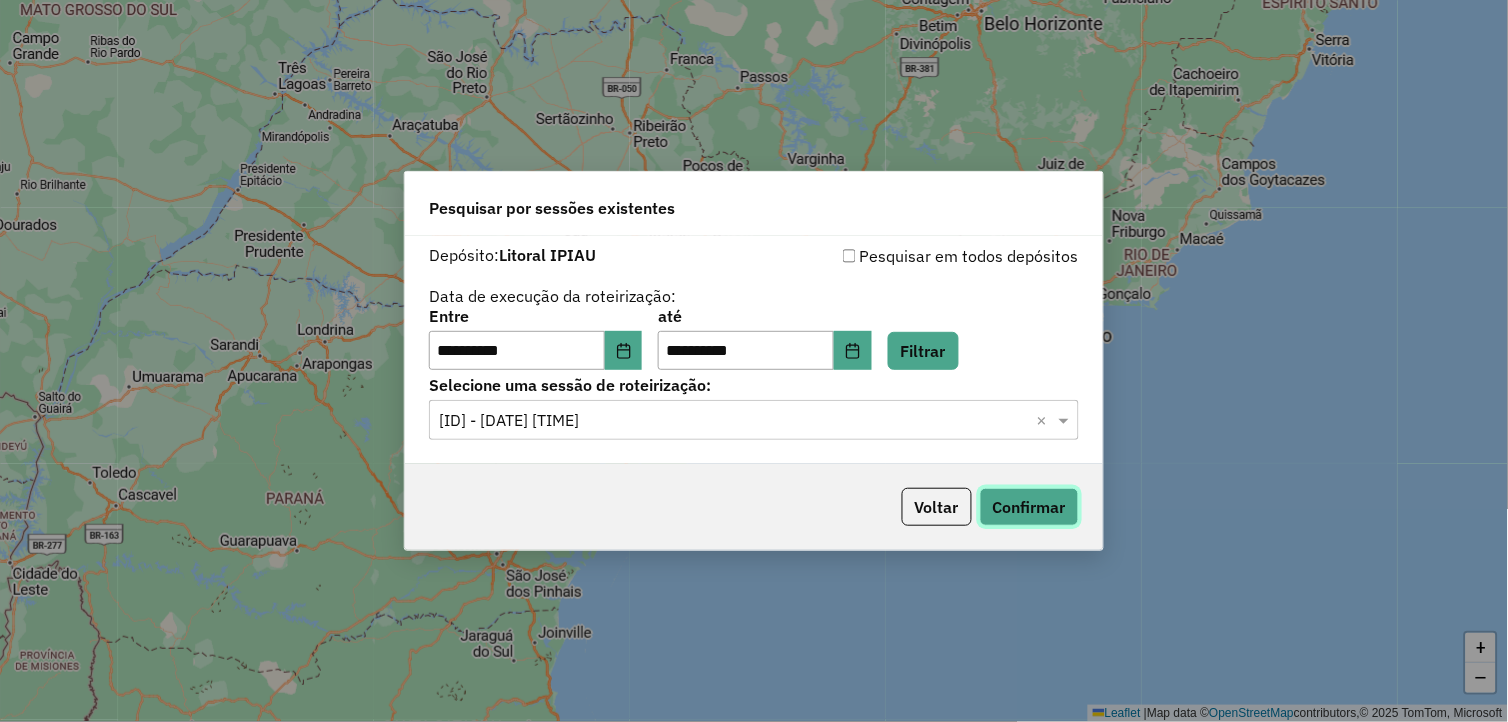 click on "Confirmar" 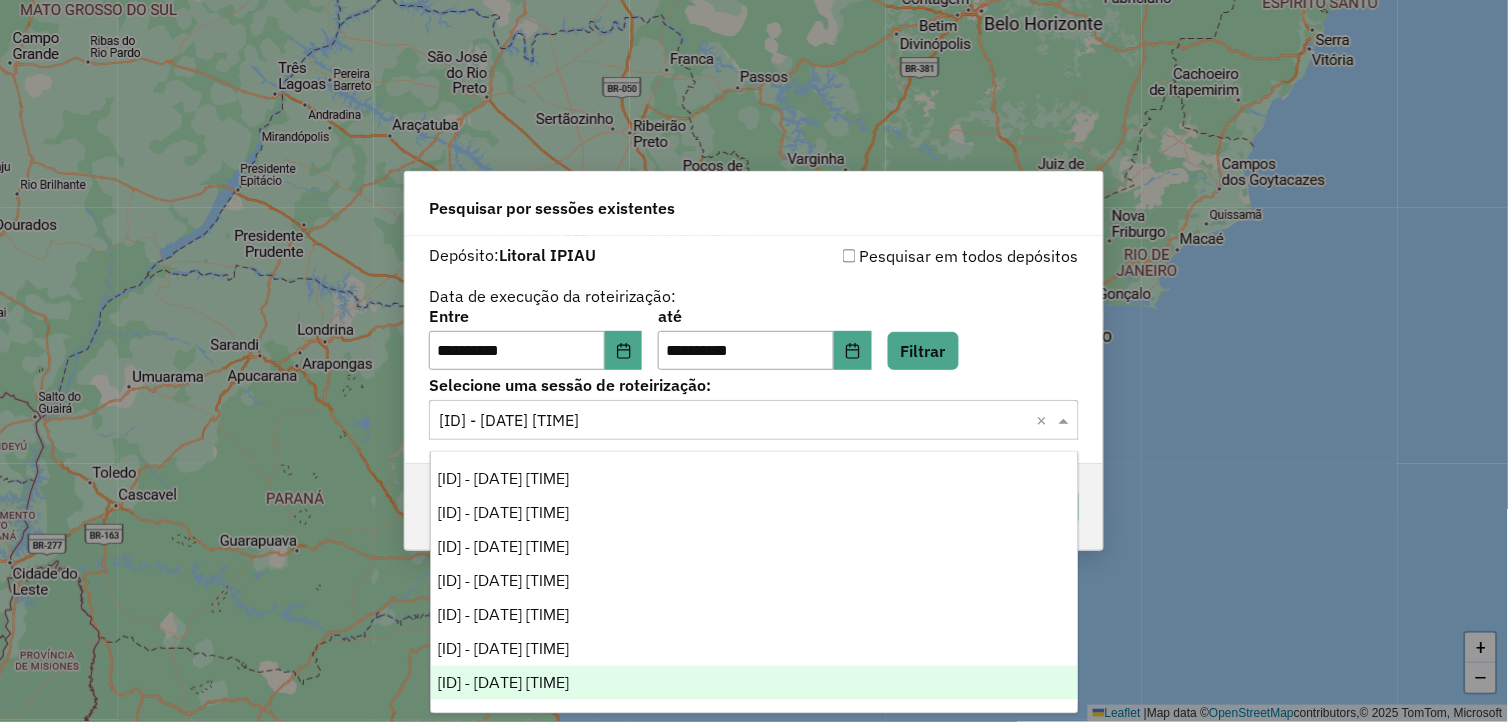 click 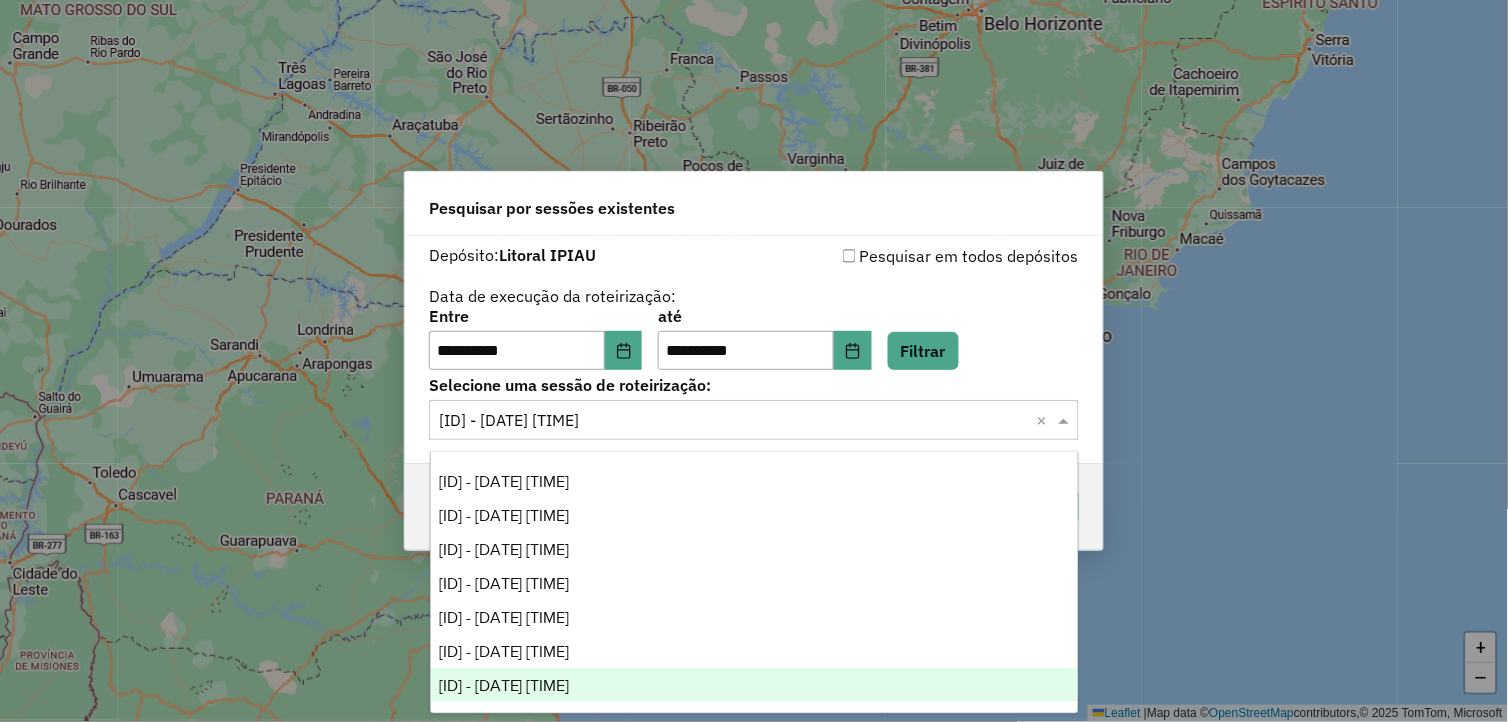 click on "974258 - 04/08/2025 13:00" at bounding box center [755, 686] 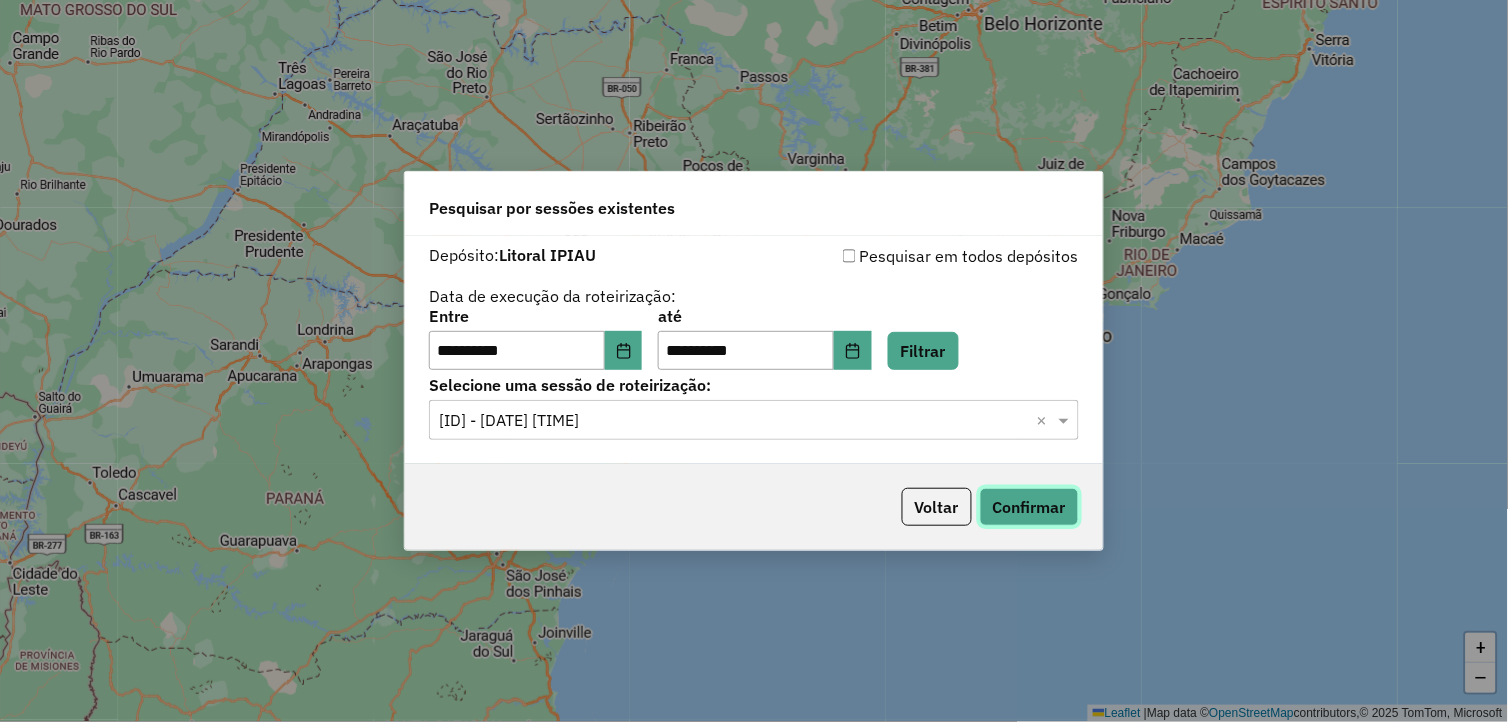 click on "Confirmar" 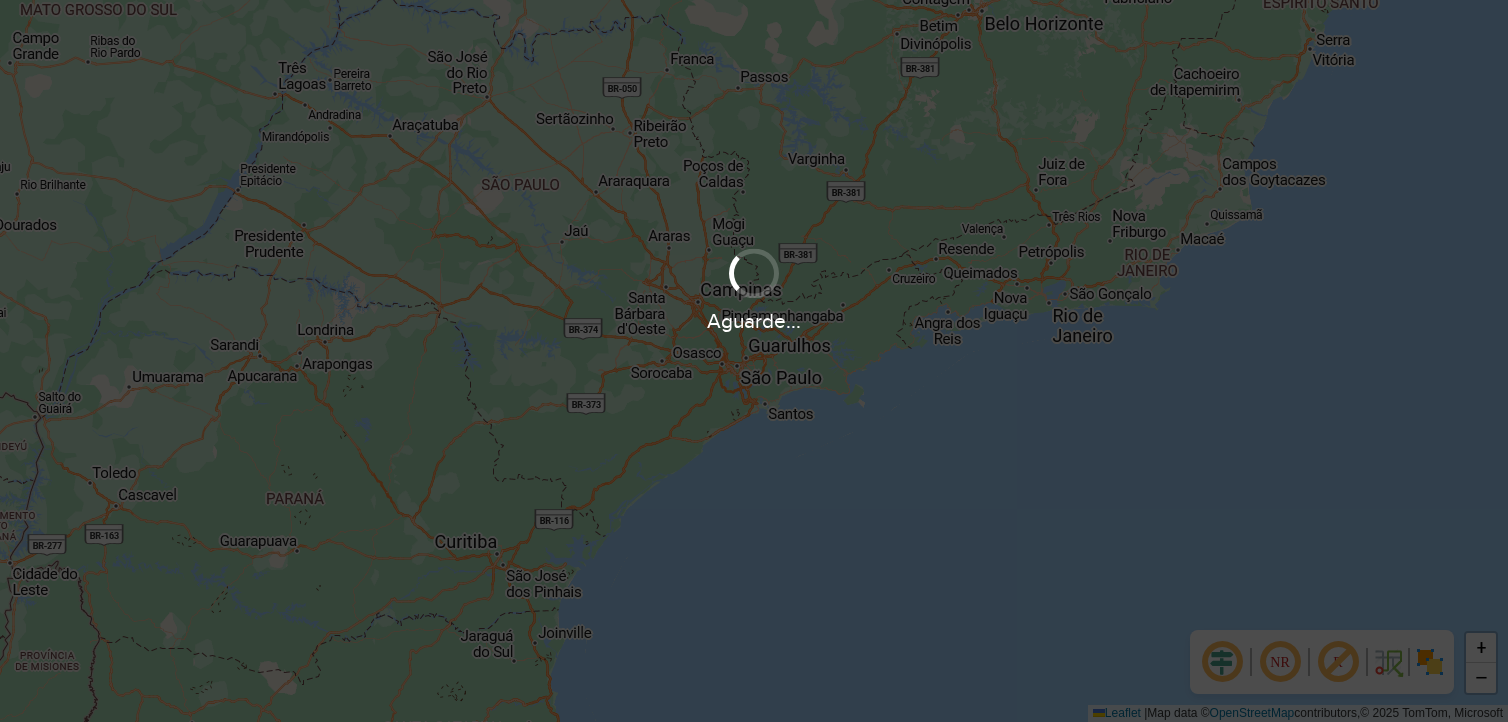 scroll, scrollTop: 0, scrollLeft: 0, axis: both 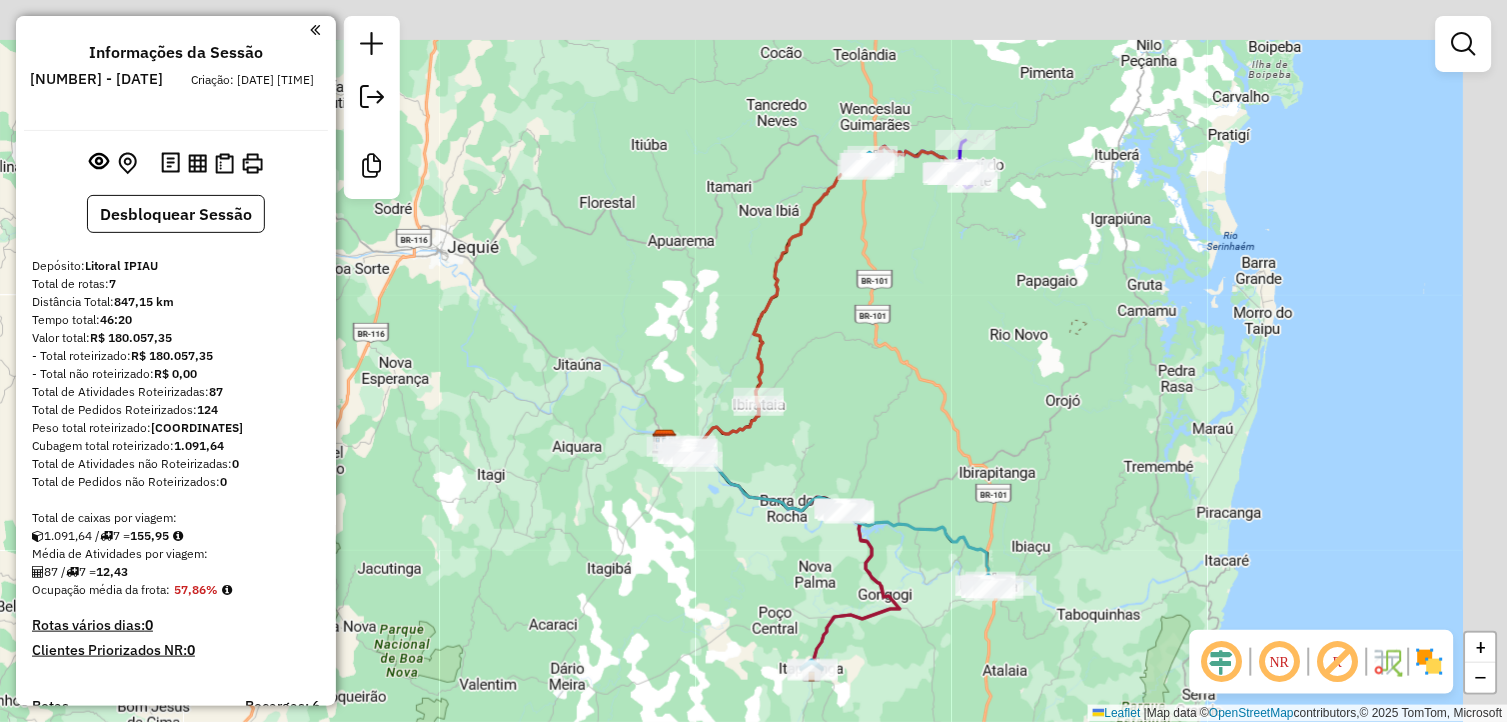 drag, startPoint x: 1051, startPoint y: 287, endPoint x: 957, endPoint y: 373, distance: 127.40487 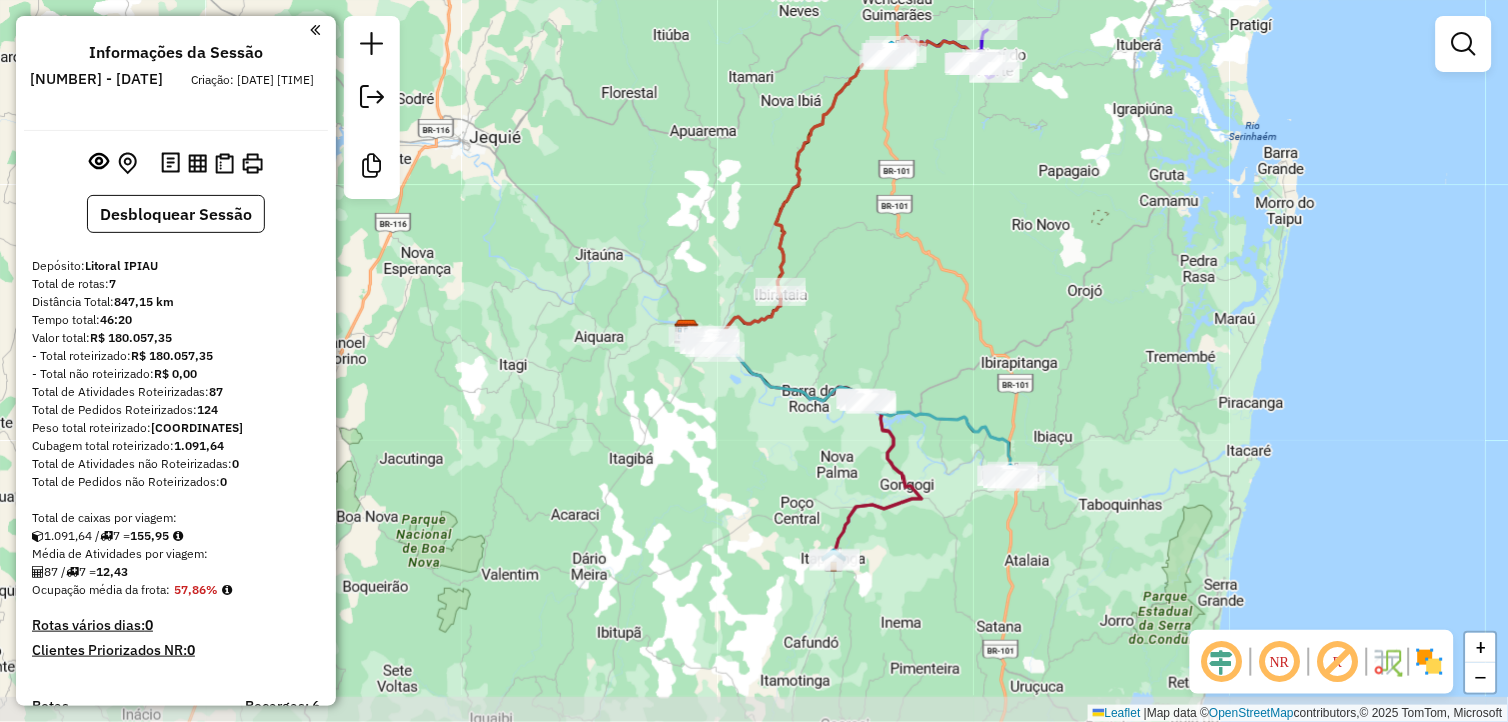 drag, startPoint x: 995, startPoint y: 197, endPoint x: 1002, endPoint y: 172, distance: 25.96151 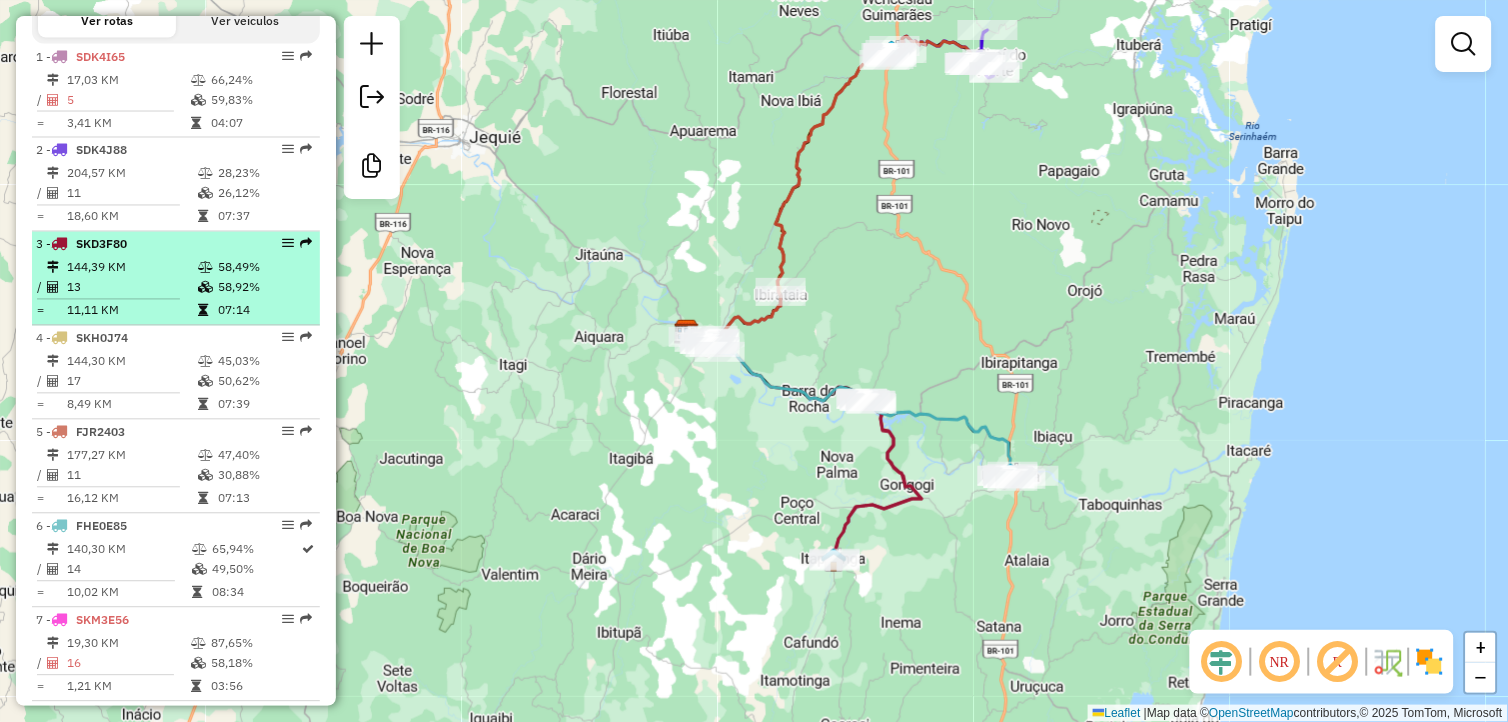 scroll, scrollTop: 763, scrollLeft: 0, axis: vertical 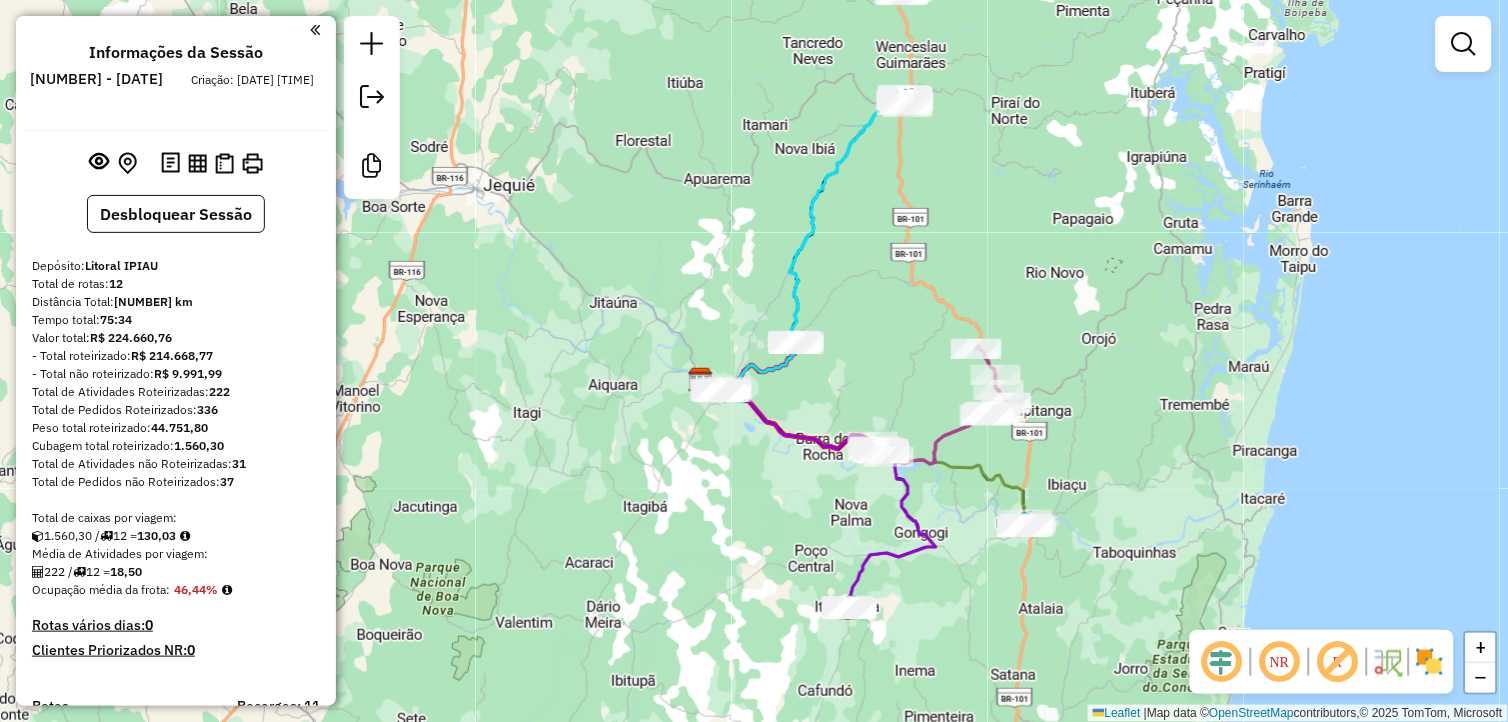 drag, startPoint x: 991, startPoint y: 327, endPoint x: 937, endPoint y: 346, distance: 57.245087 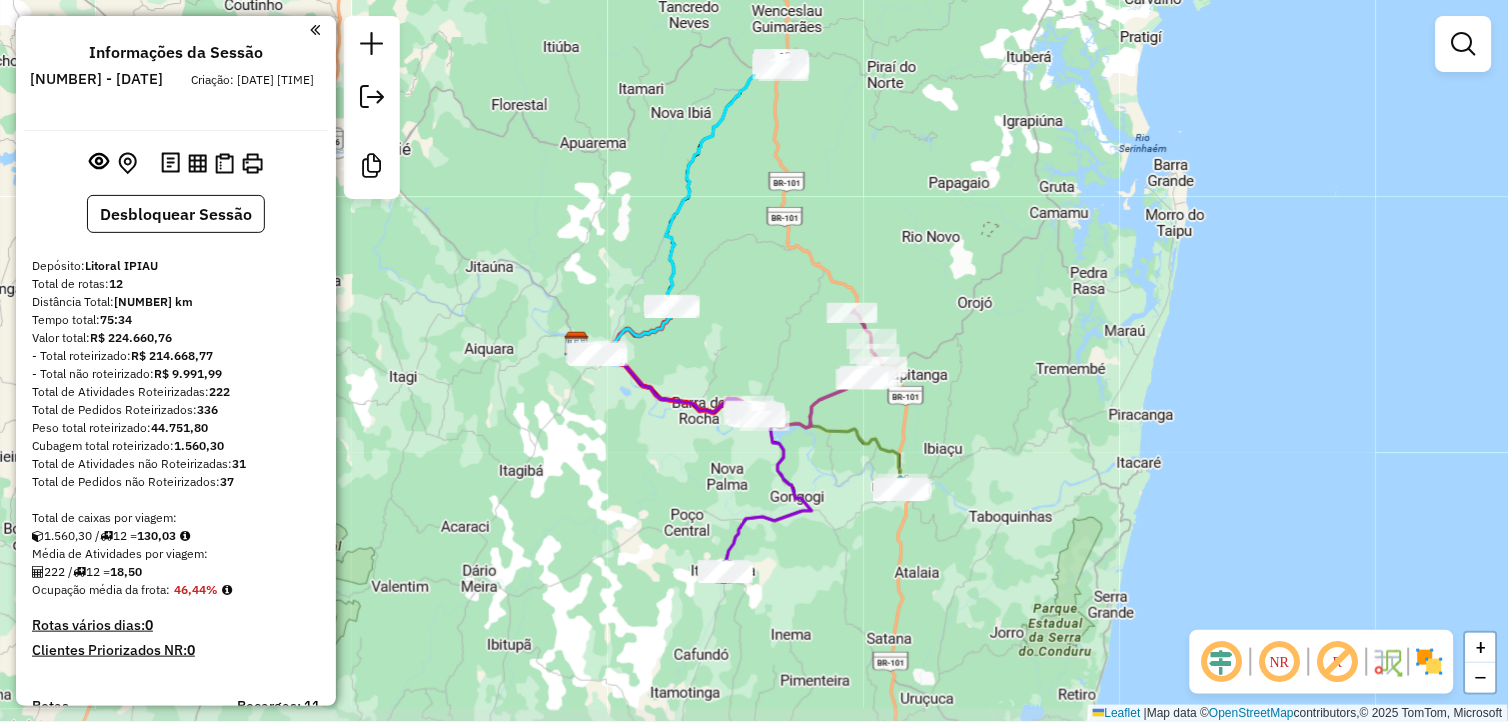 drag, startPoint x: 1095, startPoint y: 437, endPoint x: 984, endPoint y: 405, distance: 115.52056 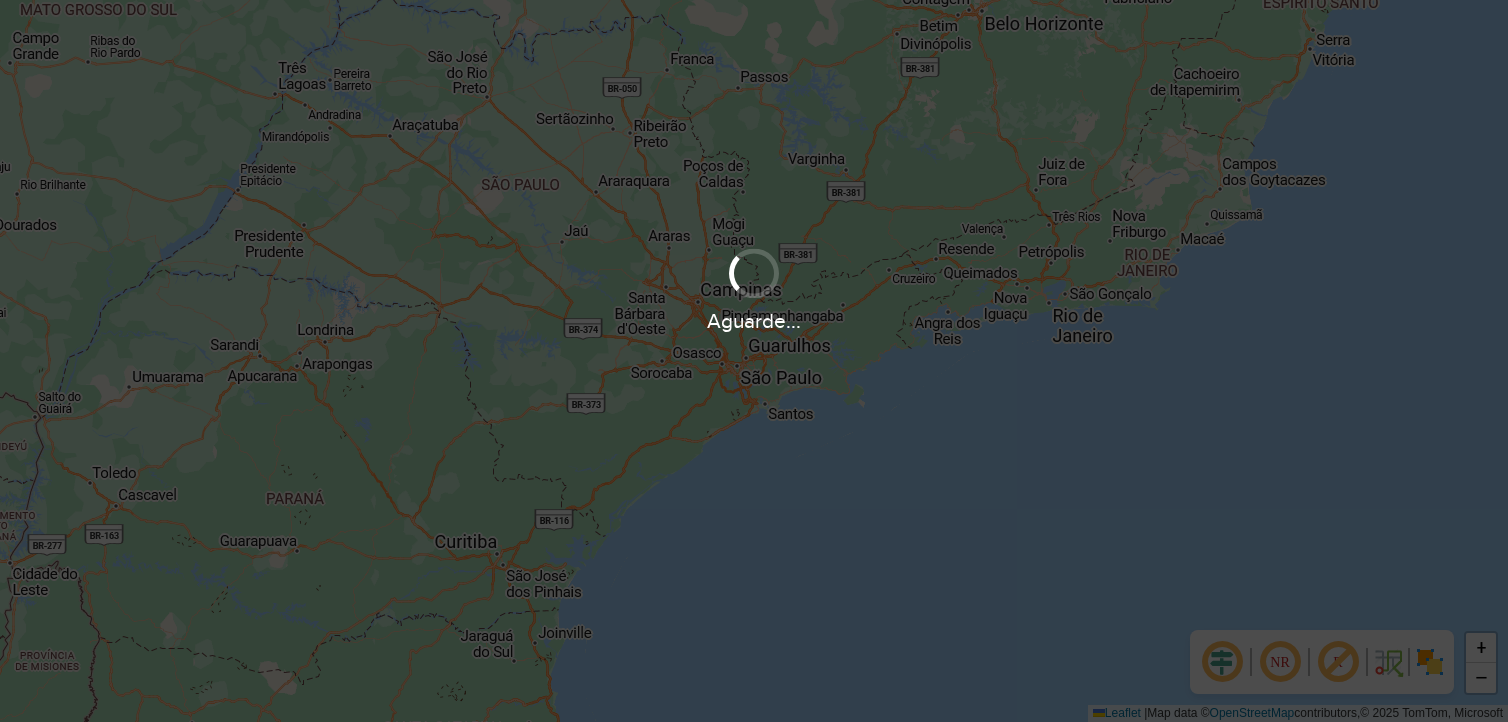 scroll, scrollTop: 0, scrollLeft: 0, axis: both 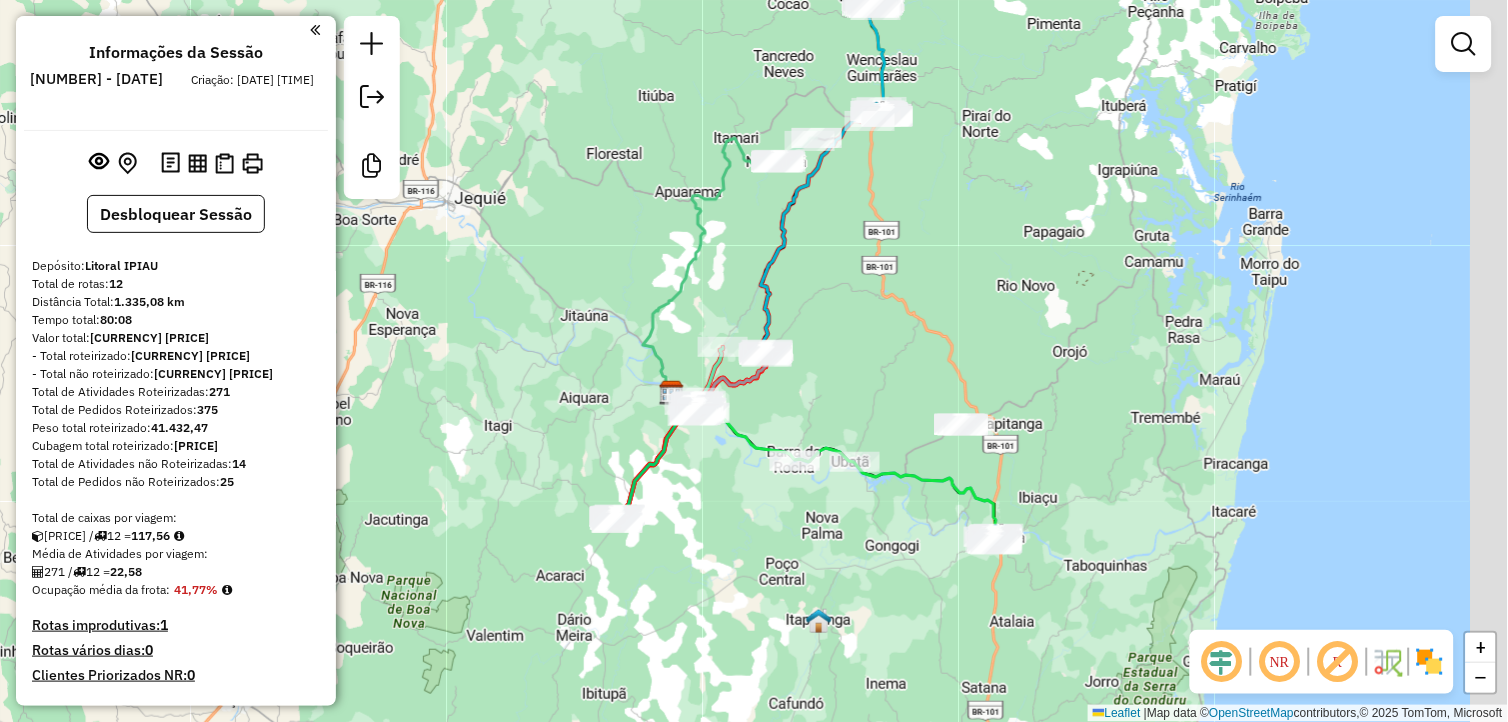 drag, startPoint x: 1031, startPoint y: 325, endPoint x: 936, endPoint y: 364, distance: 102.69372 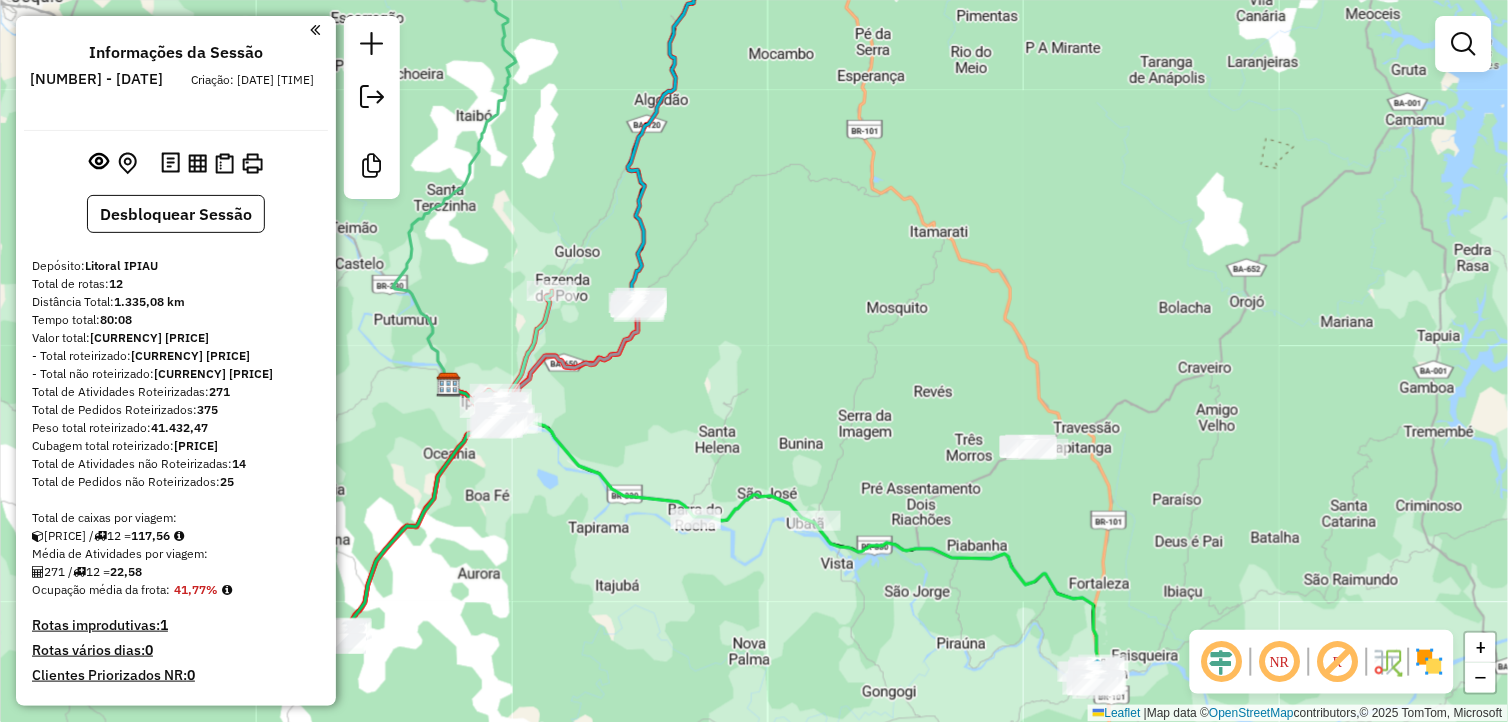 click on "Janela de atendimento Grade de atendimento Capacidade Transportadoras Veículos Cliente Pedidos  Rotas Selecione os dias de semana para filtrar as janelas de atendimento  Seg   Ter   Qua   Qui   Sex   Sáb   Dom  Informe o período da janela de atendimento: De: Até:  Filtrar exatamente a janela do cliente  Considerar janela de atendimento padrão  Selecione os dias de semana para filtrar as grades de atendimento  Seg   Ter   Qua   Qui   Sex   Sáb   Dom   Considerar clientes sem dia de atendimento cadastrado  Clientes fora do dia de atendimento selecionado Filtrar as atividades entre os valores definidos abaixo:  Peso mínimo:   Peso máximo:   Cubagem mínima:   Cubagem máxima:   De:   Até:  Filtrar as atividades entre o tempo de atendimento definido abaixo:  De:   Até:   Considerar capacidade total dos clientes não roteirizados Transportadora: Selecione um ou mais itens Tipo de veículo: Selecione um ou mais itens Veículo: Selecione um ou mais itens Motorista: Selecione um ou mais itens Nome: Rótulo:" 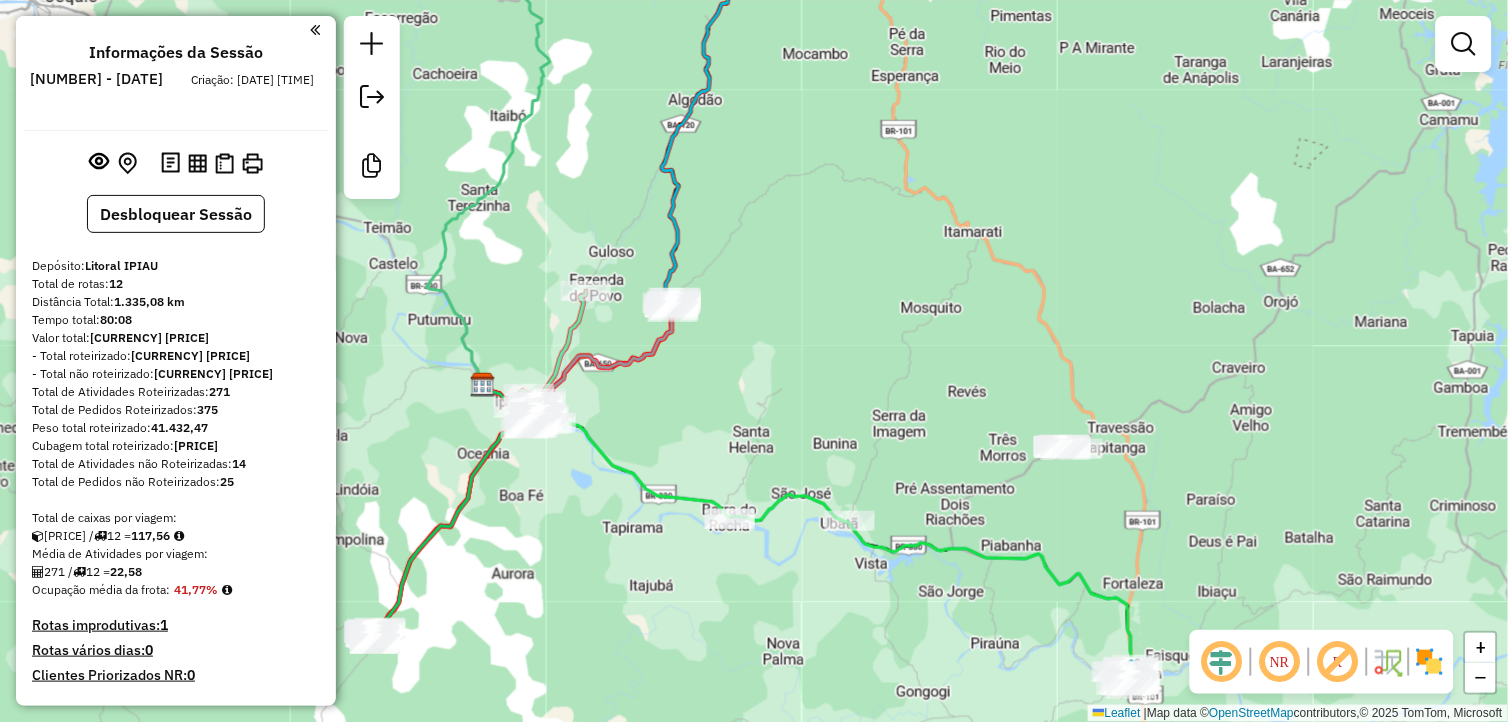 drag, startPoint x: 957, startPoint y: 326, endPoint x: 987, endPoint y: 326, distance: 30 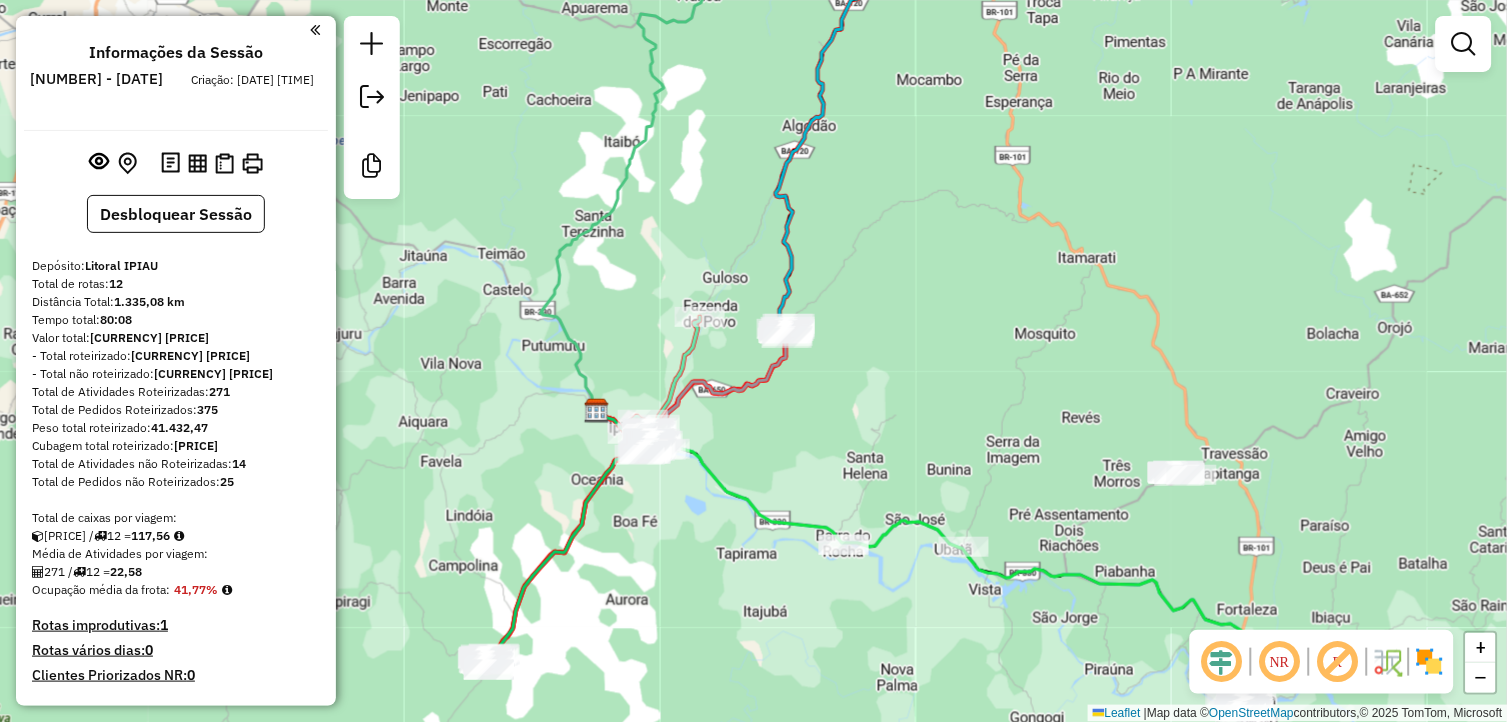 drag, startPoint x: 636, startPoint y: 464, endPoint x: 754, endPoint y: 491, distance: 121.049576 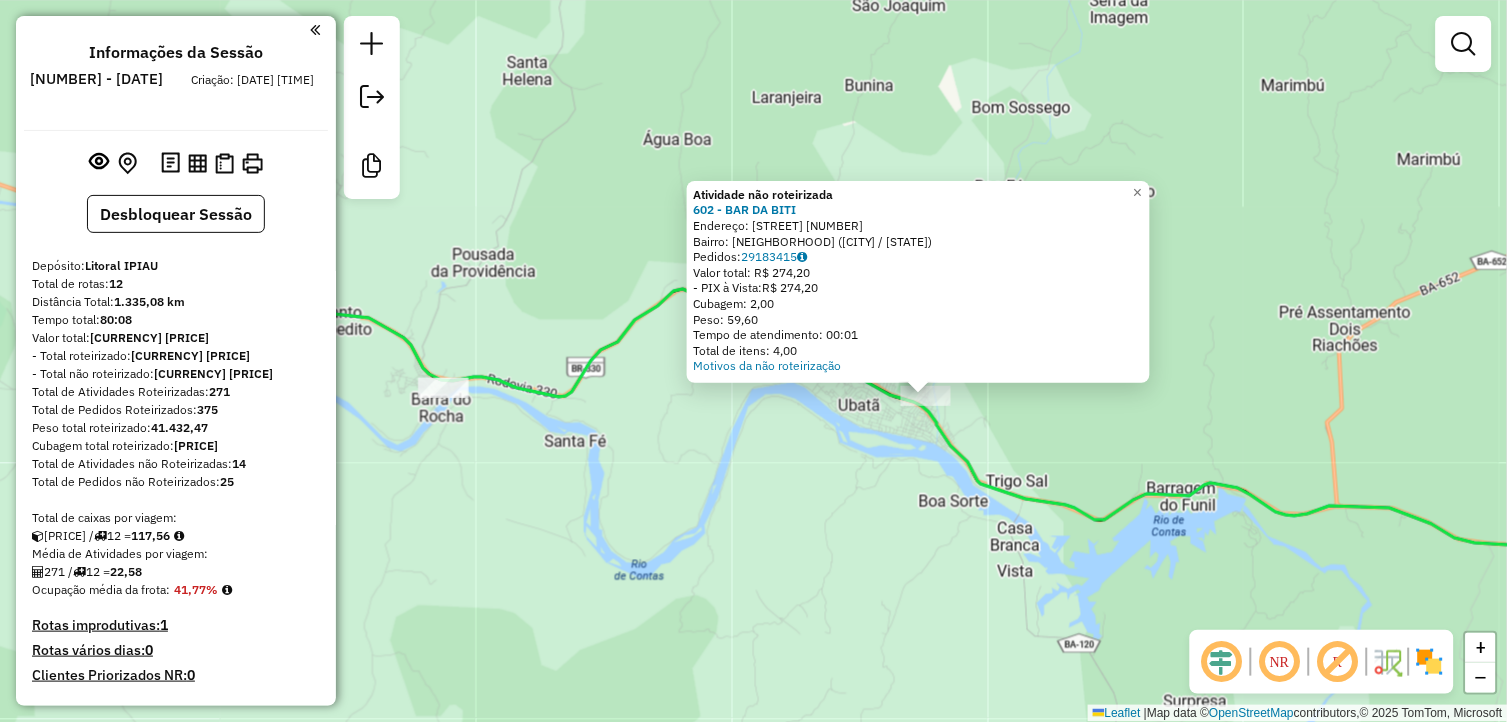 drag, startPoint x: 1035, startPoint y: 565, endPoint x: 1257, endPoint y: 631, distance: 231.6031 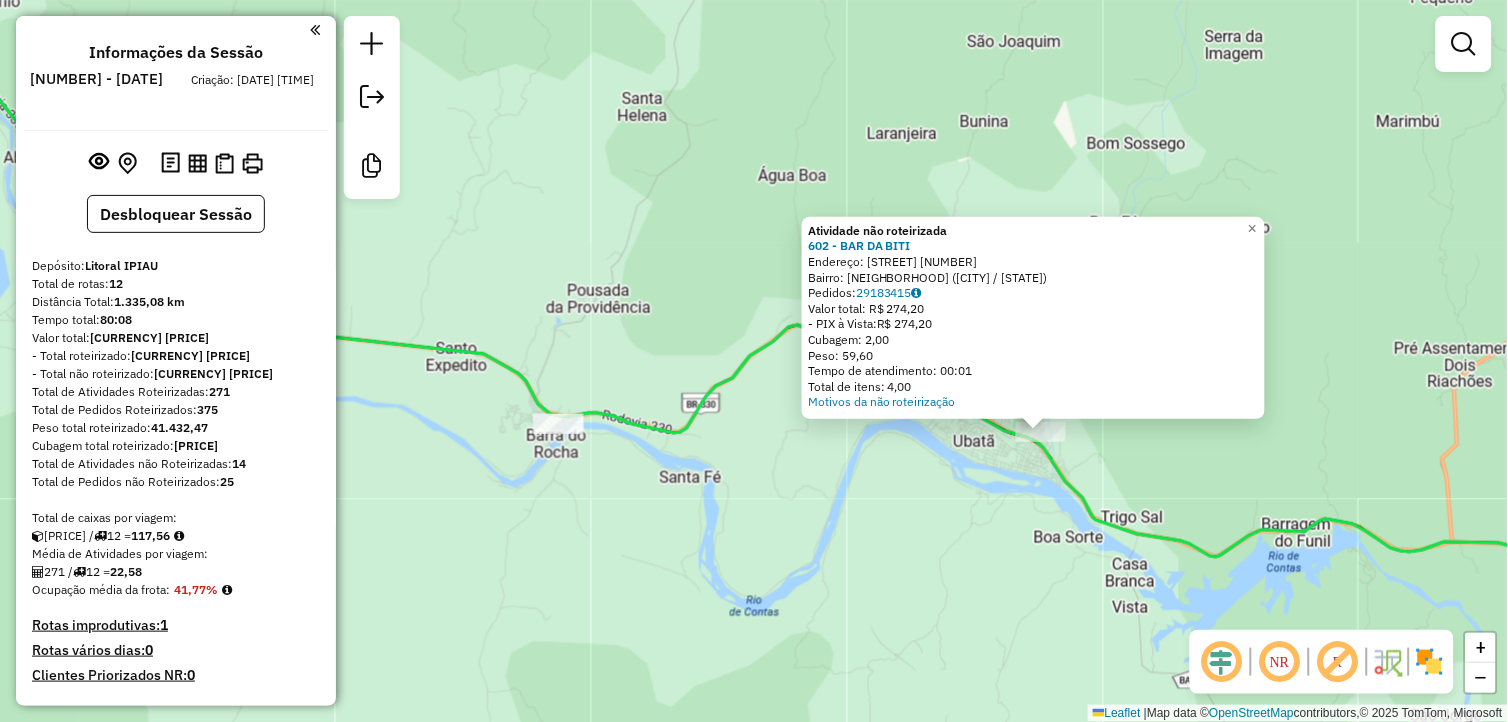 click on "Atividade não roteirizada 602 - BAR DA BITI  Endereço:  Bela vista 1051   Bairro: GLORIA (UBATA / BA)   Pedidos:  29183415   Valor total: R$ 274,20   - PIX à Vista:  R$ 274,20   Cubagem: 2,00   Peso: 59,60   Tempo de atendimento: 00:01   Total de itens: 4,00  Motivos da não roteirização × Janela de atendimento Grade de atendimento Capacidade Transportadoras Veículos Cliente Pedidos  Rotas Selecione os dias de semana para filtrar as janelas de atendimento  Seg   Ter   Qua   Qui   Sex   Sáb   Dom  Informe o período da janela de atendimento: De: Até:  Filtrar exatamente a janela do cliente  Considerar janela de atendimento padrão  Selecione os dias de semana para filtrar as grades de atendimento  Seg   Ter   Qua   Qui   Sex   Sáb   Dom   Considerar clientes sem dia de atendimento cadastrado  Clientes fora do dia de atendimento selecionado Filtrar as atividades entre os valores definidos abaixo:  Peso mínimo:   Peso máximo:   Cubagem mínima:   Cubagem máxima:   De:   Até:   De:   Até:  Nome: +" 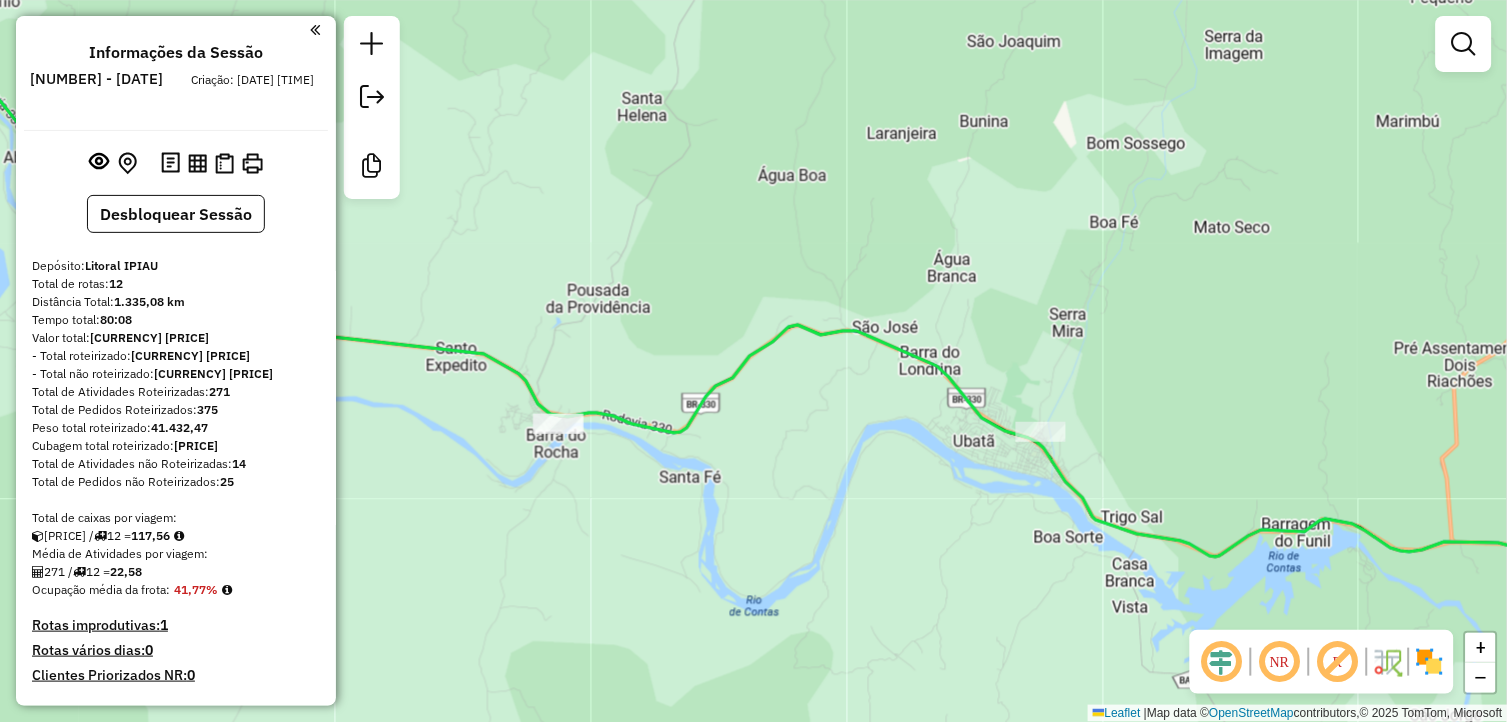 click 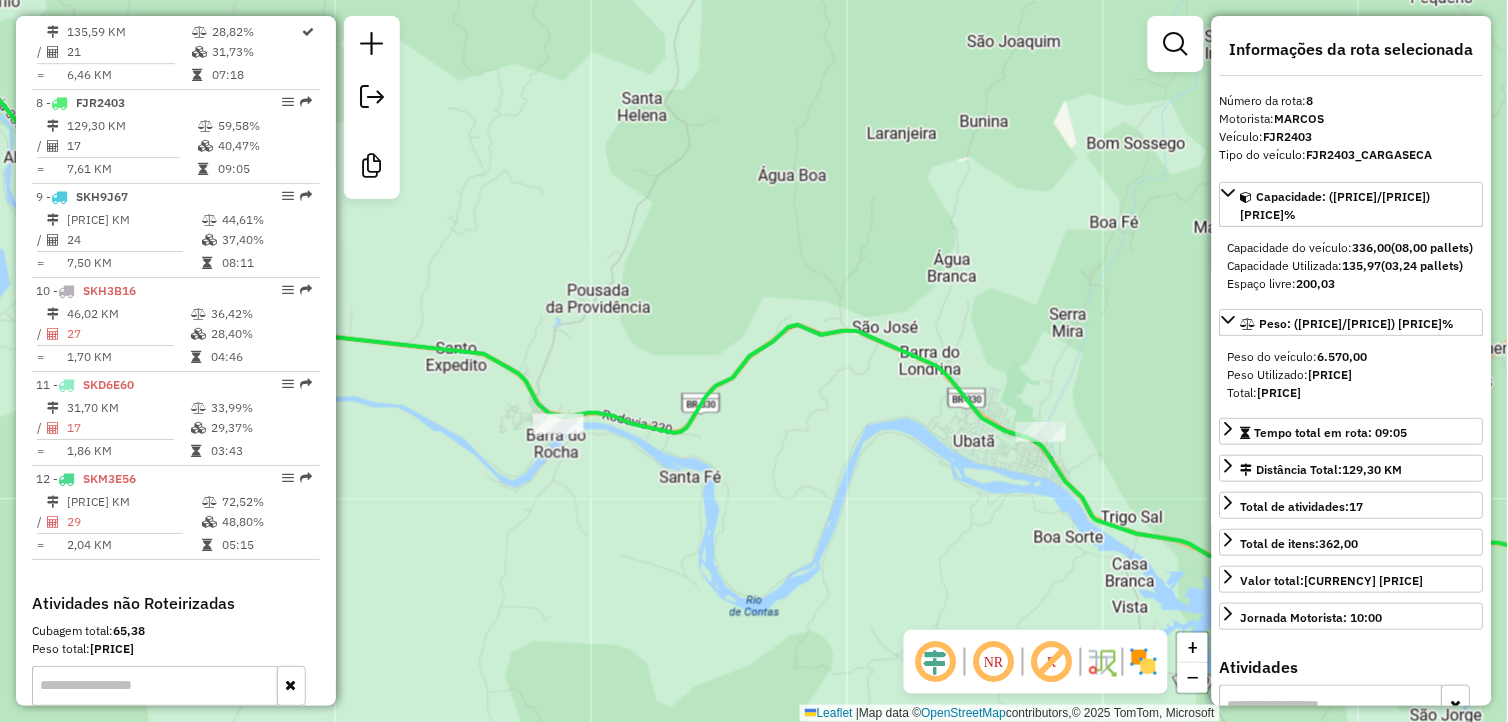 scroll, scrollTop: 1445, scrollLeft: 0, axis: vertical 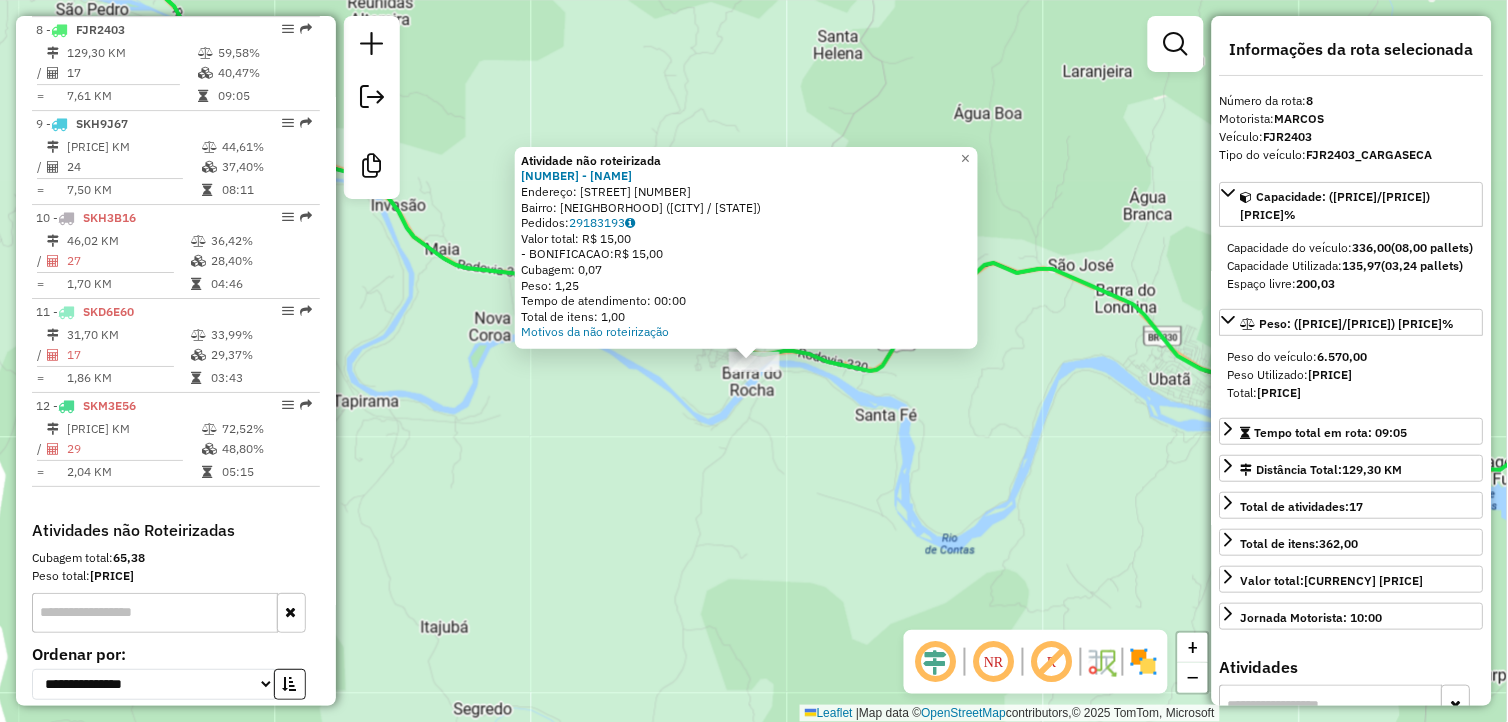 click on "Atividade não roteirizada 1724 - GR DISTRIBUIDORA  Endereço:  rua Jose Muniz ferreira 12   Bairro: CENTRO (BARRA DO ROCHA / BA)   Pedidos:  29183193   Valor total: R$ 15,00   - BONIFICACAO:  R$ 15,00   Cubagem: 0,07   Peso: 1,25   Tempo de atendimento: 00:00   Total de itens: 1,00  Motivos da não roteirização × Janela de atendimento Grade de atendimento Capacidade Transportadoras Veículos Cliente Pedidos  Rotas Selecione os dias de semana para filtrar as janelas de atendimento  Seg   Ter   Qua   Qui   Sex   Sáb   Dom  Informe o período da janela de atendimento: De: Até:  Filtrar exatamente a janela do cliente  Considerar janela de atendimento padrão  Selecione os dias de semana para filtrar as grades de atendimento  Seg   Ter   Qua   Qui   Sex   Sáb   Dom   Considerar clientes sem dia de atendimento cadastrado  Clientes fora do dia de atendimento selecionado Filtrar as atividades entre os valores definidos abaixo:  Peso mínimo:   Peso máximo:   Cubagem mínima:   Cubagem máxima:   De:   Até:" 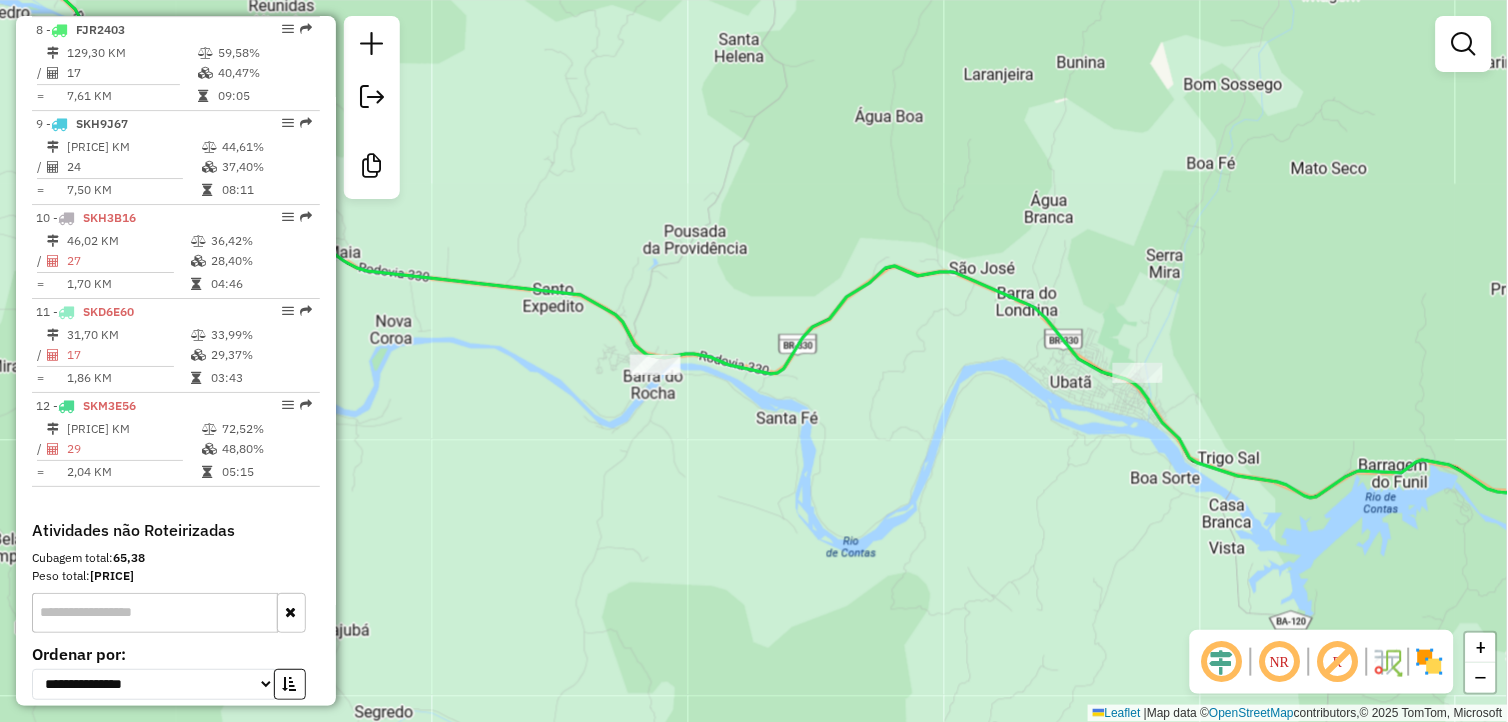 drag, startPoint x: 1063, startPoint y: 484, endPoint x: 850, endPoint y: 467, distance: 213.67732 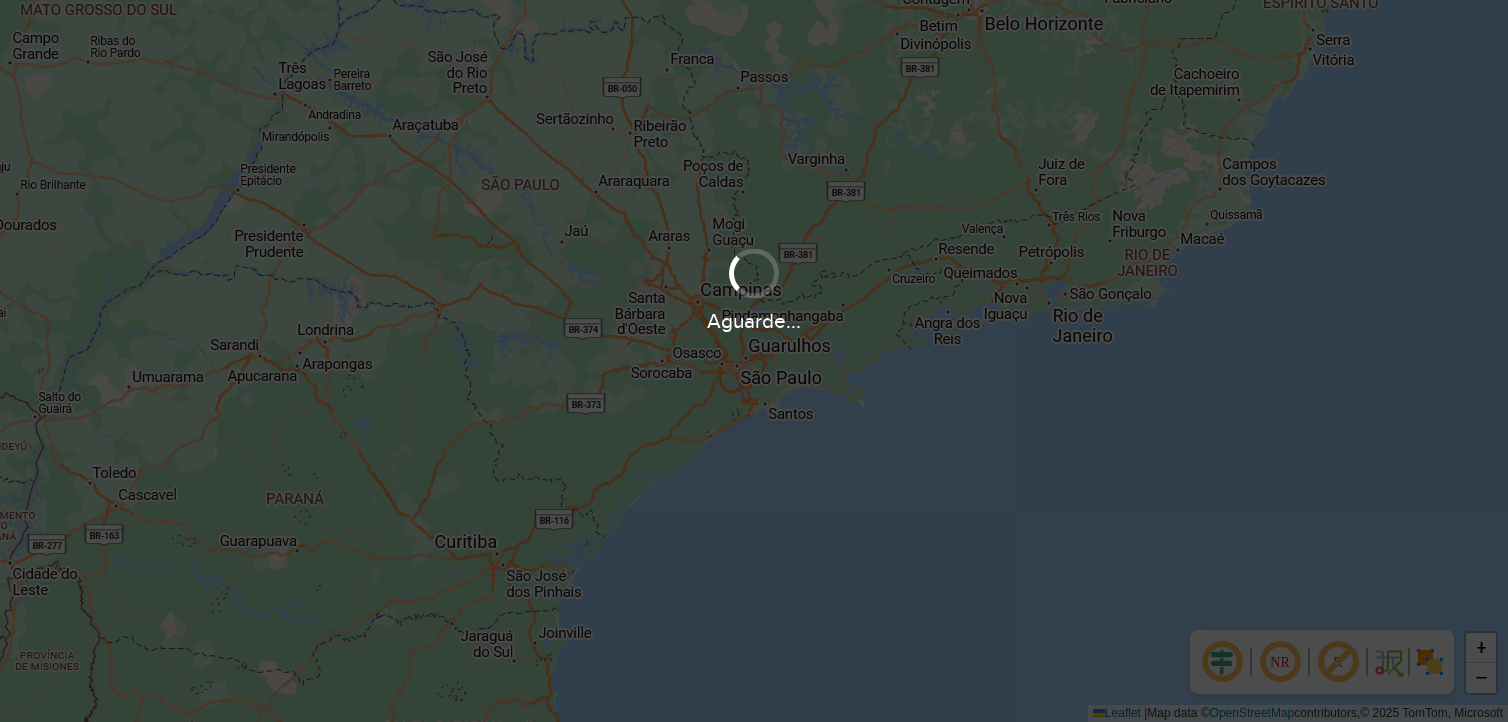 scroll, scrollTop: 0, scrollLeft: 0, axis: both 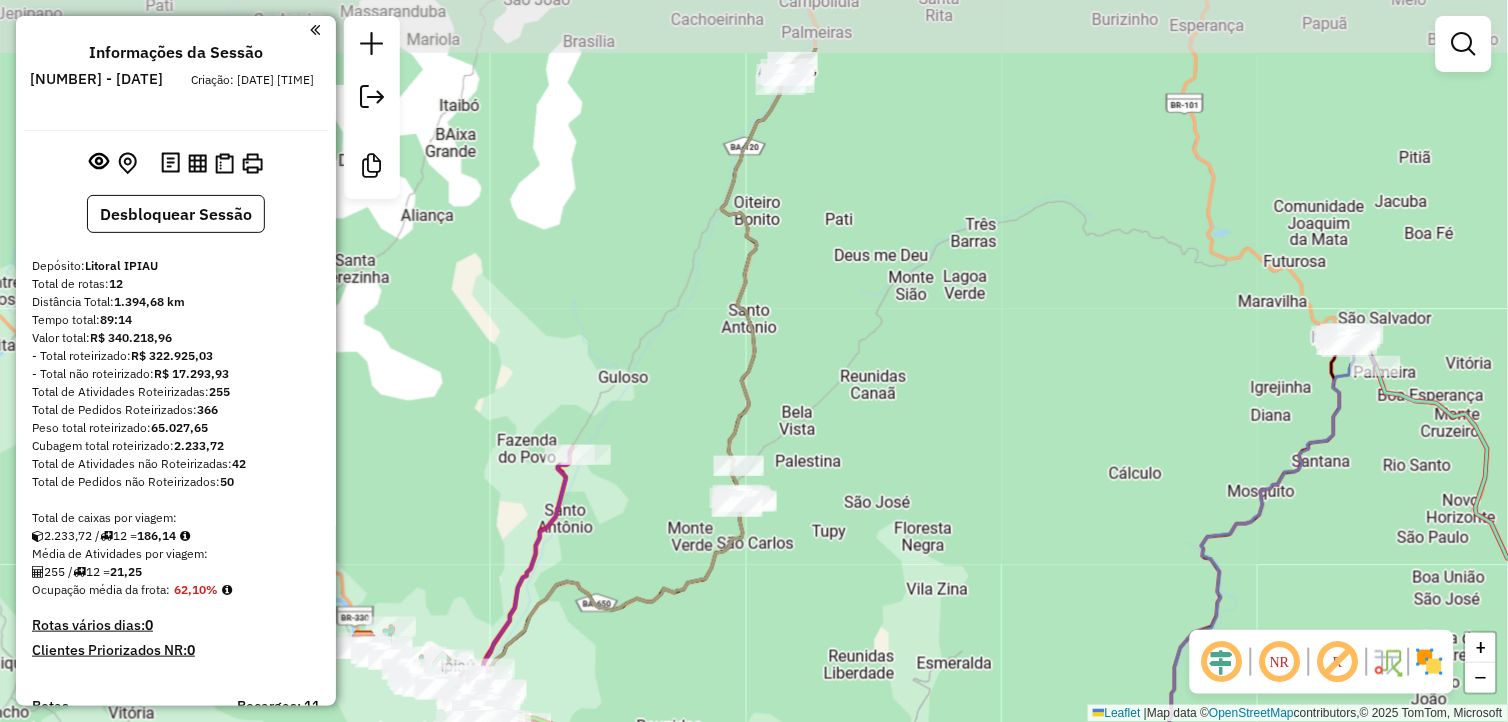 drag, startPoint x: 866, startPoint y: 360, endPoint x: 810, endPoint y: 482, distance: 134.23859 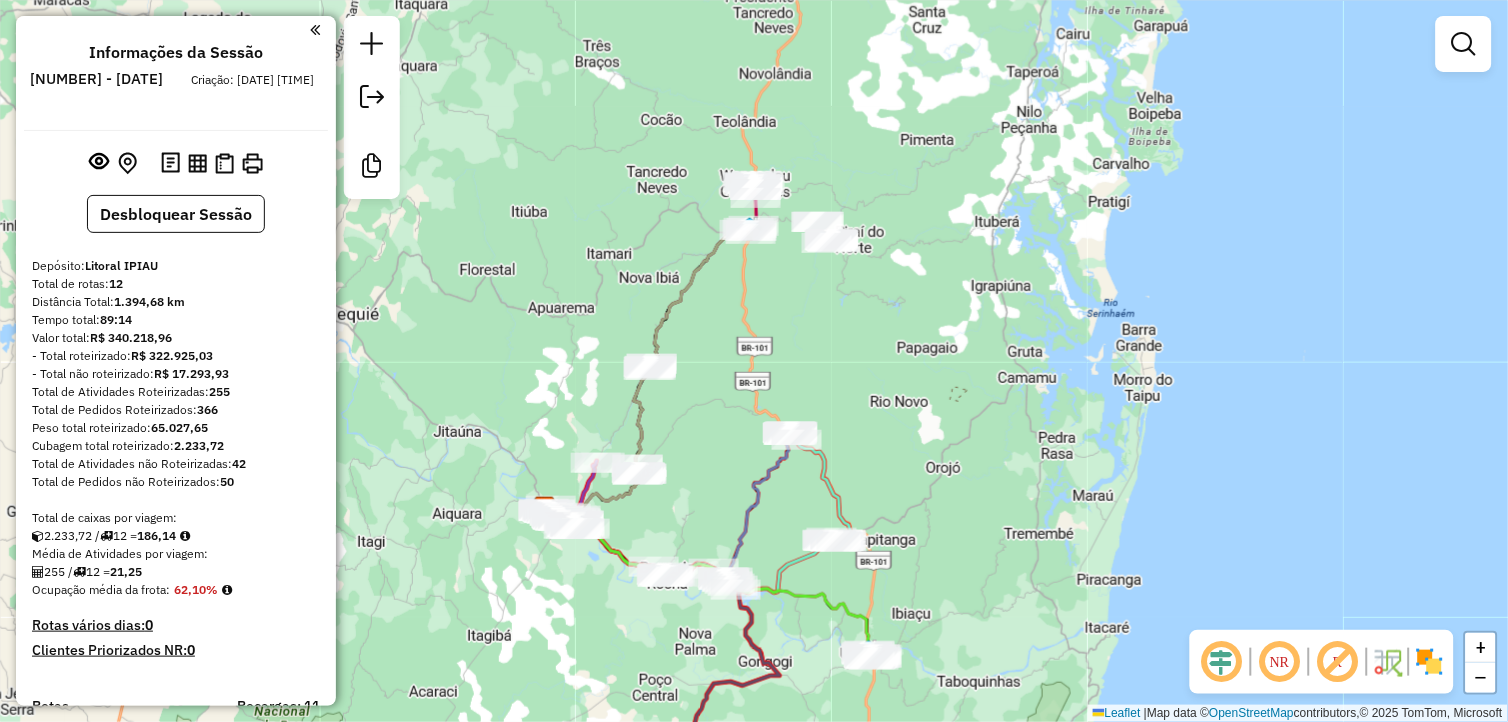 drag, startPoint x: 998, startPoint y: 268, endPoint x: 832, endPoint y: 352, distance: 186.043 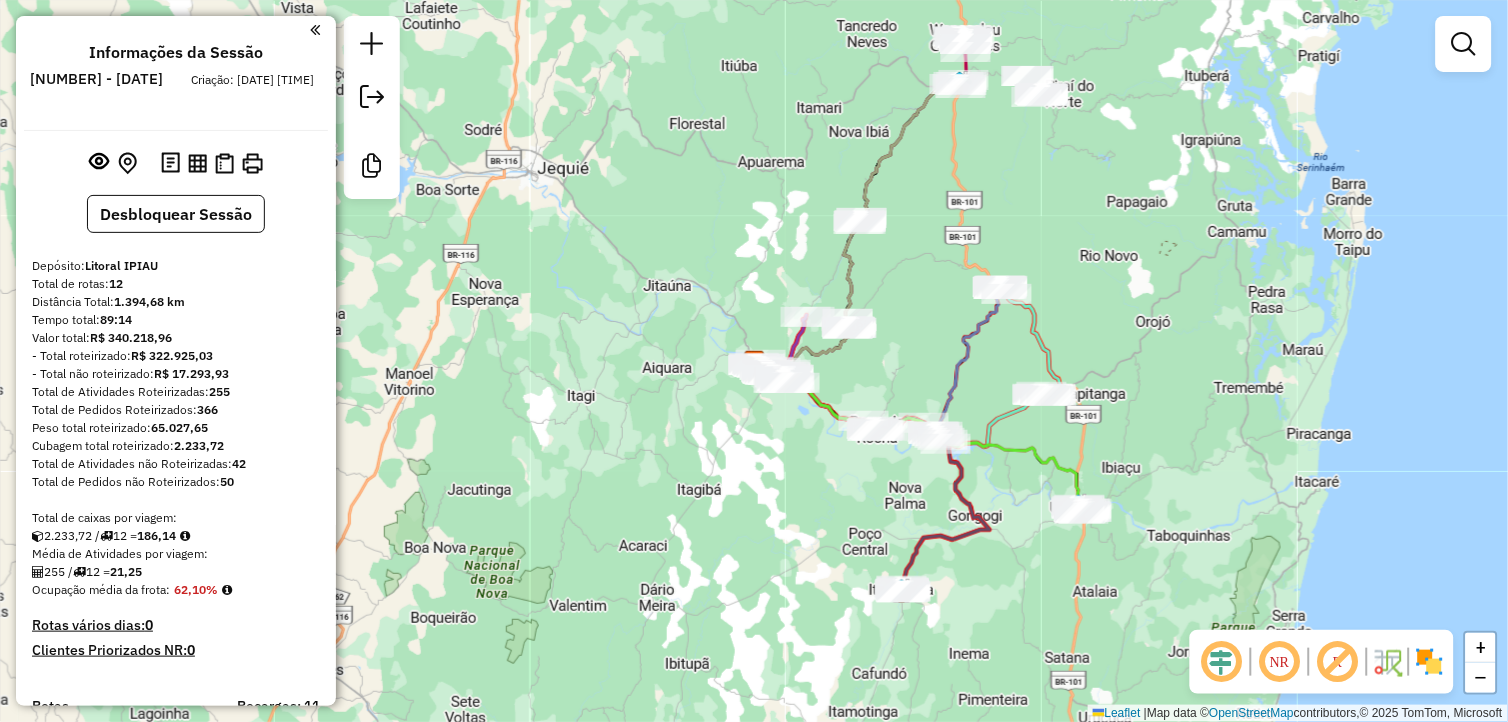 drag, startPoint x: 763, startPoint y: 356, endPoint x: 962, endPoint y: 261, distance: 220.51303 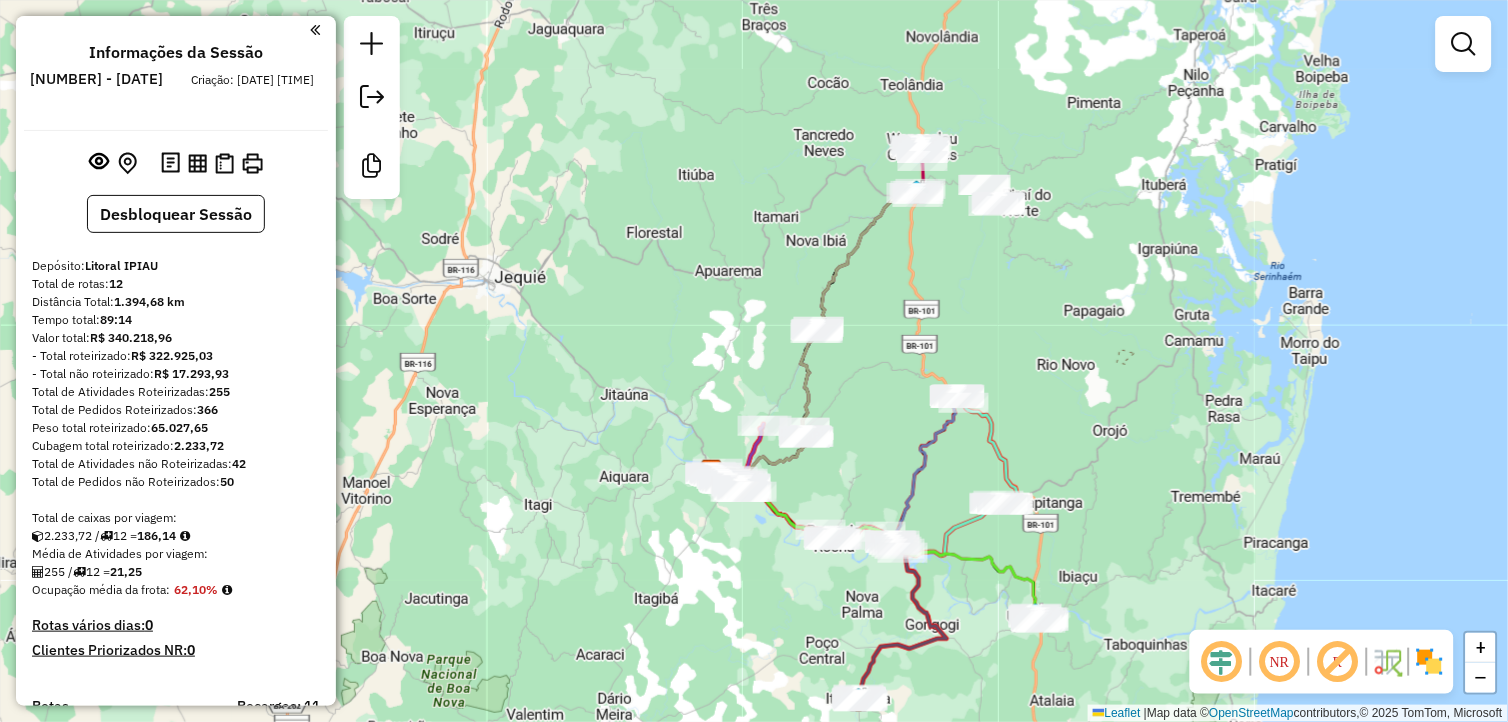 drag, startPoint x: 1036, startPoint y: 223, endPoint x: 952, endPoint y: 281, distance: 102.0784 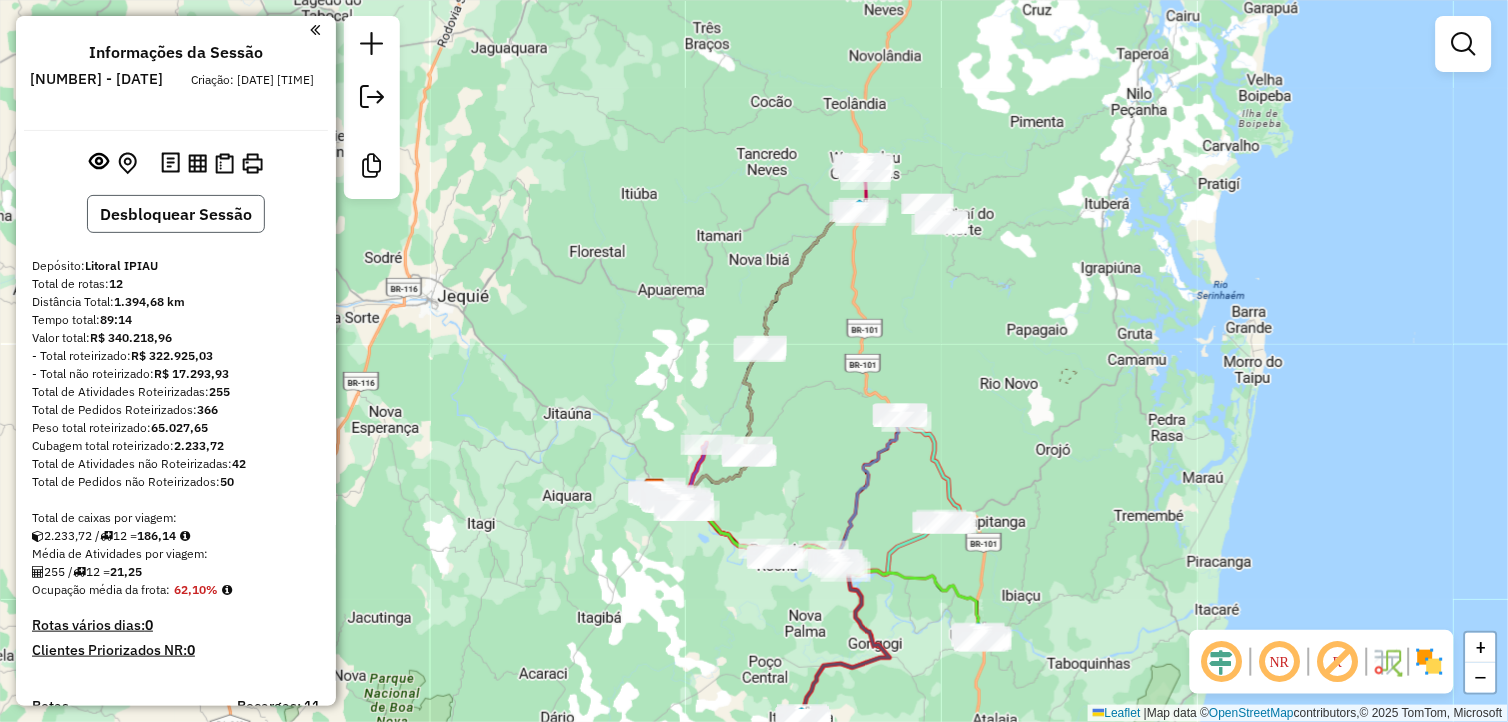 click on "Desbloquear Sessão" at bounding box center [176, 214] 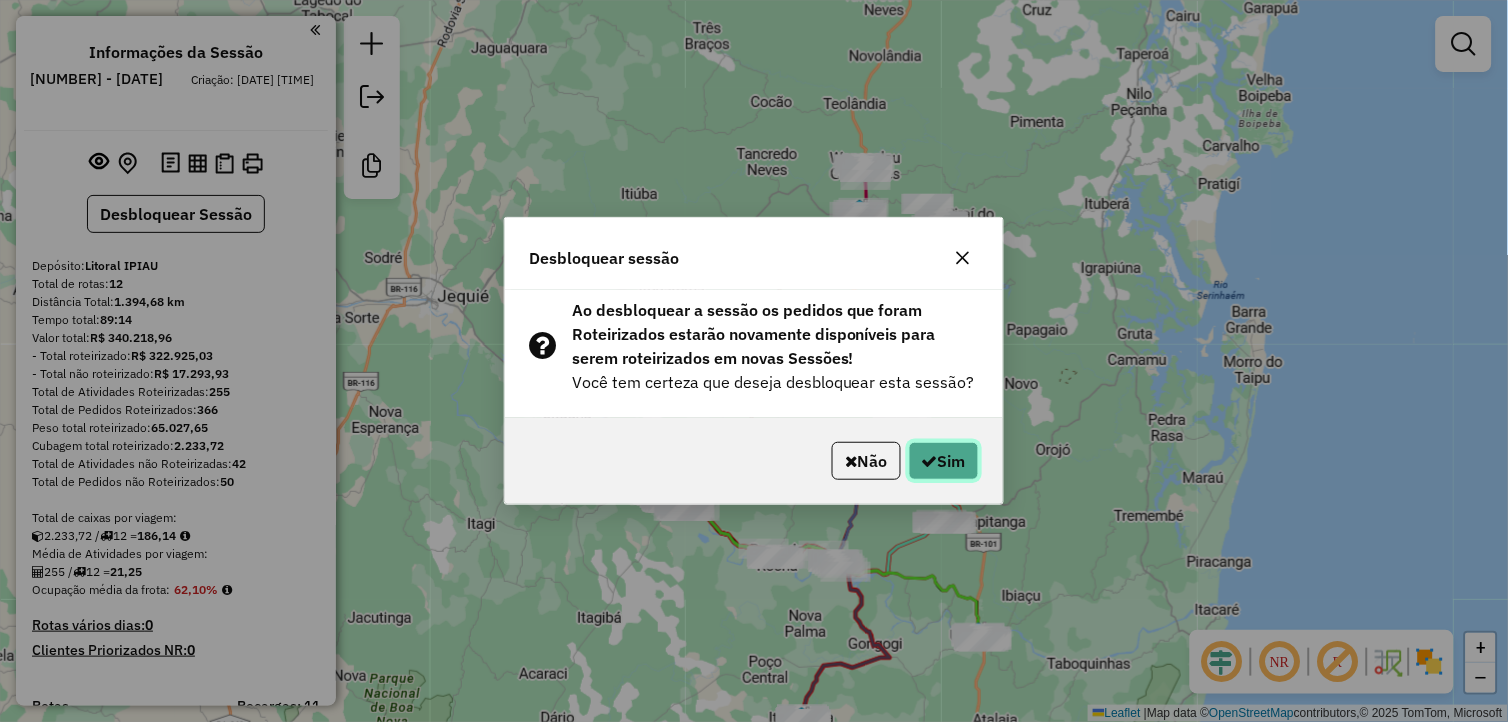 click on "Sim" 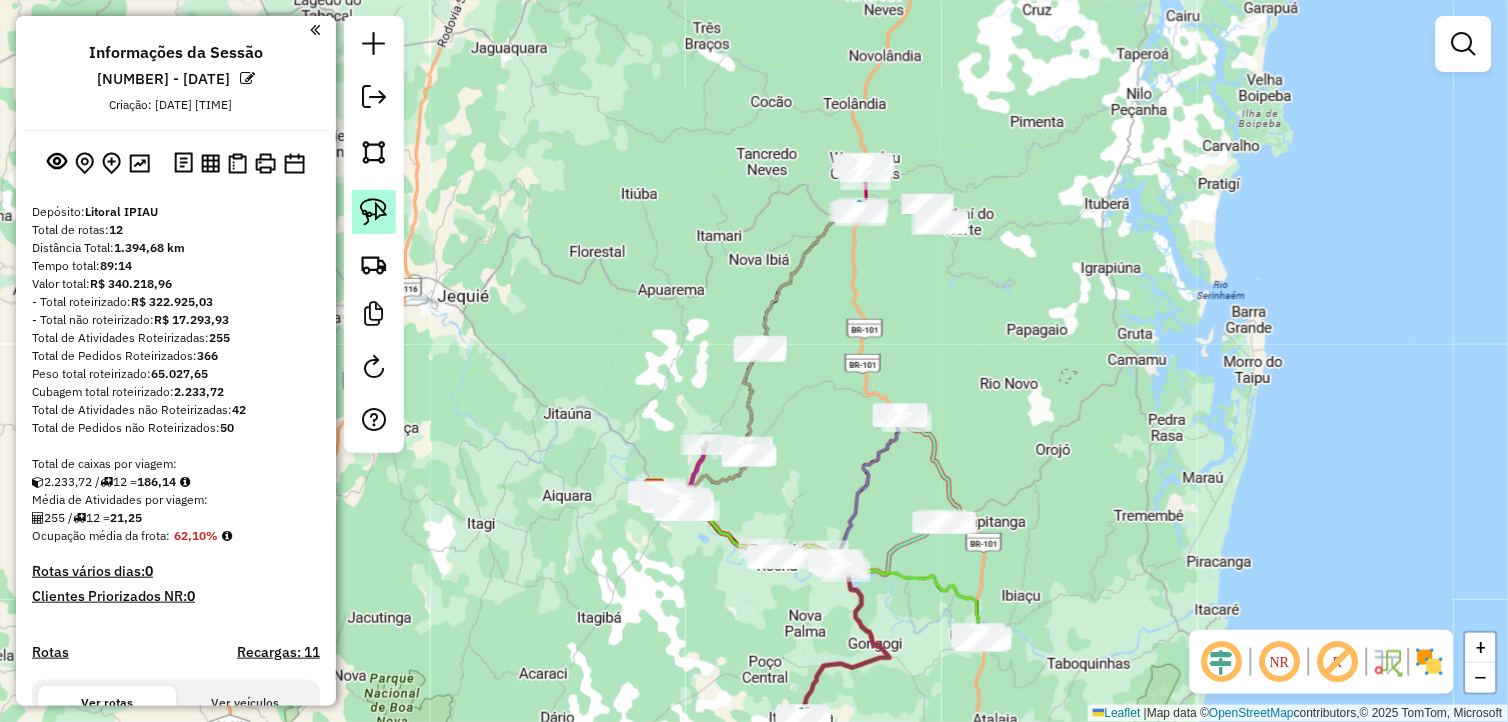 click 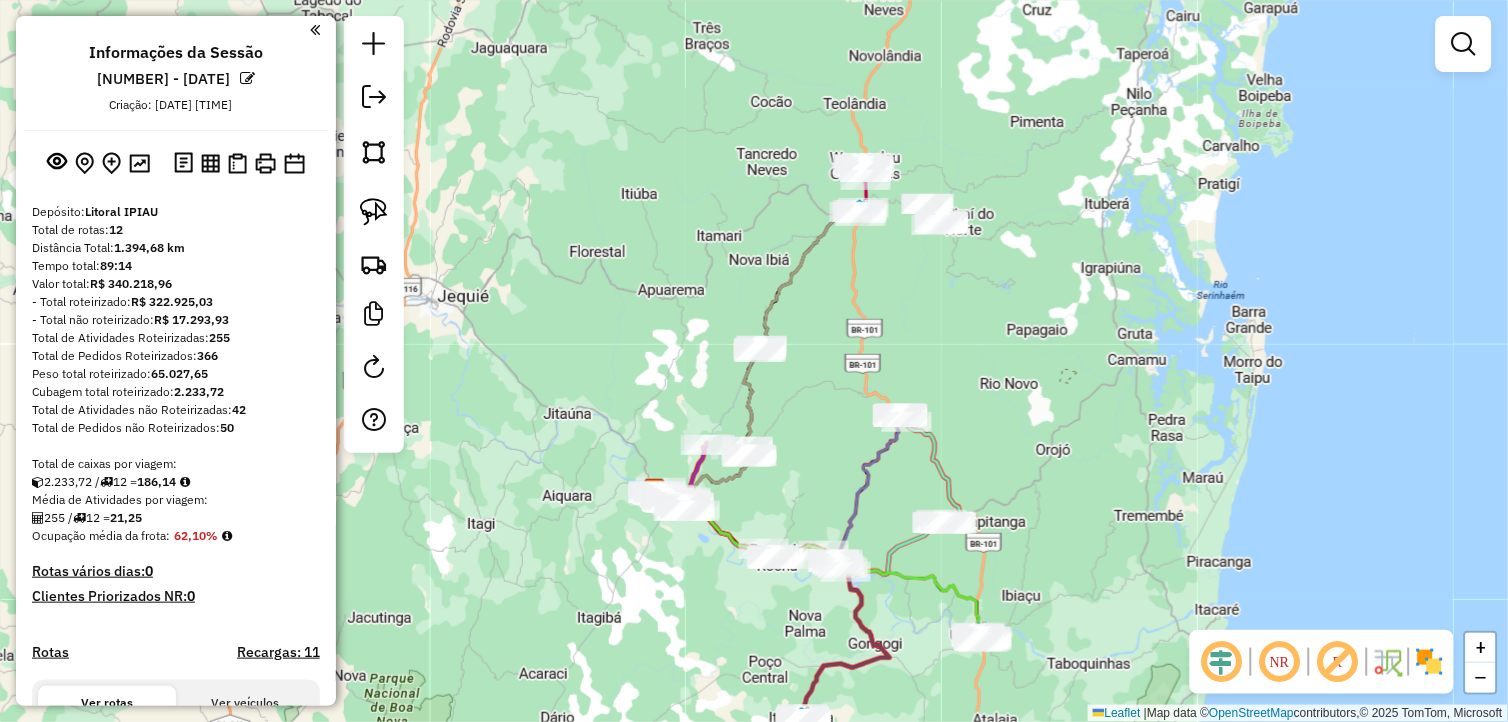 drag, startPoint x: 376, startPoint y: 216, endPoint x: 586, endPoint y: 198, distance: 210.77002 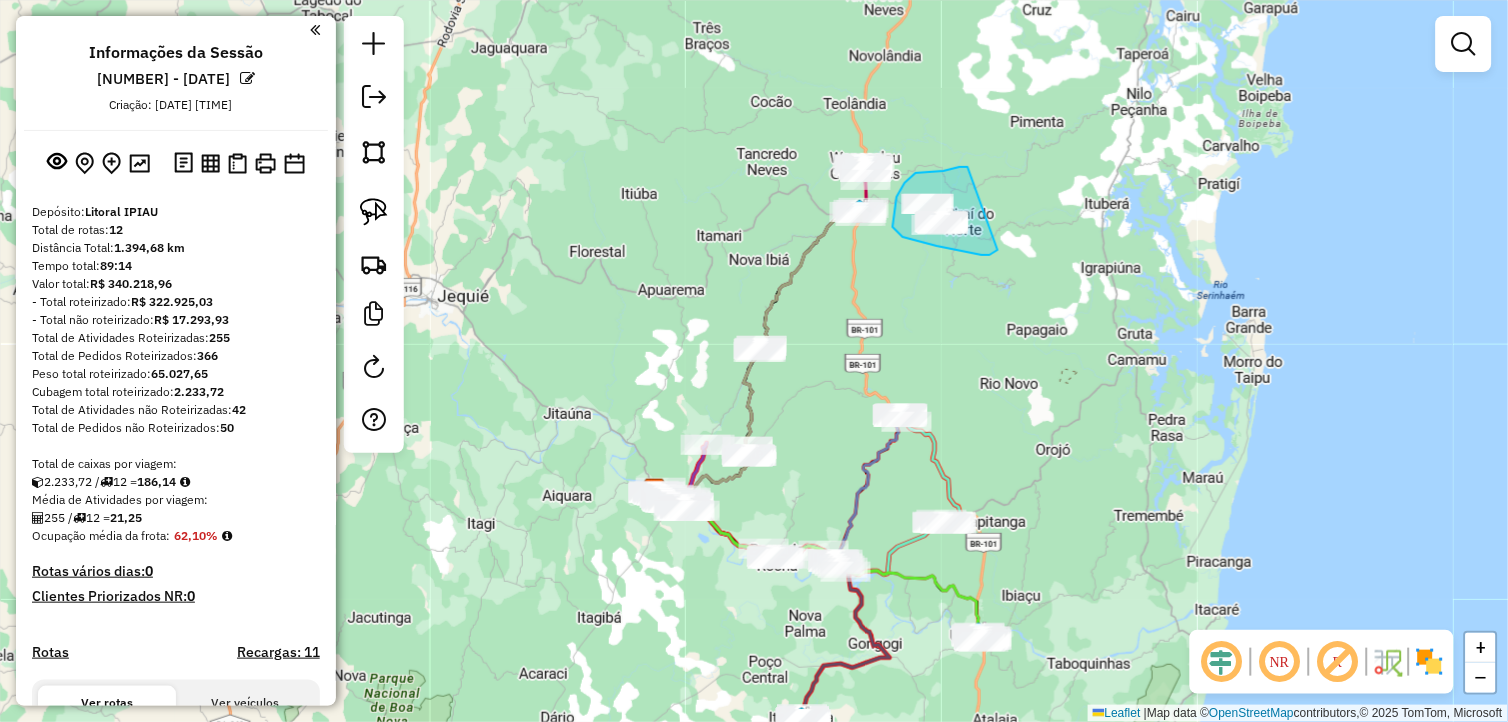 drag, startPoint x: 968, startPoint y: 167, endPoint x: 1000, endPoint y: 248, distance: 87.0919 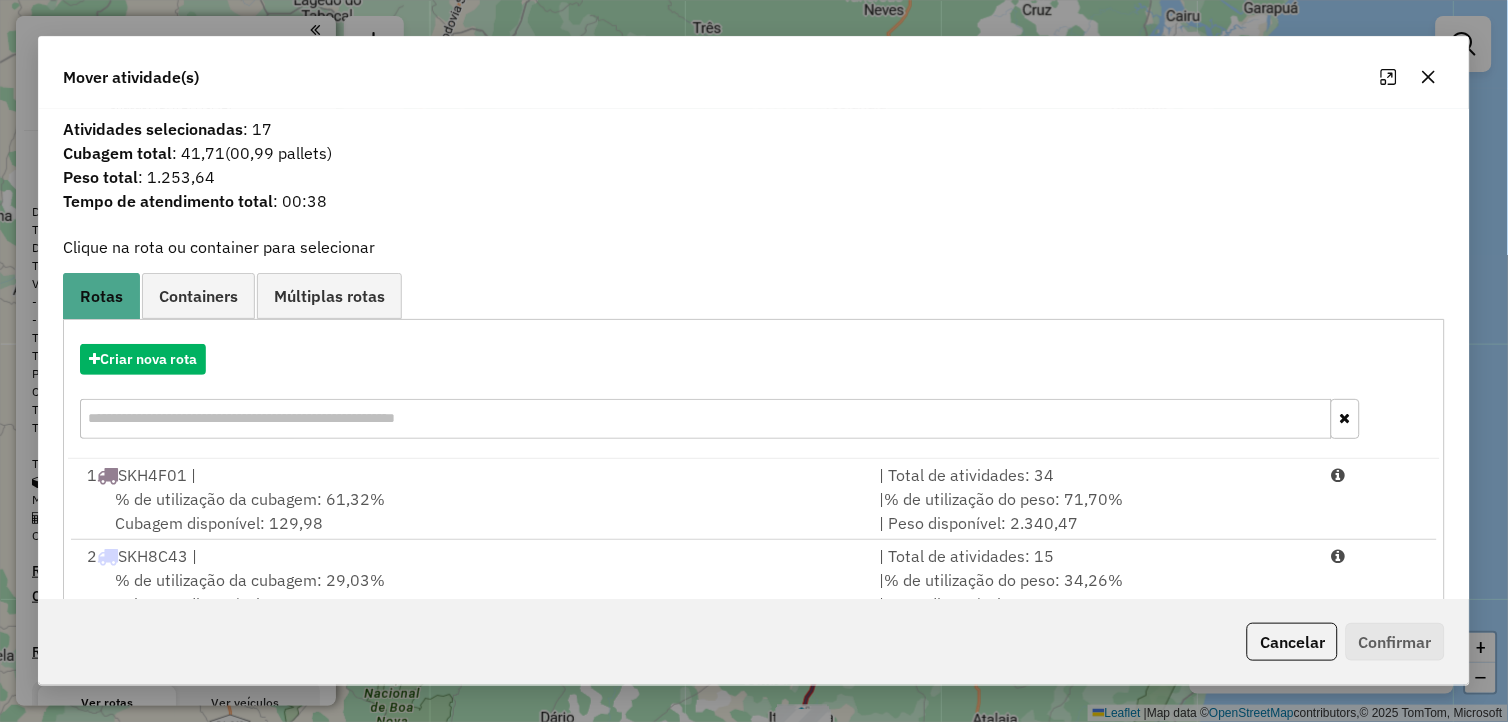 click 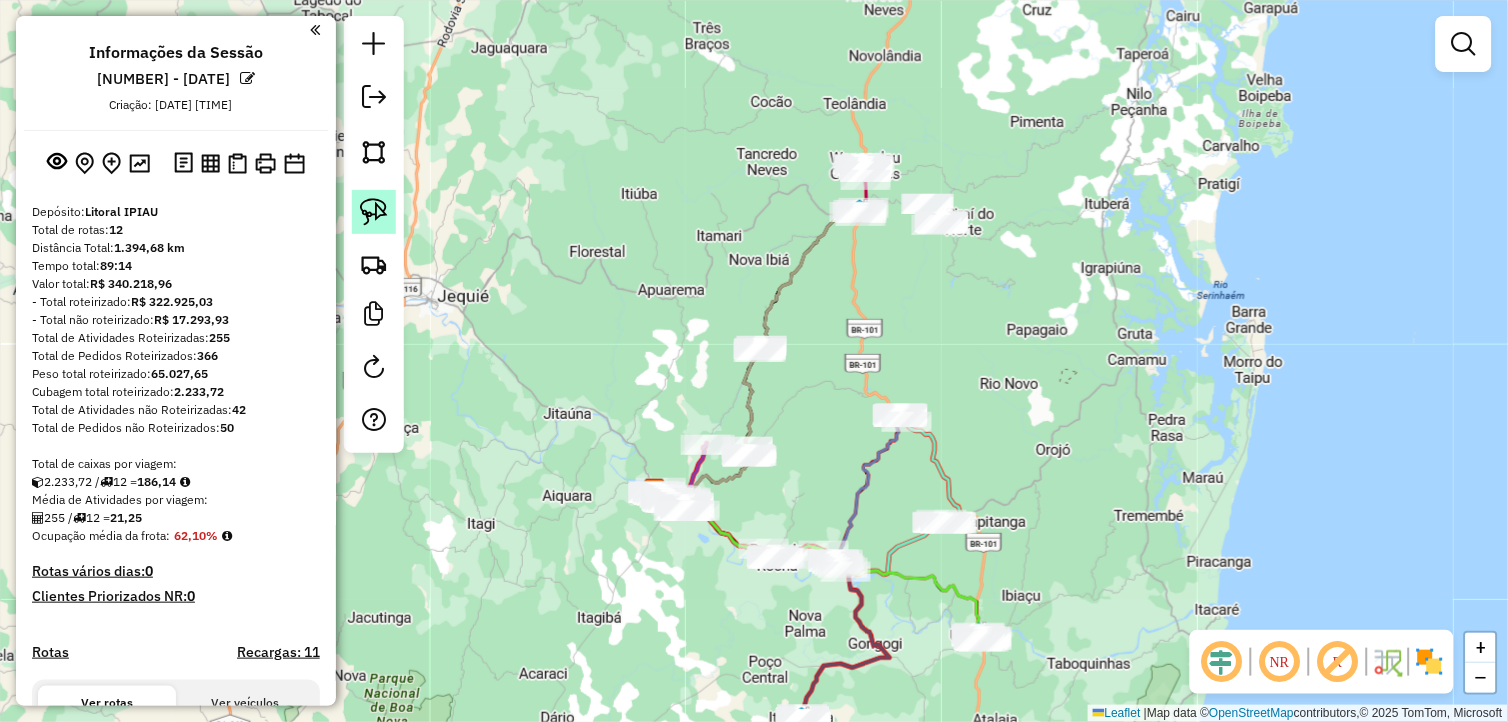 click 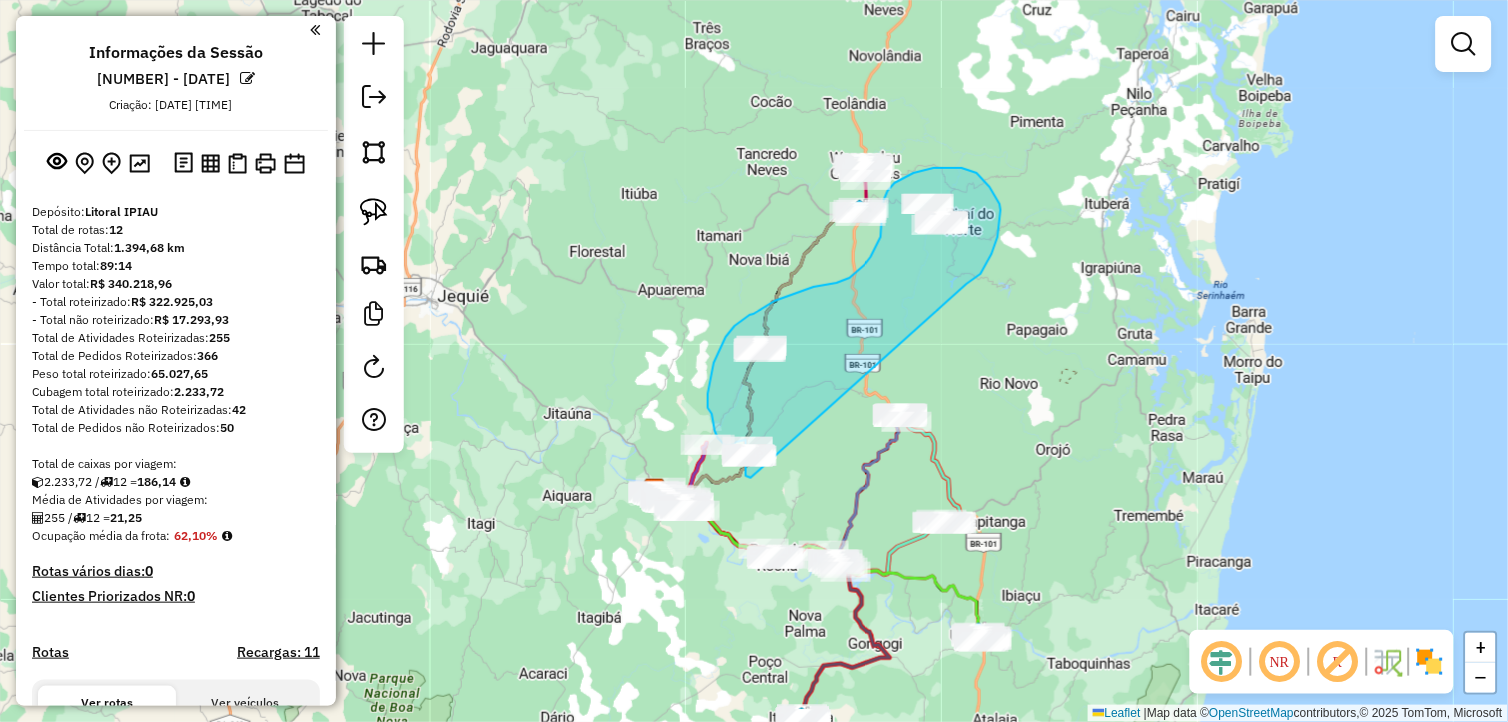 drag, startPoint x: 973, startPoint y: 280, endPoint x: 751, endPoint y: 478, distance: 297.46933 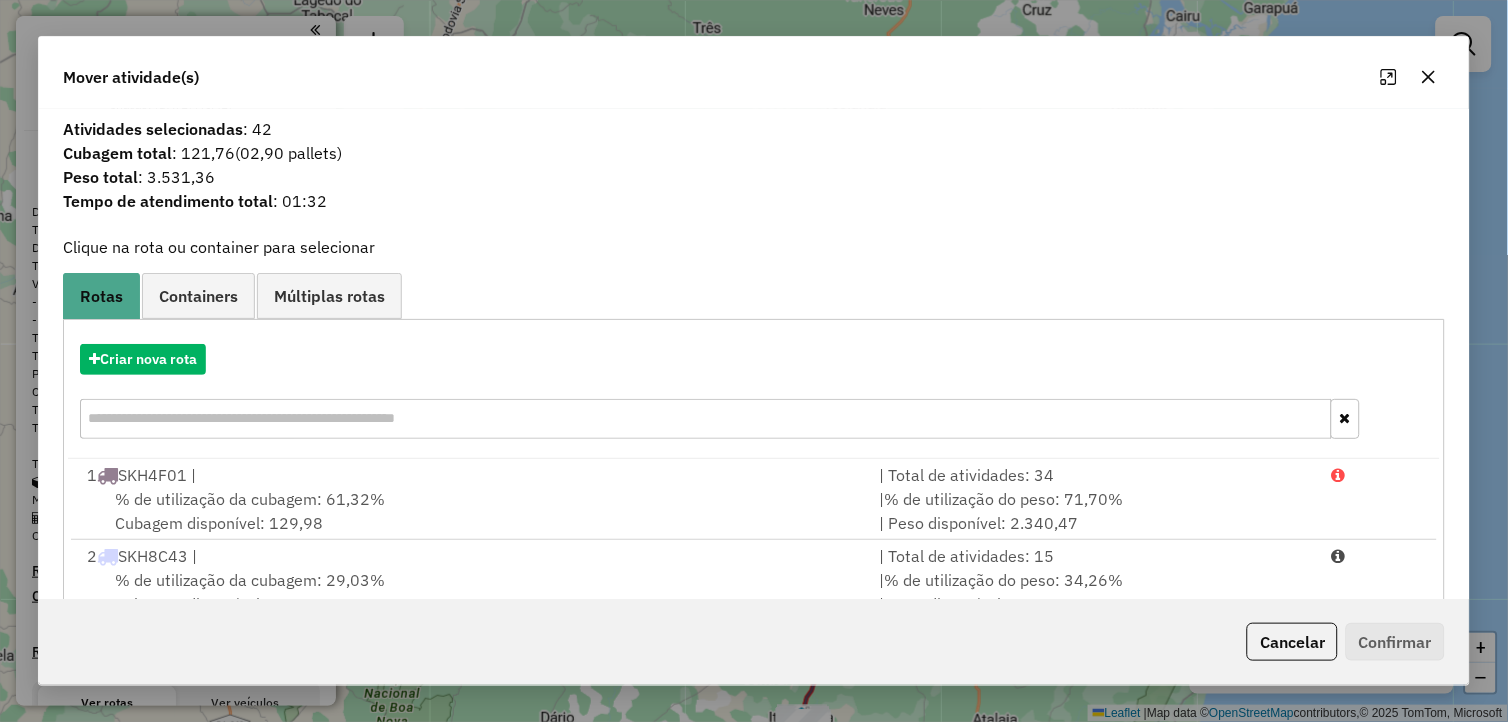 click 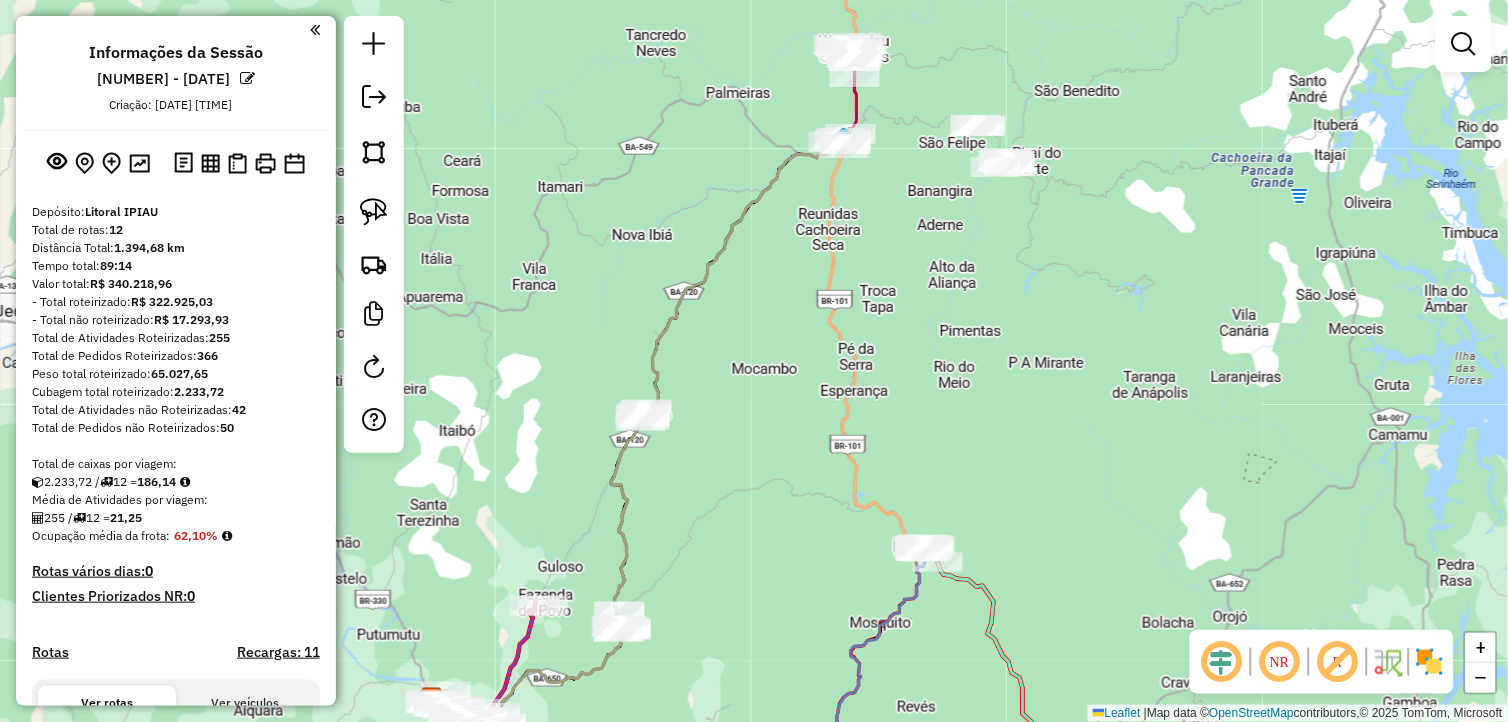 click on "Janela de atendimento Grade de atendimento Capacidade Transportadoras Veículos Cliente Pedidos  Rotas Selecione os dias de semana para filtrar as janelas de atendimento  Seg   Ter   Qua   Qui   Sex   Sáb   Dom  Informe o período da janela de atendimento: De: Até:  Filtrar exatamente a janela do cliente  Considerar janela de atendimento padrão  Selecione os dias de semana para filtrar as grades de atendimento  Seg   Ter   Qua   Qui   Sex   Sáb   Dom   Considerar clientes sem dia de atendimento cadastrado  Clientes fora do dia de atendimento selecionado Filtrar as atividades entre os valores definidos abaixo:  Peso mínimo:   Peso máximo:   Cubagem mínima:   Cubagem máxima:   De:   Até:  Filtrar as atividades entre o tempo de atendimento definido abaixo:  De:   Até:   Considerar capacidade total dos clientes não roteirizados Transportadora: Selecione um ou mais itens Tipo de veículo: Selecione um ou mais itens Veículo: Selecione um ou mais itens Motorista: Selecione um ou mais itens Nome: Rótulo:" 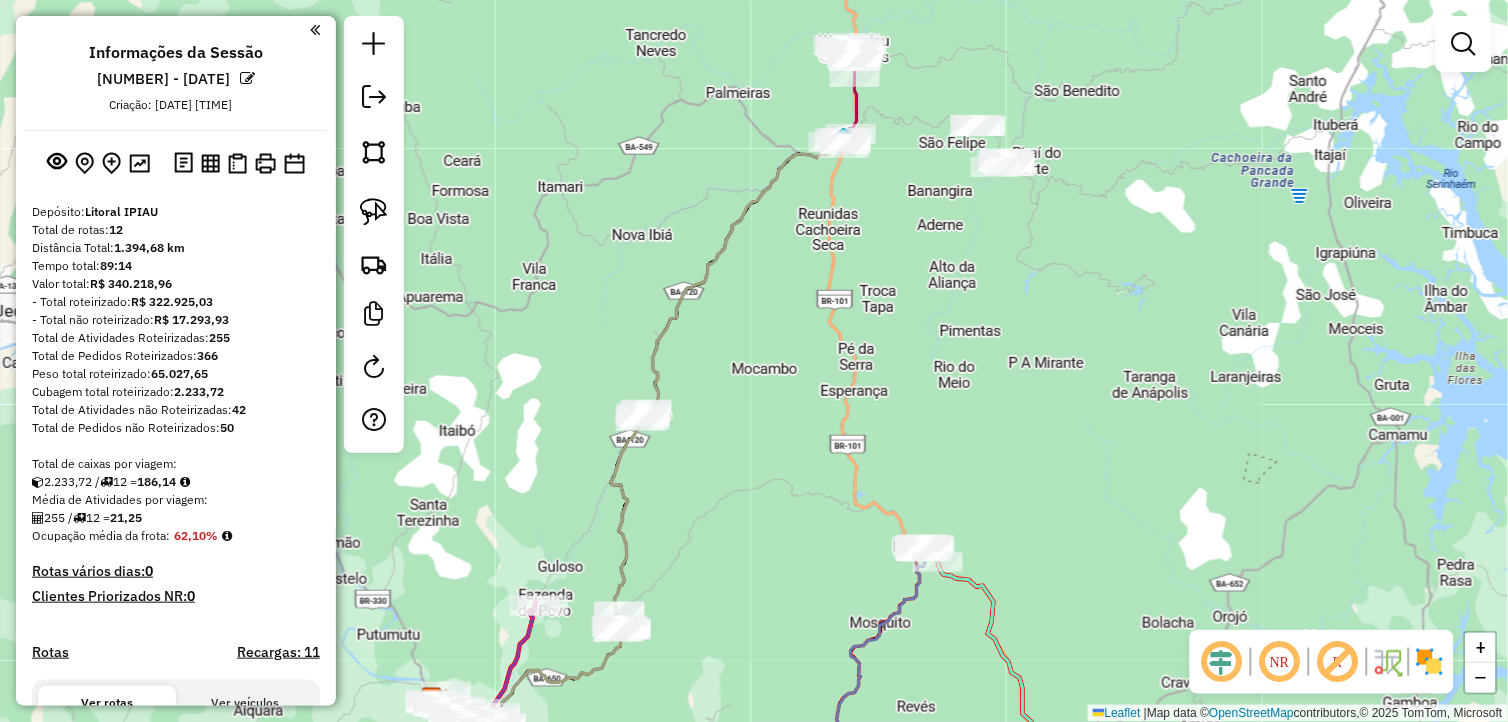 drag, startPoint x: 846, startPoint y: 382, endPoint x: 827, endPoint y: 408, distance: 32.202484 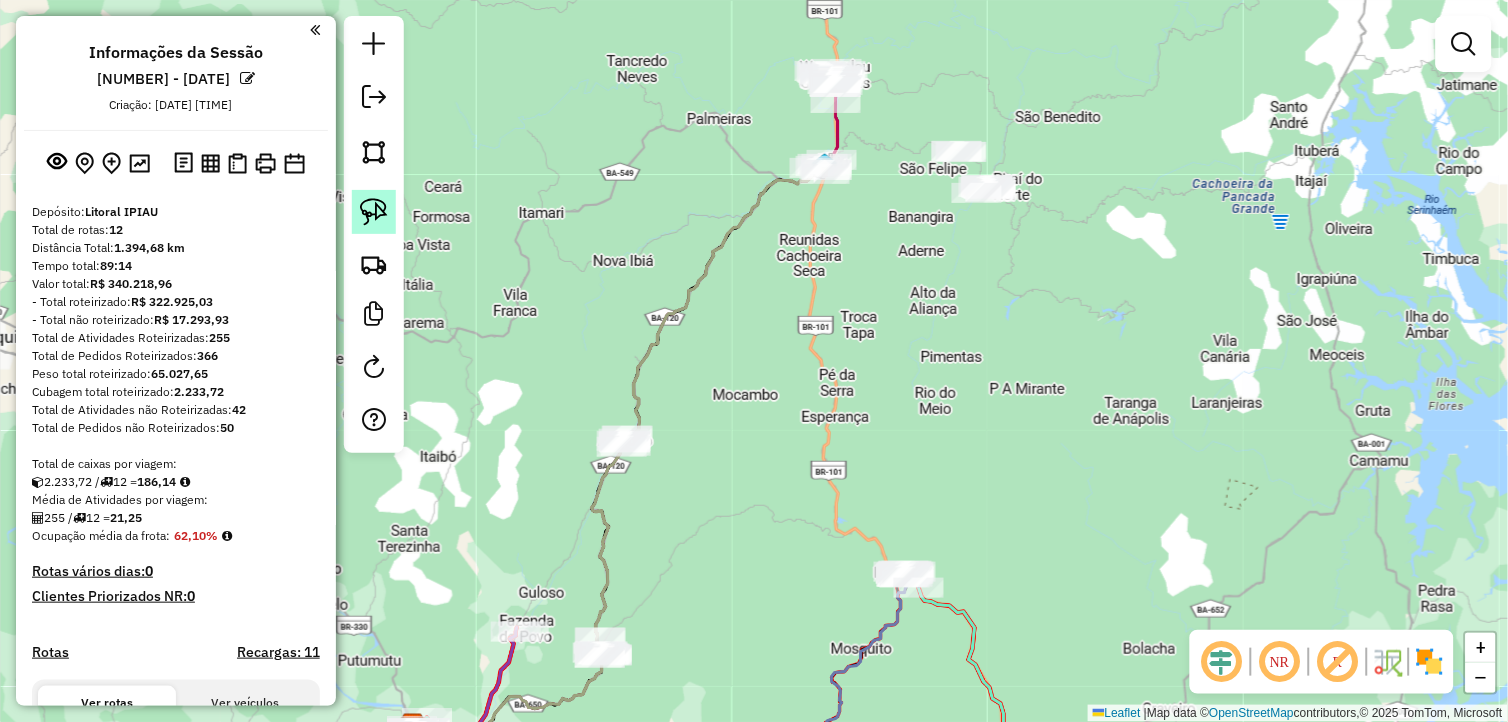 click 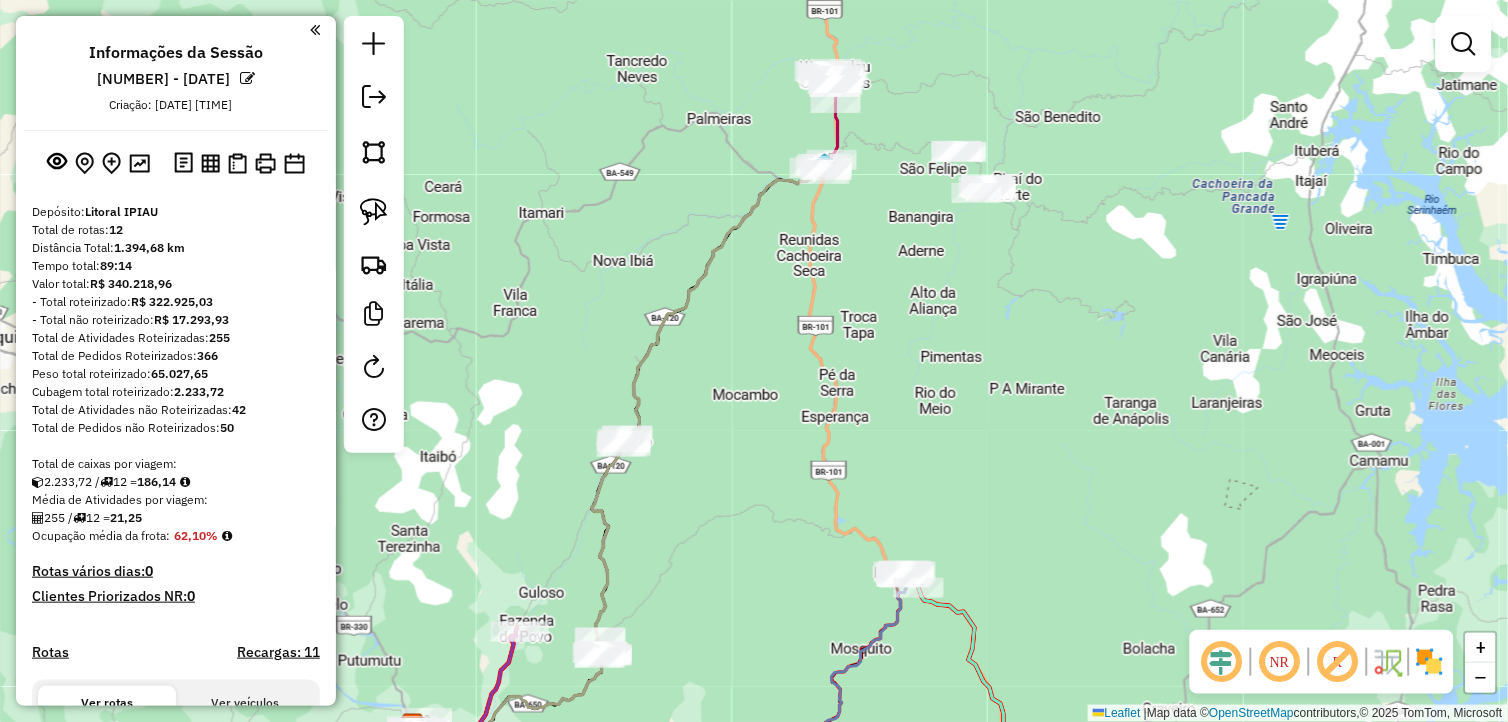 drag, startPoint x: 358, startPoint y: 216, endPoint x: 823, endPoint y: 254, distance: 466.5501 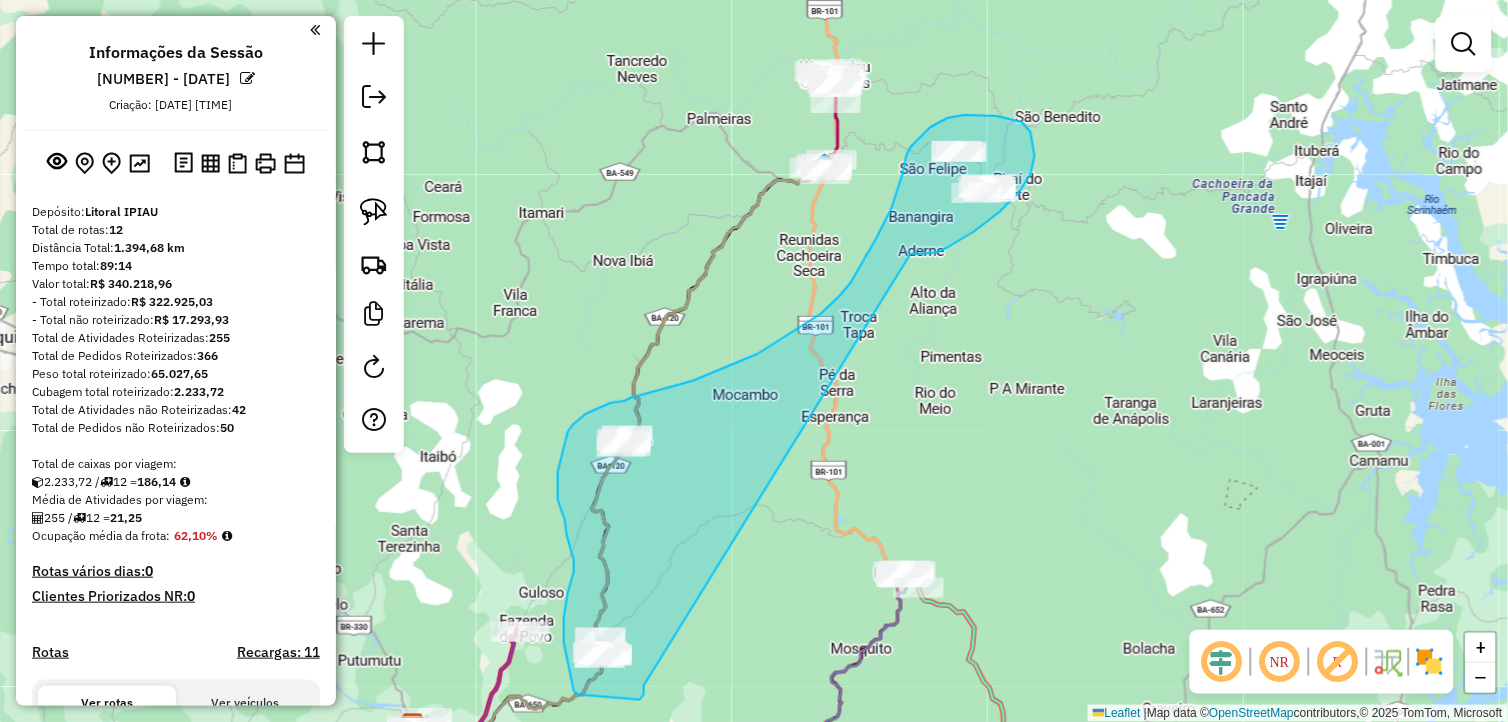 drag, startPoint x: 920, startPoint y: 254, endPoint x: 644, endPoint y: 686, distance: 512.6402 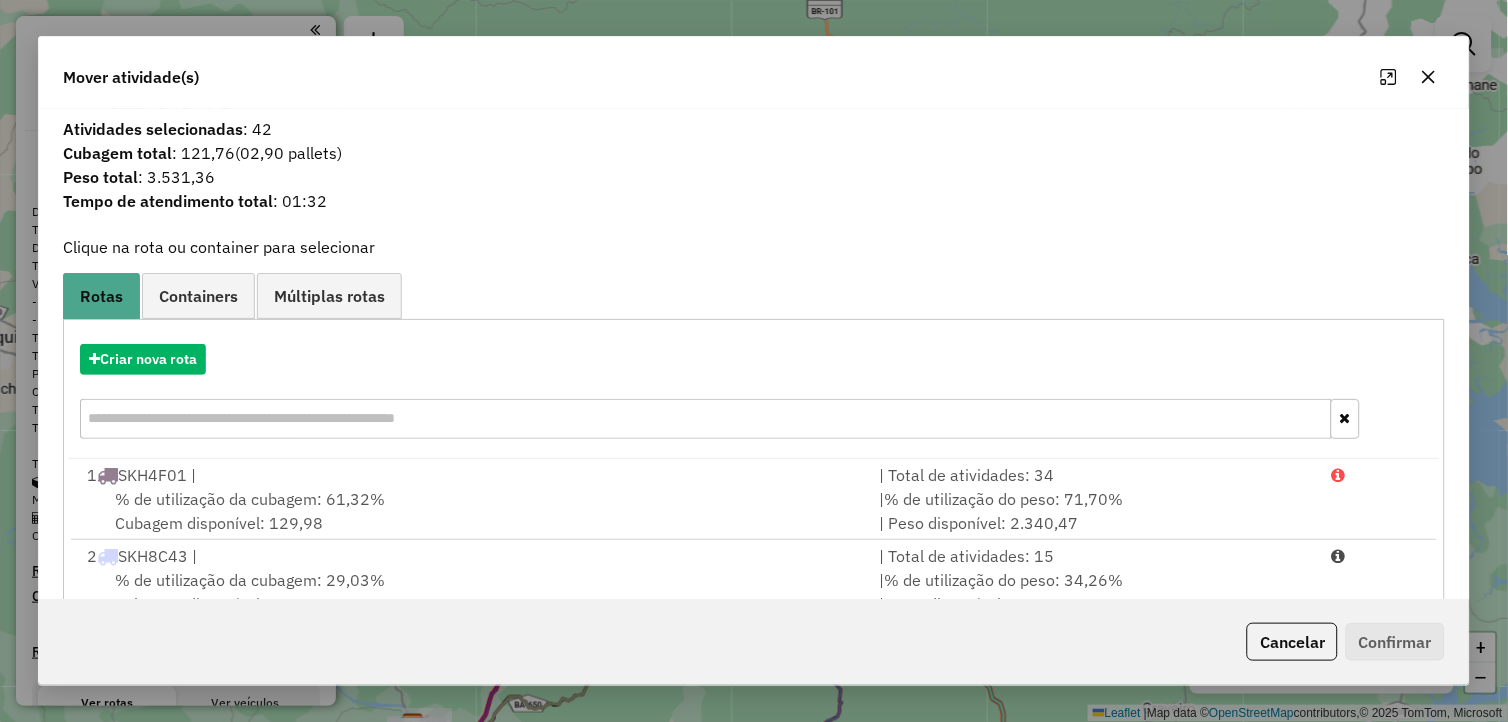 click 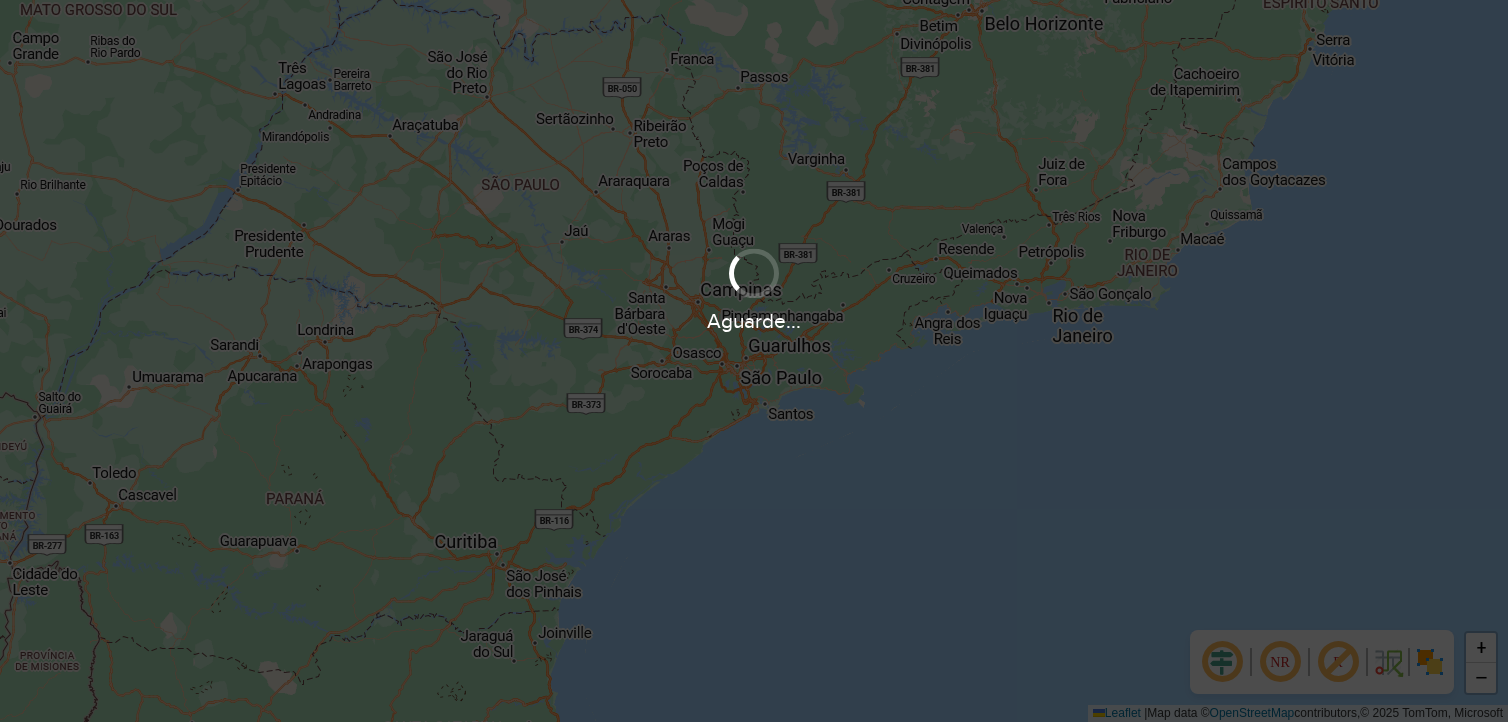 scroll, scrollTop: 0, scrollLeft: 0, axis: both 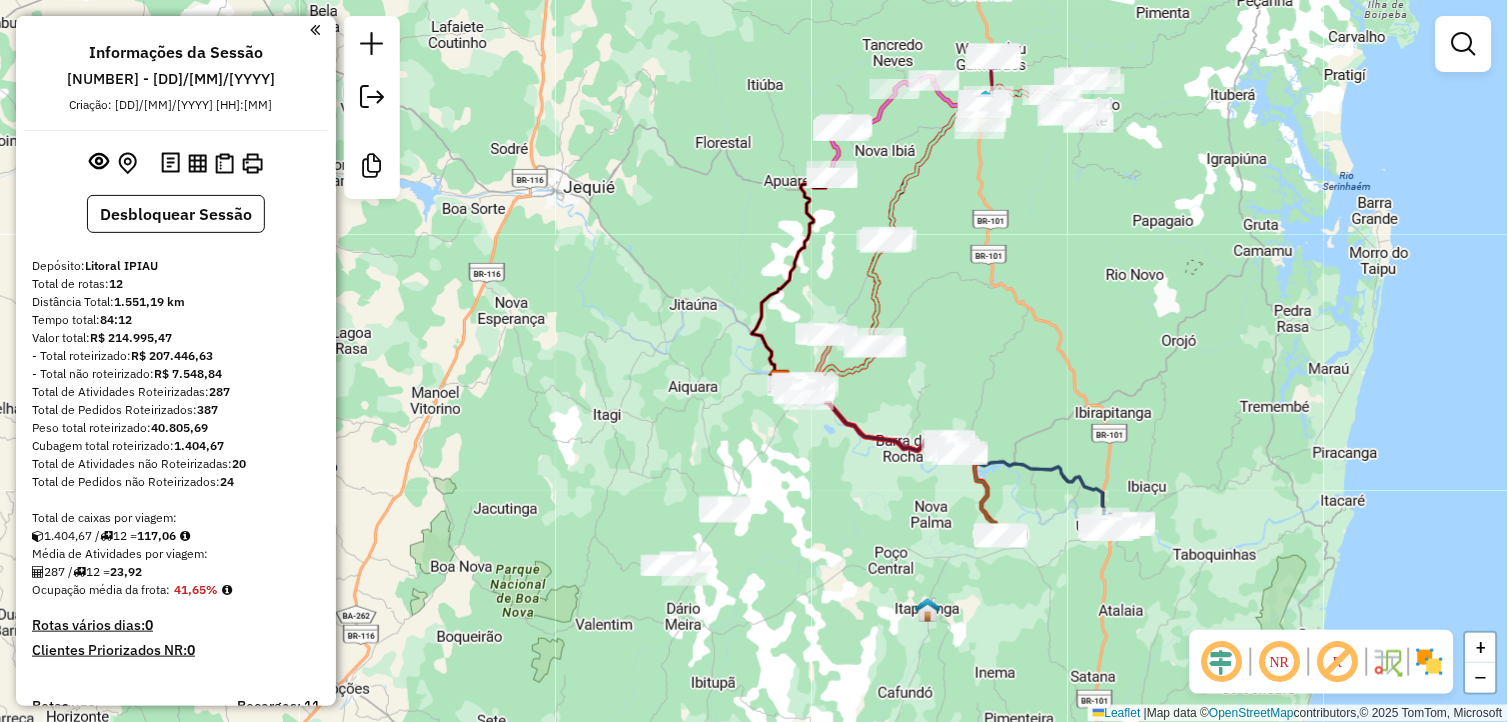 drag, startPoint x: 792, startPoint y: 570, endPoint x: 800, endPoint y: 598, distance: 29.12044 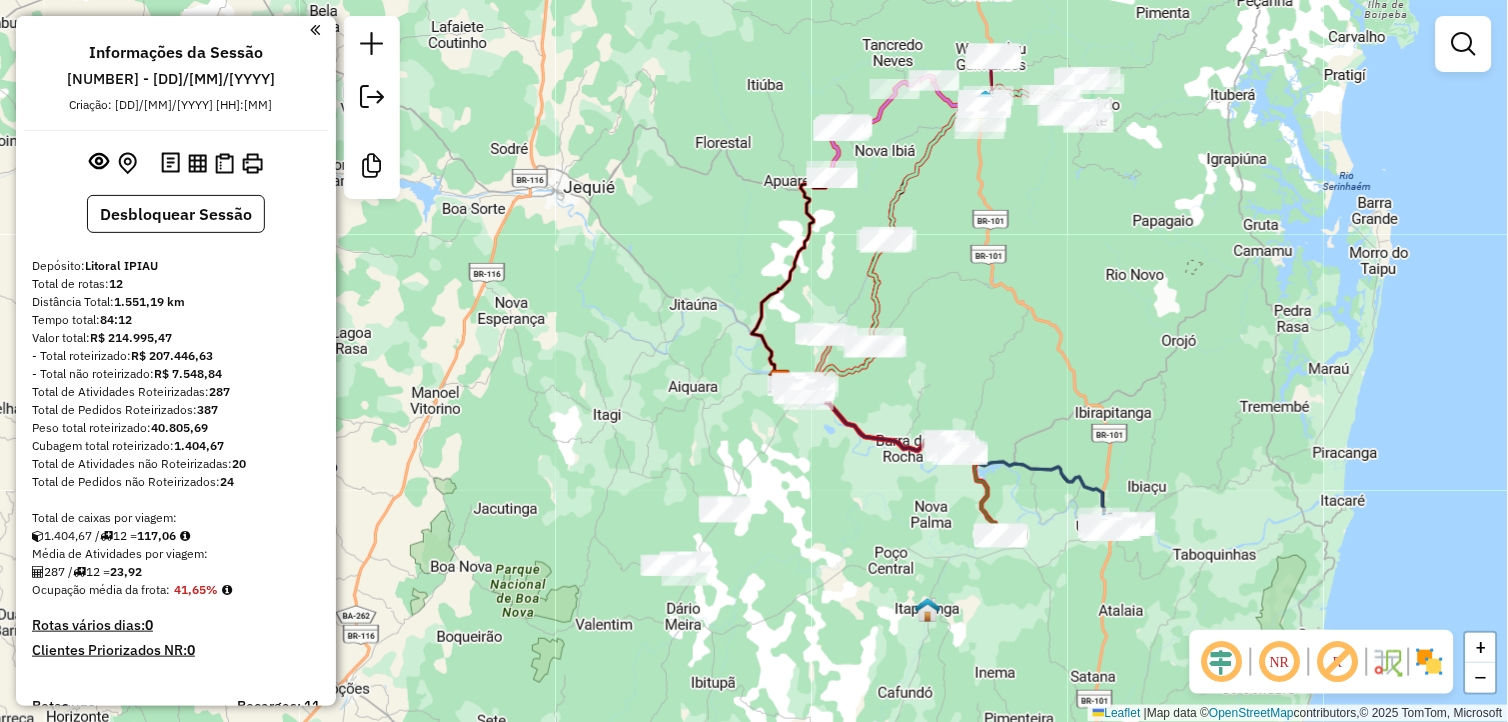click on "Janela de atendimento Grade de atendimento Capacidade Transportadoras Veículos Cliente Pedidos  Rotas Selecione os dias de semana para filtrar as janelas de atendimento  Seg   Ter   Qua   Qui   Sex   Sáb   Dom  Informe o período da janela de atendimento: De: Até:  Filtrar exatamente a janela do cliente  Considerar janela de atendimento padrão  Selecione os dias de semana para filtrar as grades de atendimento  Seg   Ter   Qua   Qui   Sex   Sáb   Dom   Considerar clientes sem dia de atendimento cadastrado  Clientes fora do dia de atendimento selecionado Filtrar as atividades entre os valores definidos abaixo:  Peso mínimo:   Peso máximo:   Cubagem mínima:   Cubagem máxima:   De:   Até:  Filtrar as atividades entre o tempo de atendimento definido abaixo:  De:   Até:   Considerar capacidade total dos clientes não roteirizados Transportadora: Selecione um ou mais itens Tipo de veículo: Selecione um ou mais itens Veículo: Selecione um ou mais itens Motorista: Selecione um ou mais itens Nome: Rótulo:" 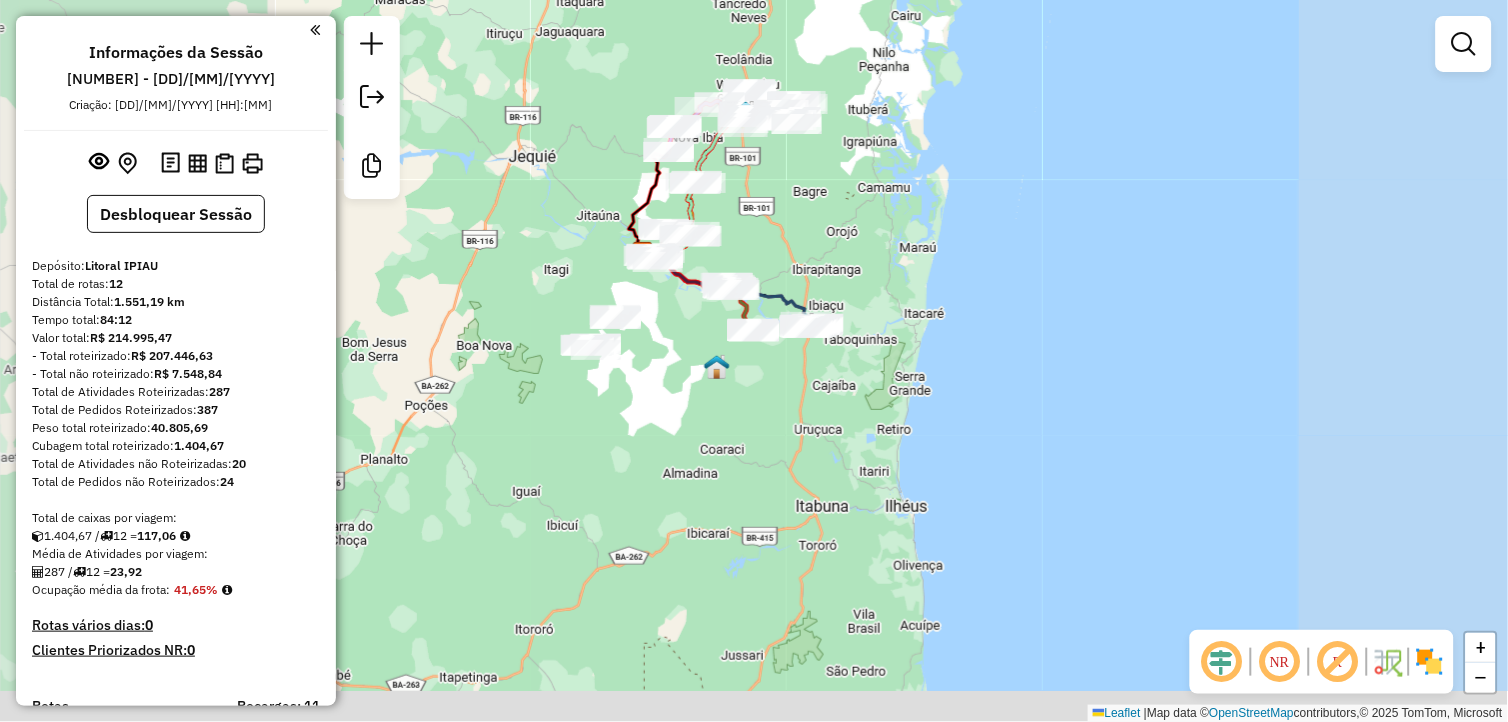 drag, startPoint x: 558, startPoint y: 341, endPoint x: 541, endPoint y: 271, distance: 72.03471 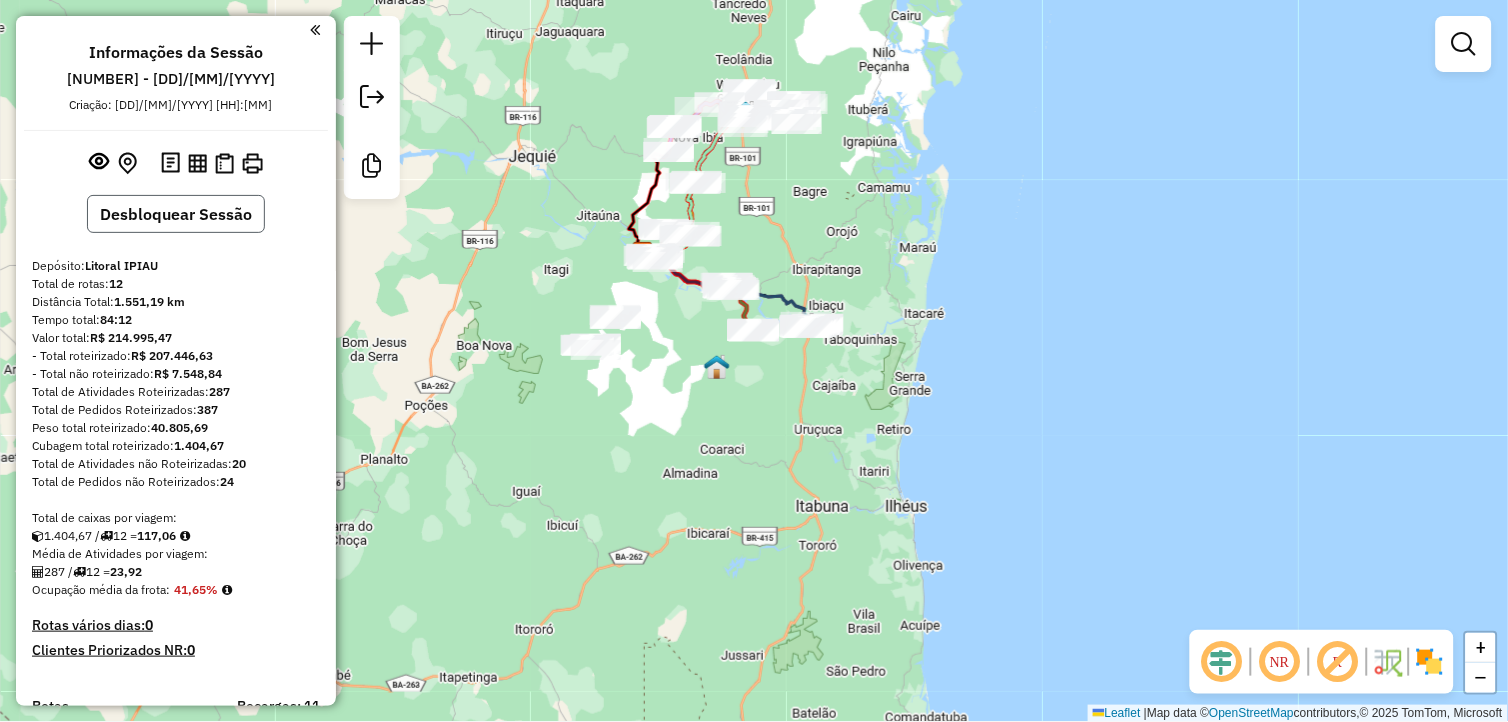 click on "Desbloquear Sessão" at bounding box center (176, 214) 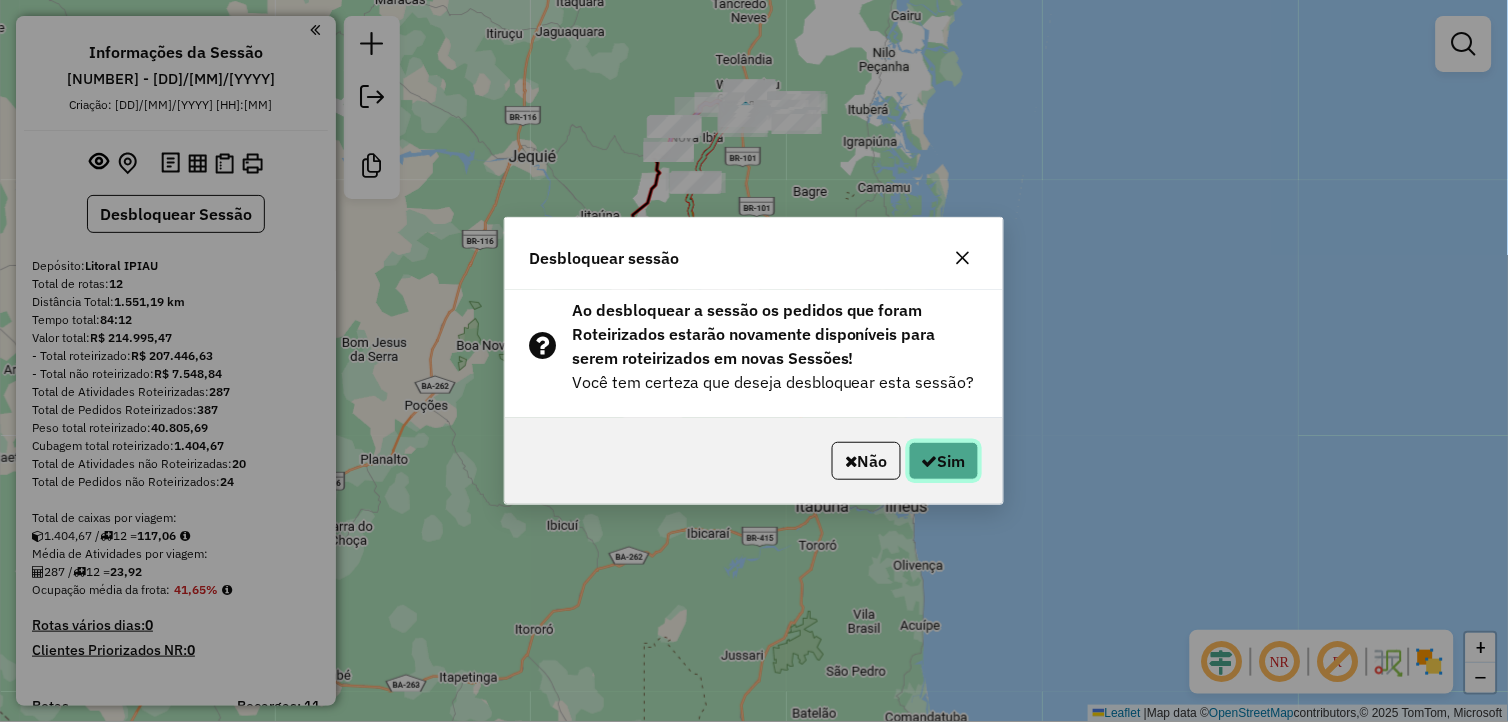 click on "Sim" 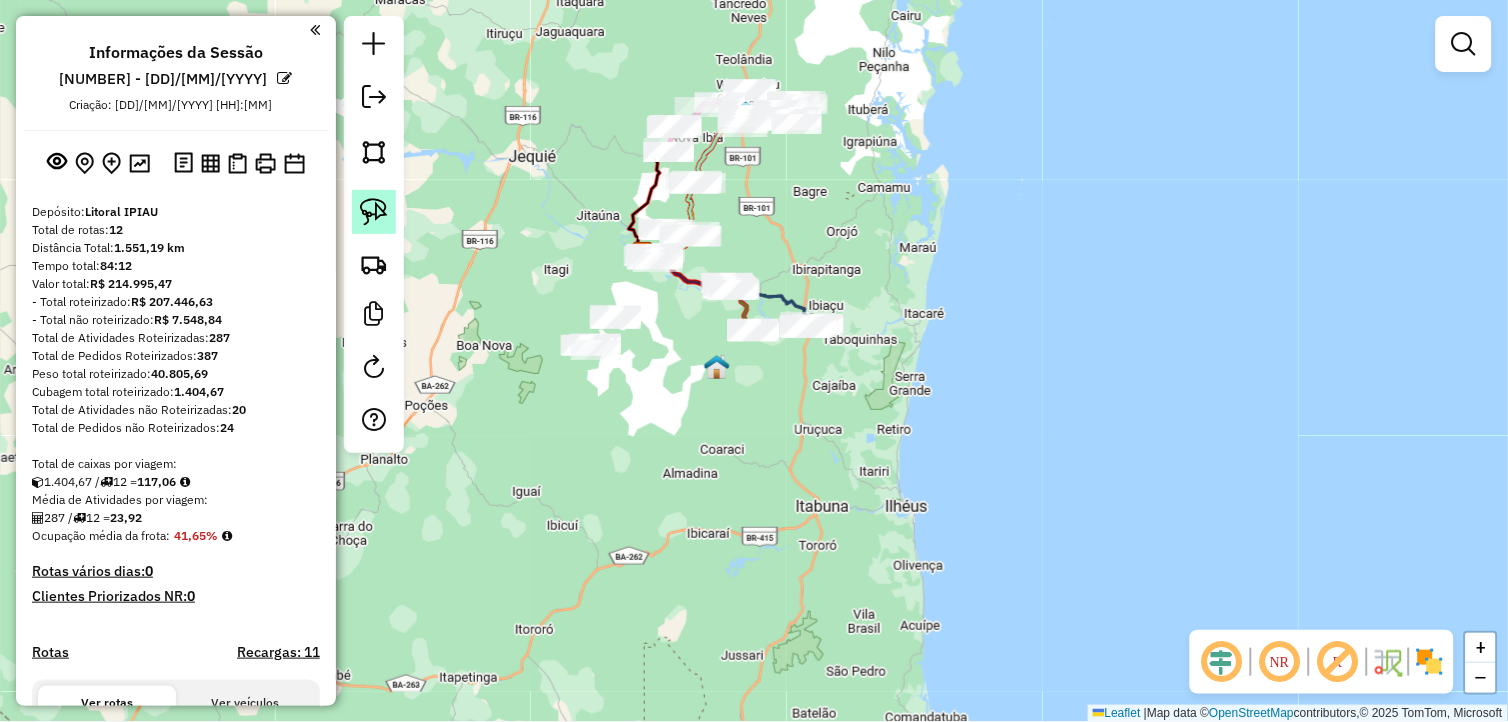 click 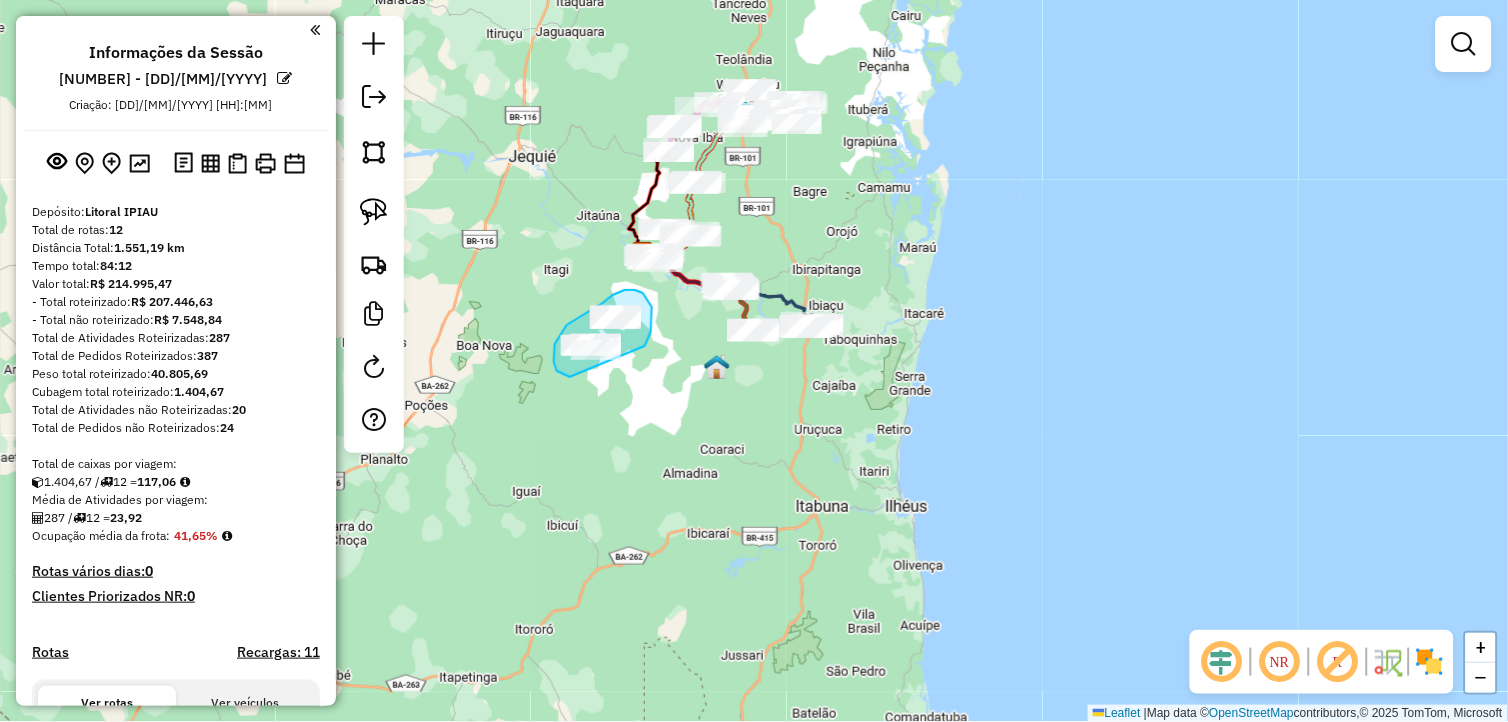 drag, startPoint x: 648, startPoint y: 340, endPoint x: 570, endPoint y: 377, distance: 86.33076 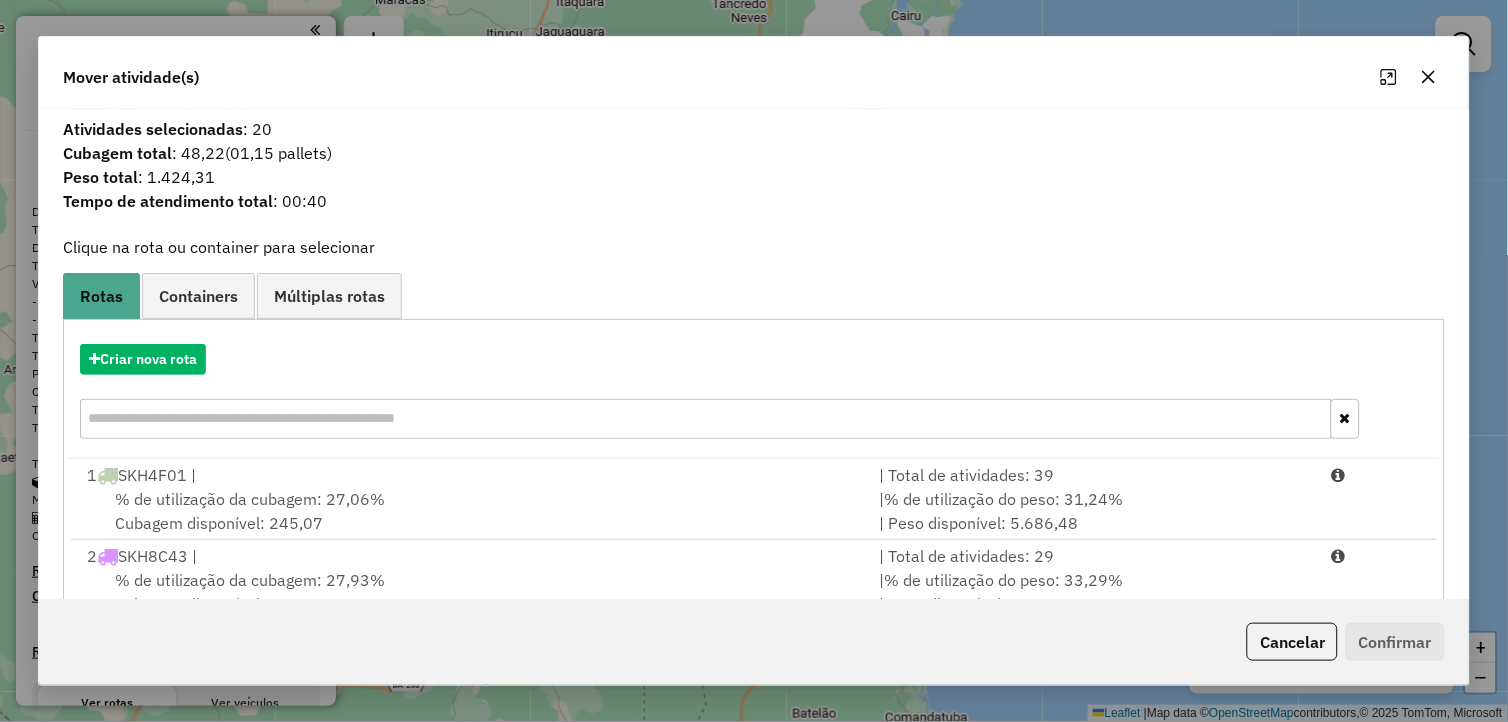 click 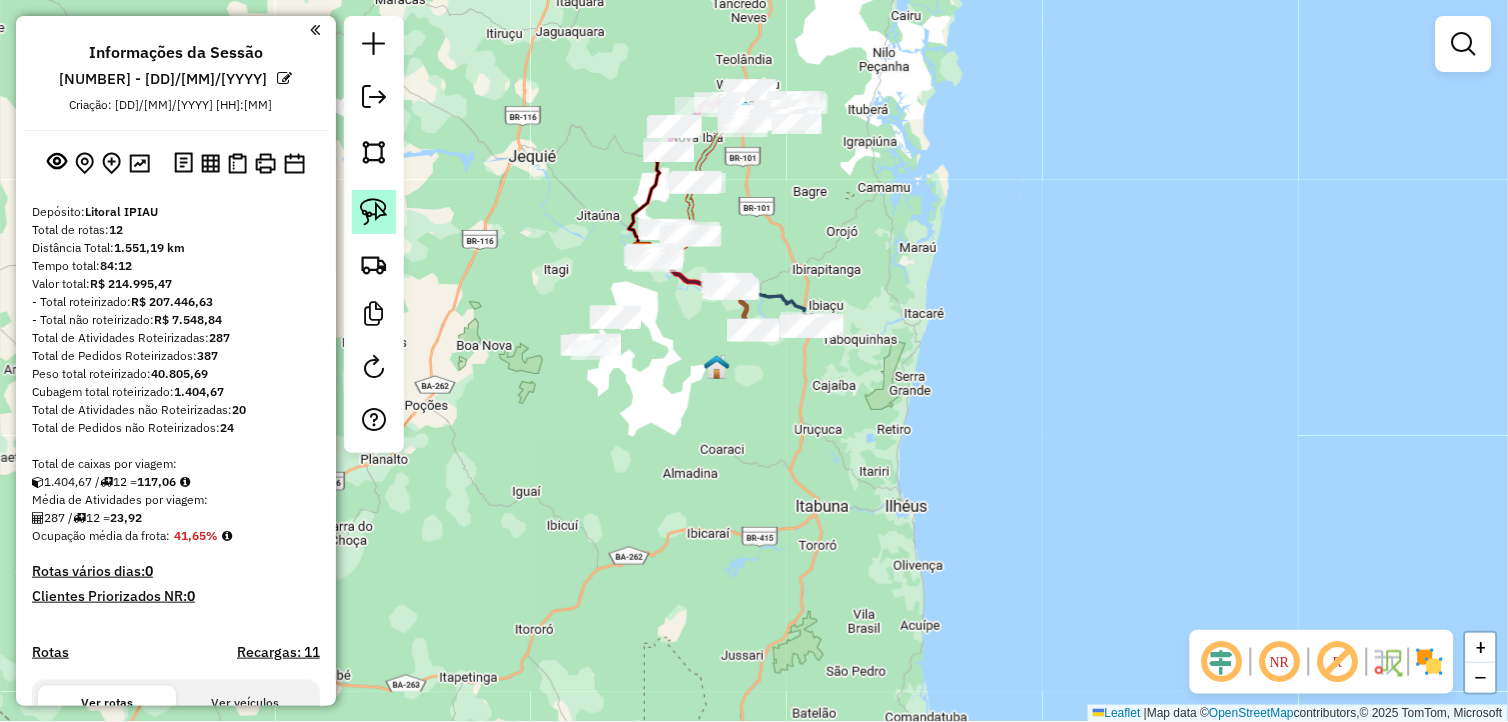 click 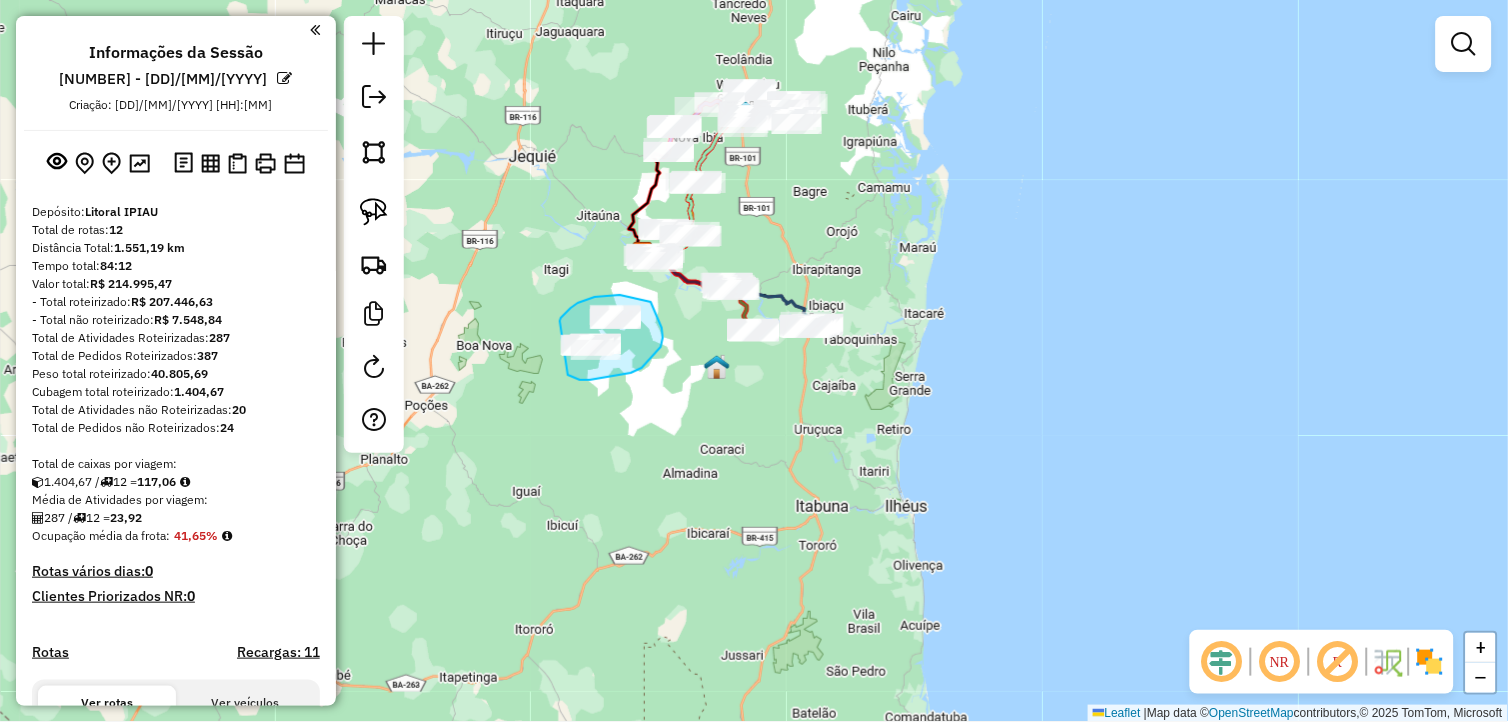 drag, startPoint x: 575, startPoint y: 377, endPoint x: 560, endPoint y: 321, distance: 57.974133 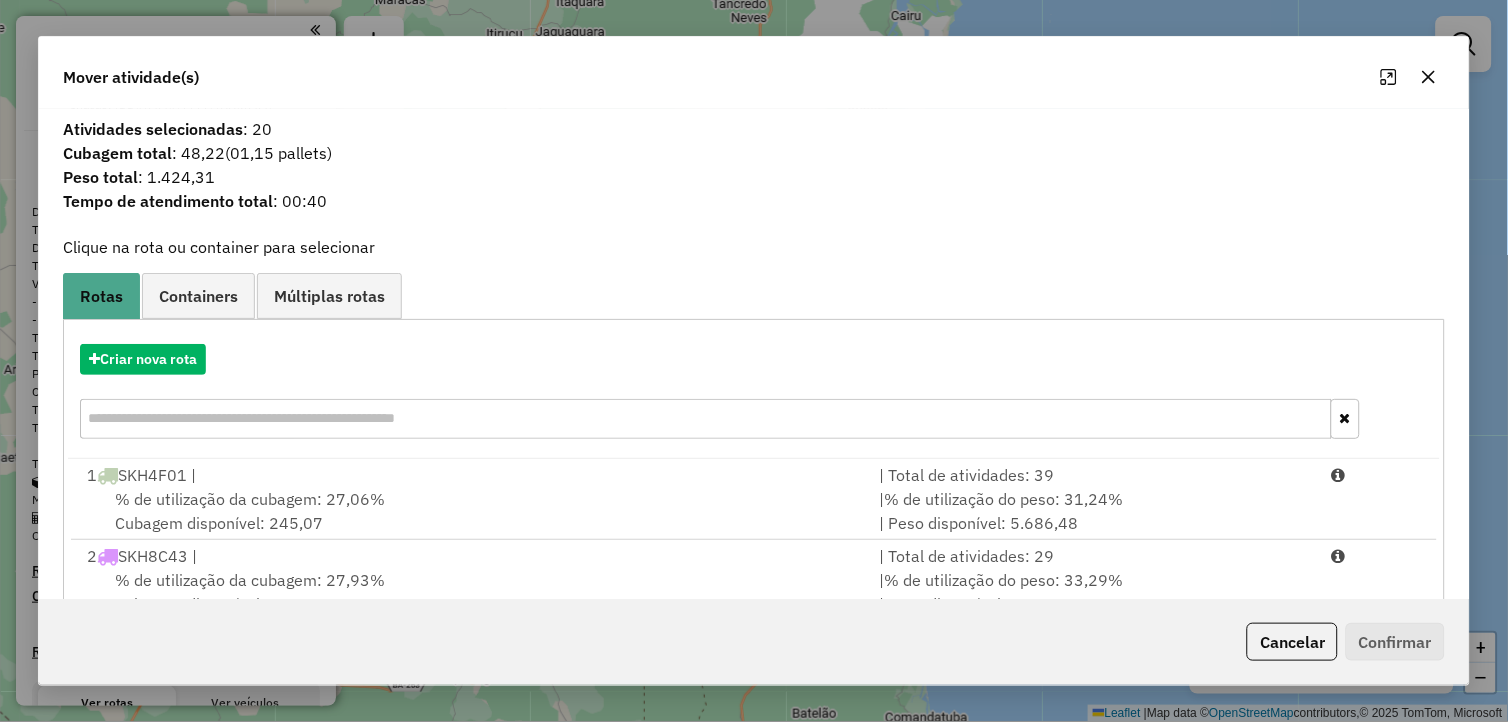 click 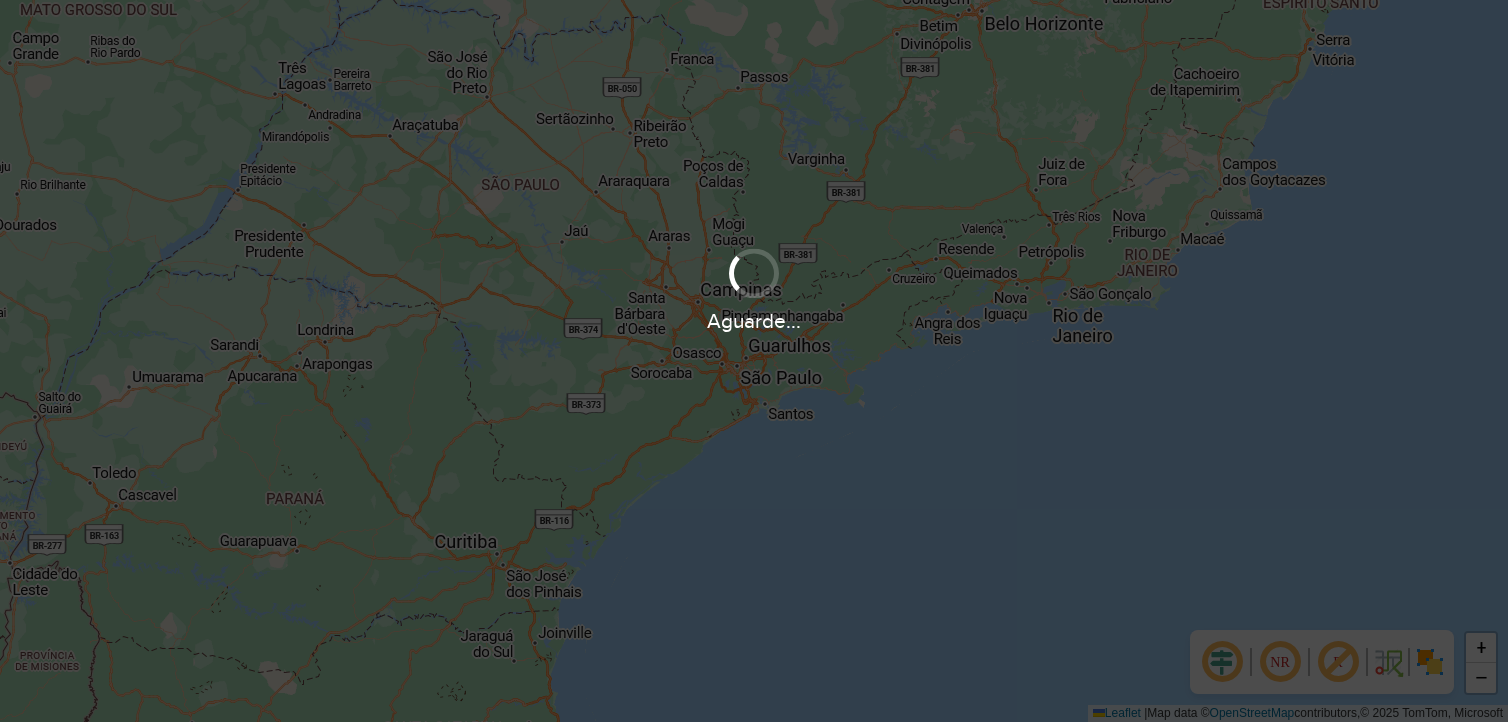scroll, scrollTop: 0, scrollLeft: 0, axis: both 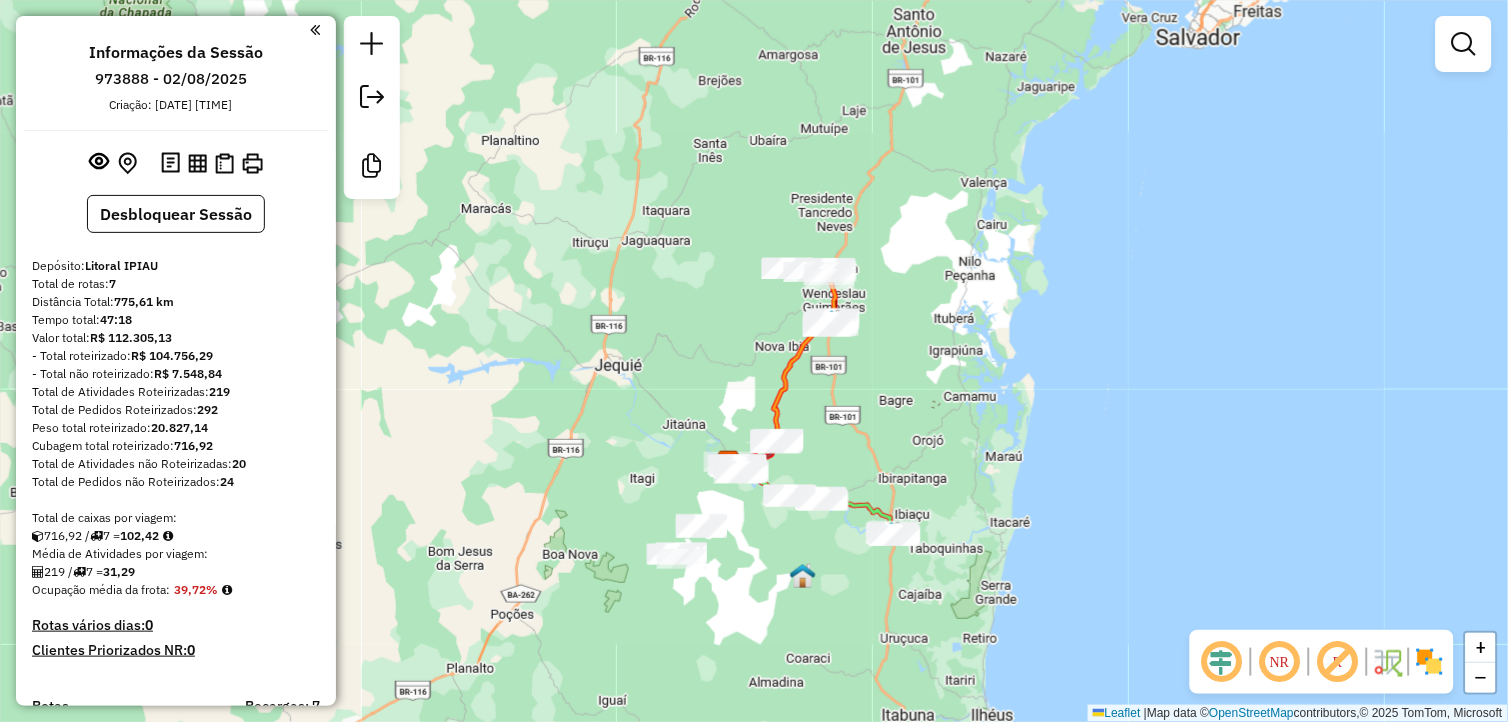 drag, startPoint x: 823, startPoint y: 532, endPoint x: 785, endPoint y: 564, distance: 49.67897 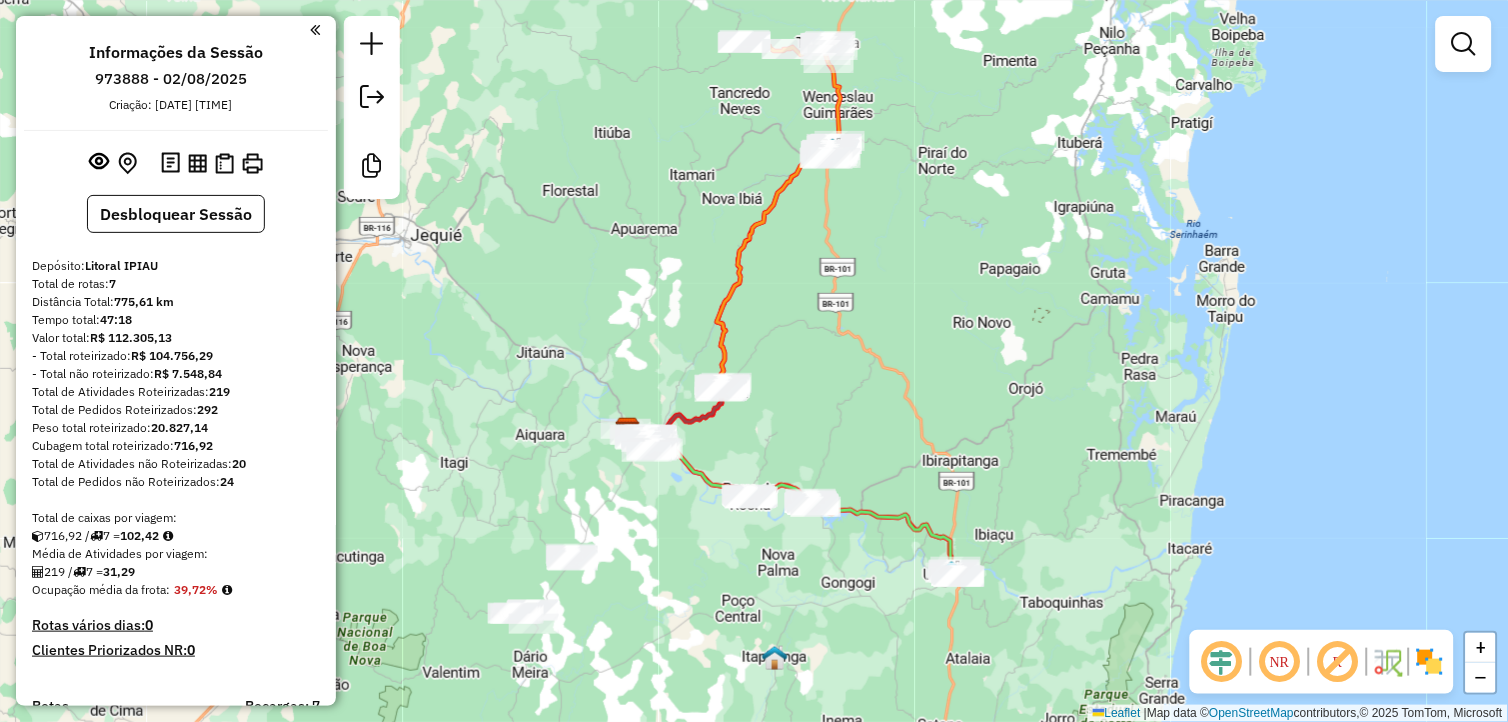 drag, startPoint x: 703, startPoint y: 510, endPoint x: 642, endPoint y: 571, distance: 86.26703 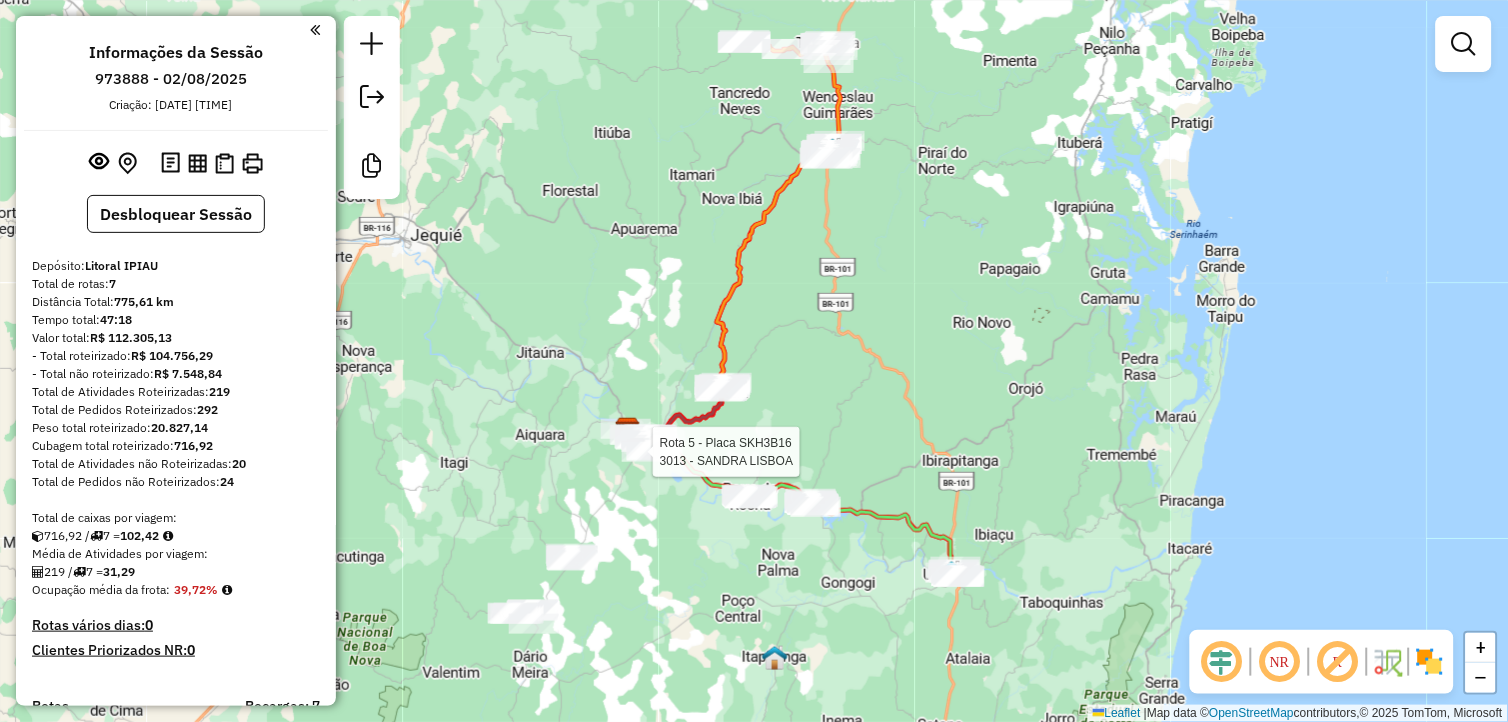 select on "**********" 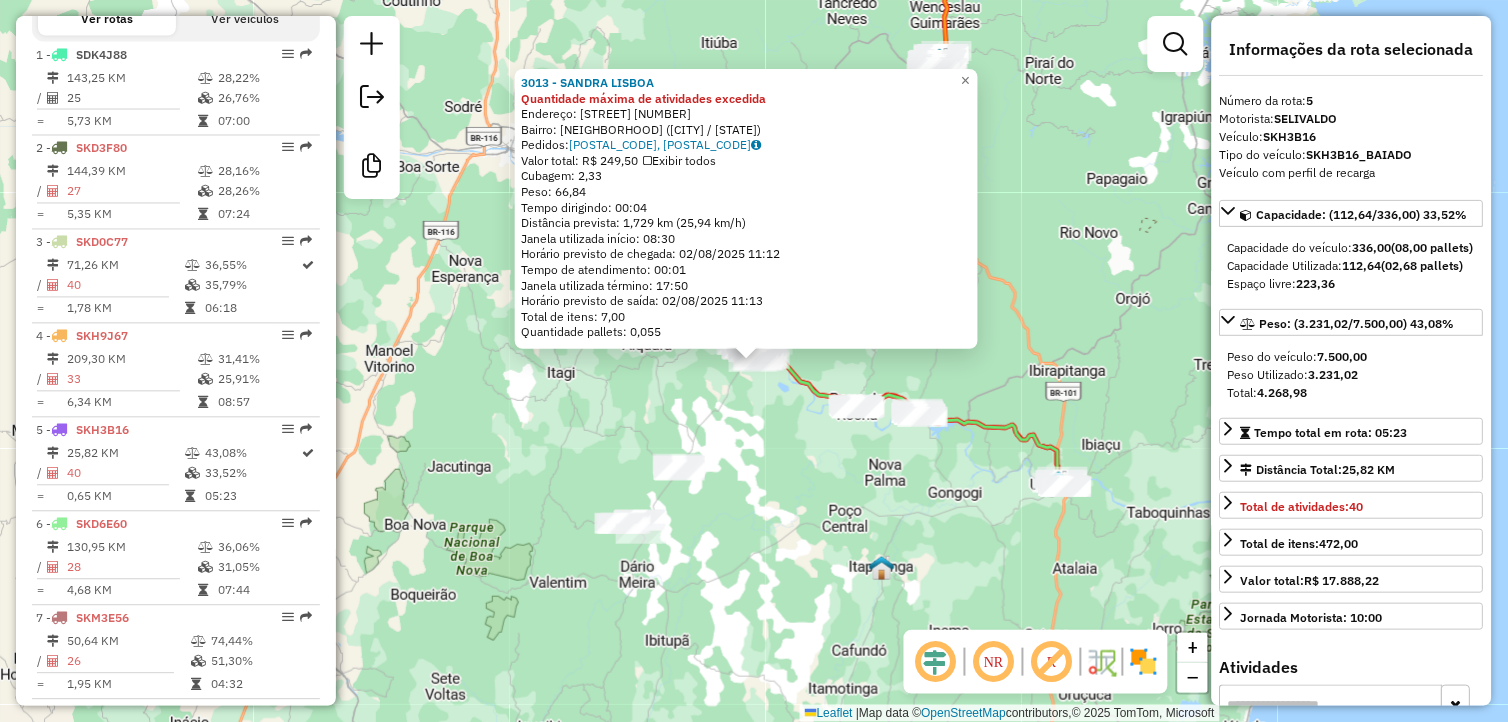 scroll, scrollTop: 1078, scrollLeft: 0, axis: vertical 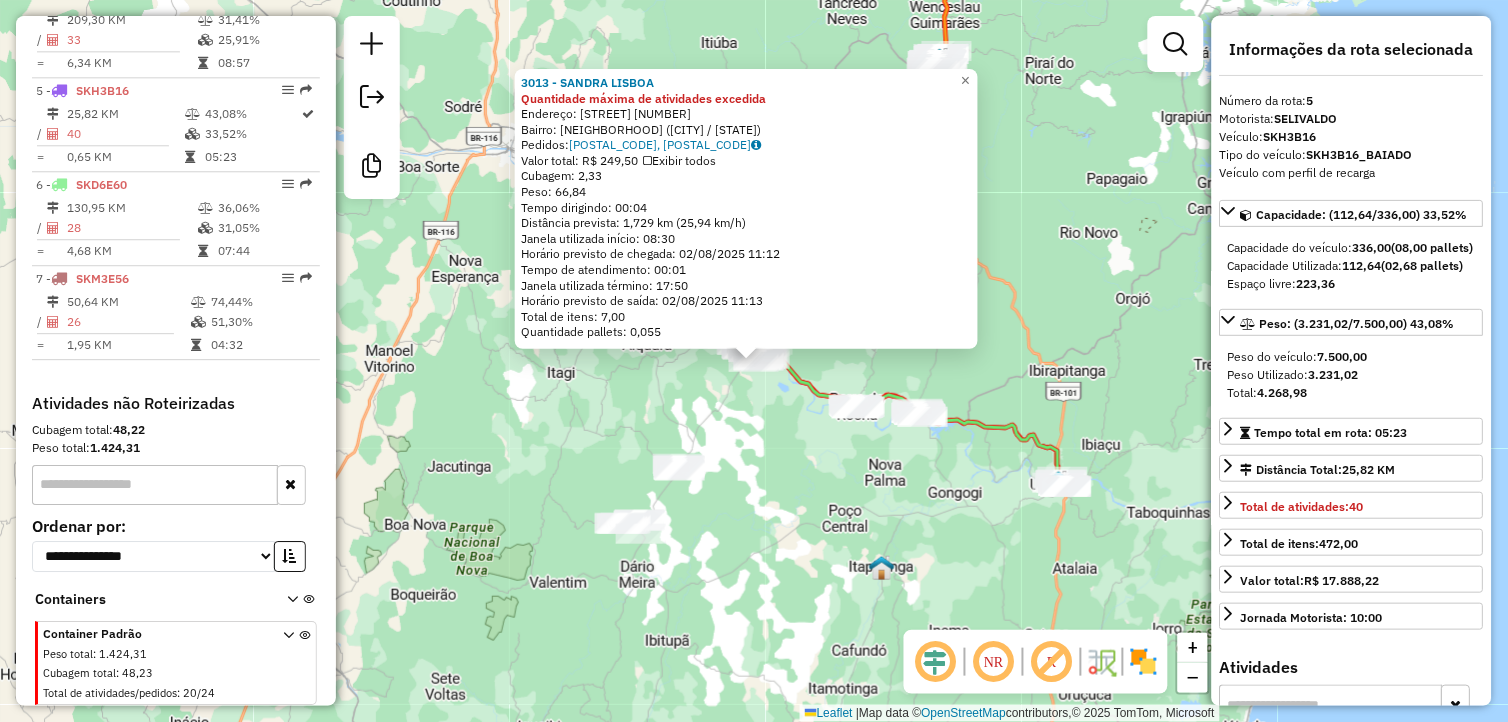 click on "Endereço:  [STREET] [NUMBER]   Bairro: [NEIGHBORHOOD] ([CITY] / [STATE])   Pedidos:  [POSTAL_CODE], [POSTAL_CODE]   Horário previsto de chegada: [DATE] [TIME]   Horário previsto de saída: [DATE] [TIME]" 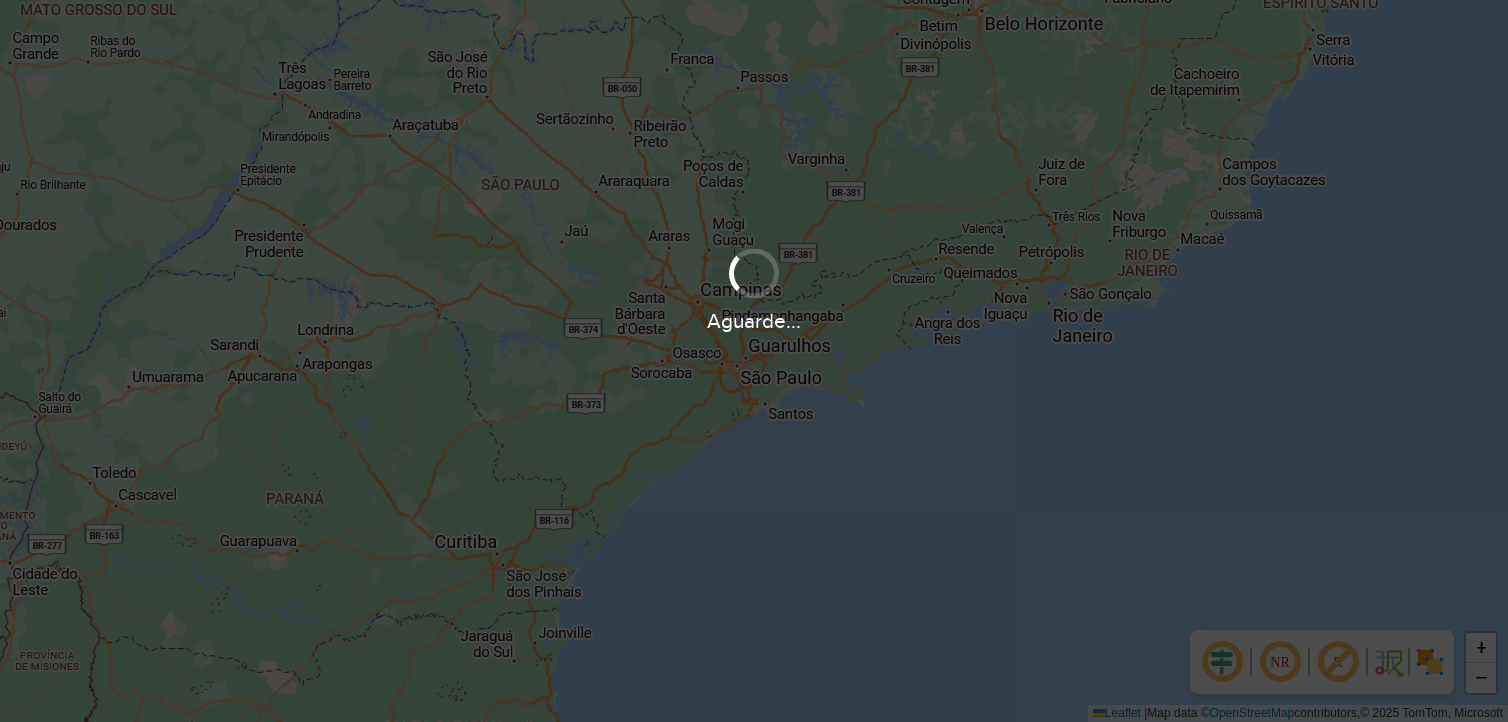 scroll, scrollTop: 0, scrollLeft: 0, axis: both 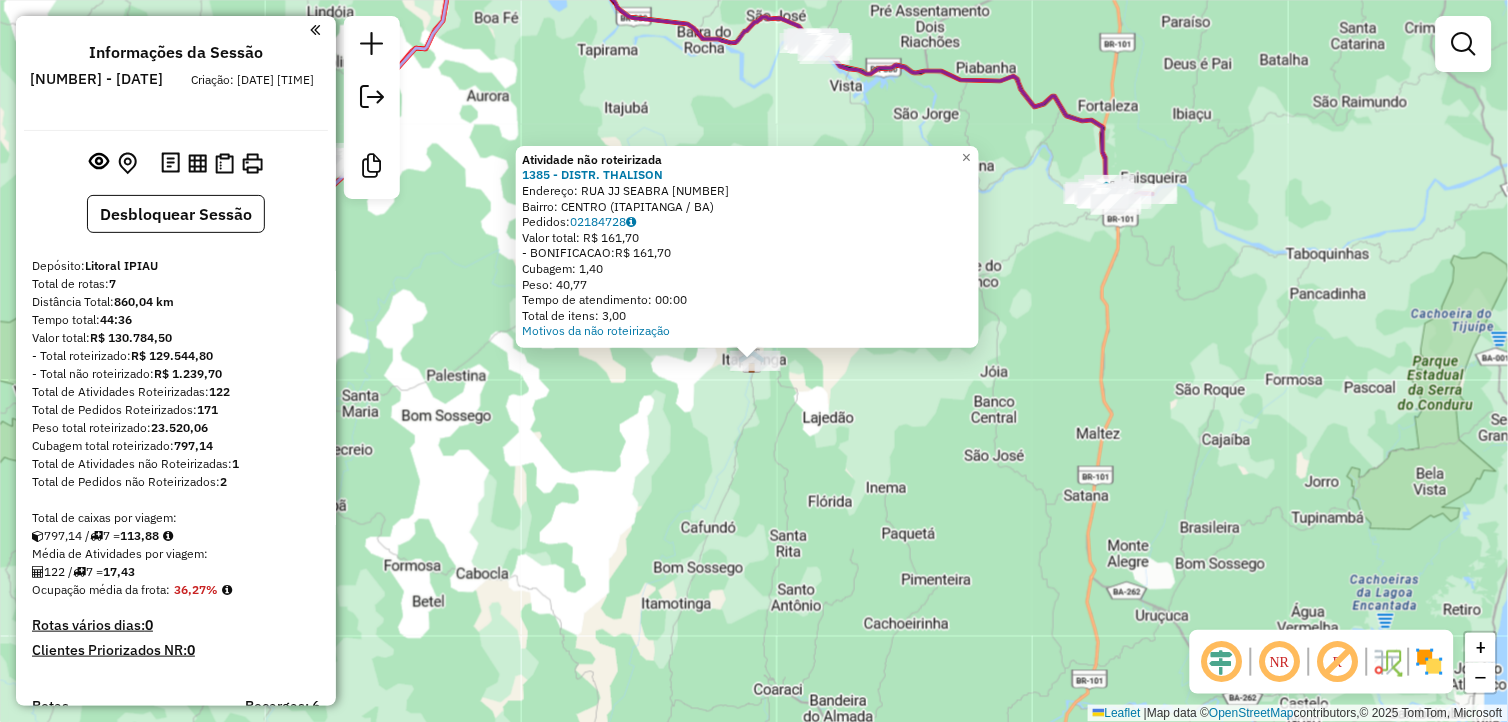 click on "Atividade não roteirizada 1385 - DISTR. [NAME] Endereço: RUA JJ SEABRA [NUMBER] Bairro: CENTRO ([CITY] / [STATE]) Pedidos: [NUMBER] Valor total: R$ 161,70 - BONIFICACAO: R$ 161,70 Cubagem: 1,40 Peso: 40,77 Tempo de atendimento: 00:00 Total de itens: 3,00 Motivos da não roteirização × Janela de atendimento Grade de atendimento Capacidade Transportadoras Veículos Cliente Pedidos Rotas Selecione os dias de semana para filtrar as janelas de atendimento Seg Ter Qua Qui Sex Sáb Dom Informe o período da janela de atendimento: De: Até: Filtrar exatamente a janela do cliente Considerar janela de atendimento padrão Selecione os dias de semana para filtrar as grades de atendimento Seg Ter Qua Qui Sex Sáb Dom Considerar clientes sem dia de atendimento cadastrado Clientes fora do dia de atendimento selecionado Filtrar as atividades entre os valores definidos abaixo: Peso mínimo: Peso máximo: Cubagem mínima: Cubagem máxima: De: Até: De: Nome:" 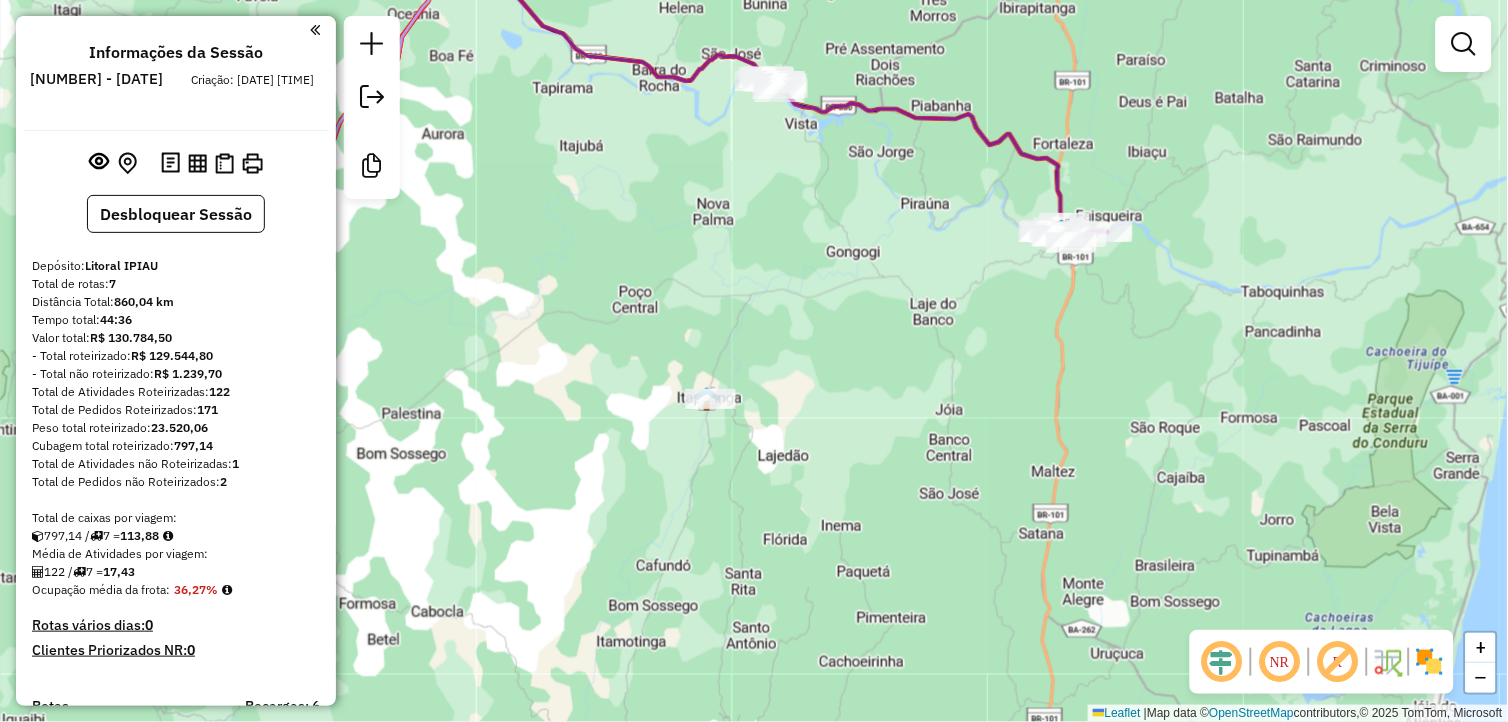 click 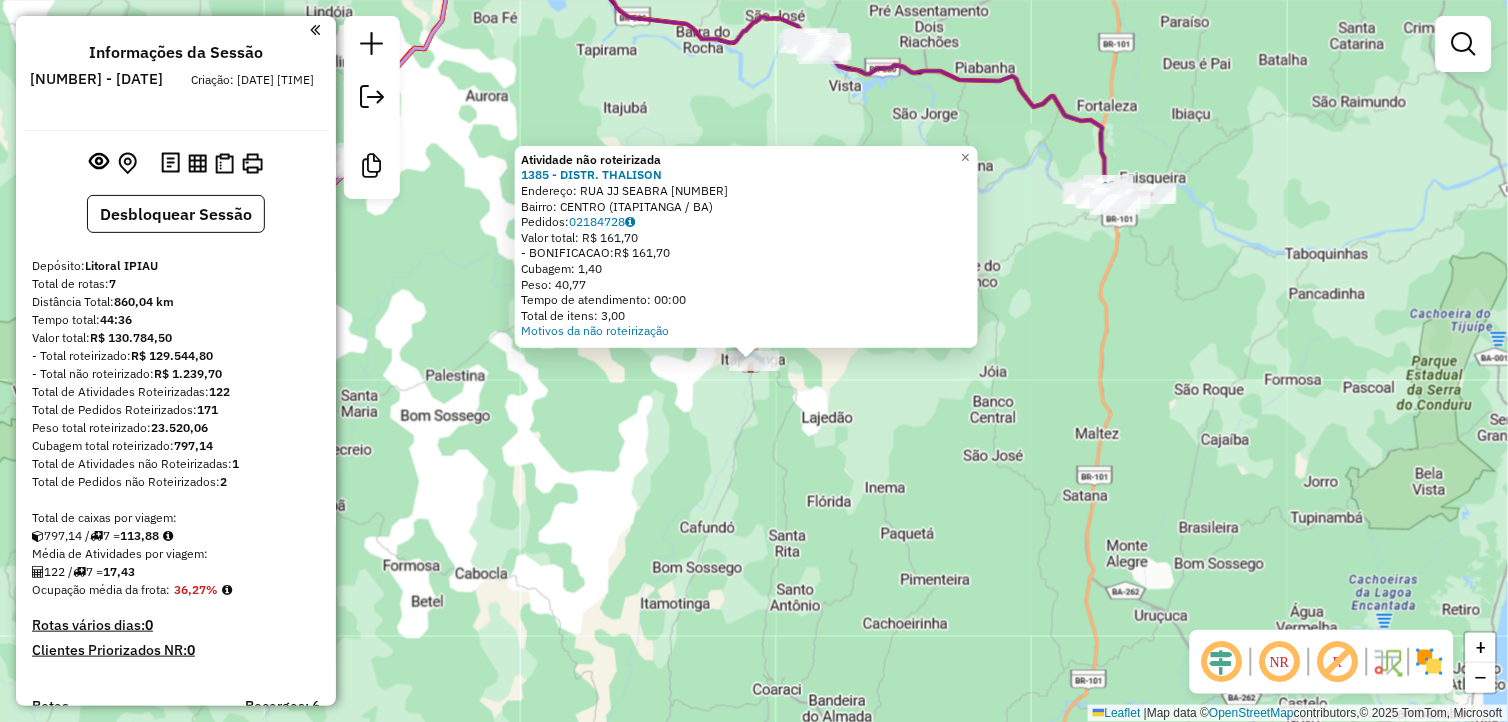 click on "Atividade não roteirizada 1385 - DISTR. [NAME] Endereço: RUA JJ SEABRA [NUMBER] Bairro: CENTRO ([CITY] / [STATE]) Pedidos: [NUMBER] Valor total: R$ 161,70 - BONIFICACAO: R$ 161,70 Cubagem: 1,40 Peso: 40,77 Tempo de atendimento: 00:00 Total de itens: 3,00 Motivos da não roteirização × Janela de atendimento Grade de atendimento Capacidade Transportadoras Veículos Cliente Pedidos Rotas Selecione os dias de semana para filtrar as janelas de atendimento Seg Ter Qua Qui Sex Sáb Dom Informe o período da janela de atendimento: De: Até: Filtrar exatamente a janela do cliente Considerar janela de atendimento padrão Selecione os dias de semana para filtrar as grades de atendimento Seg Ter Qua Qui Sex Sáb Dom Considerar clientes sem dia de atendimento cadastrado Clientes fora do dia de atendimento selecionado Filtrar as atividades entre os valores definidos abaixo: Peso mínimo: Peso máximo: Cubagem mínima: Cubagem máxima: De: Até: De: Nome:" 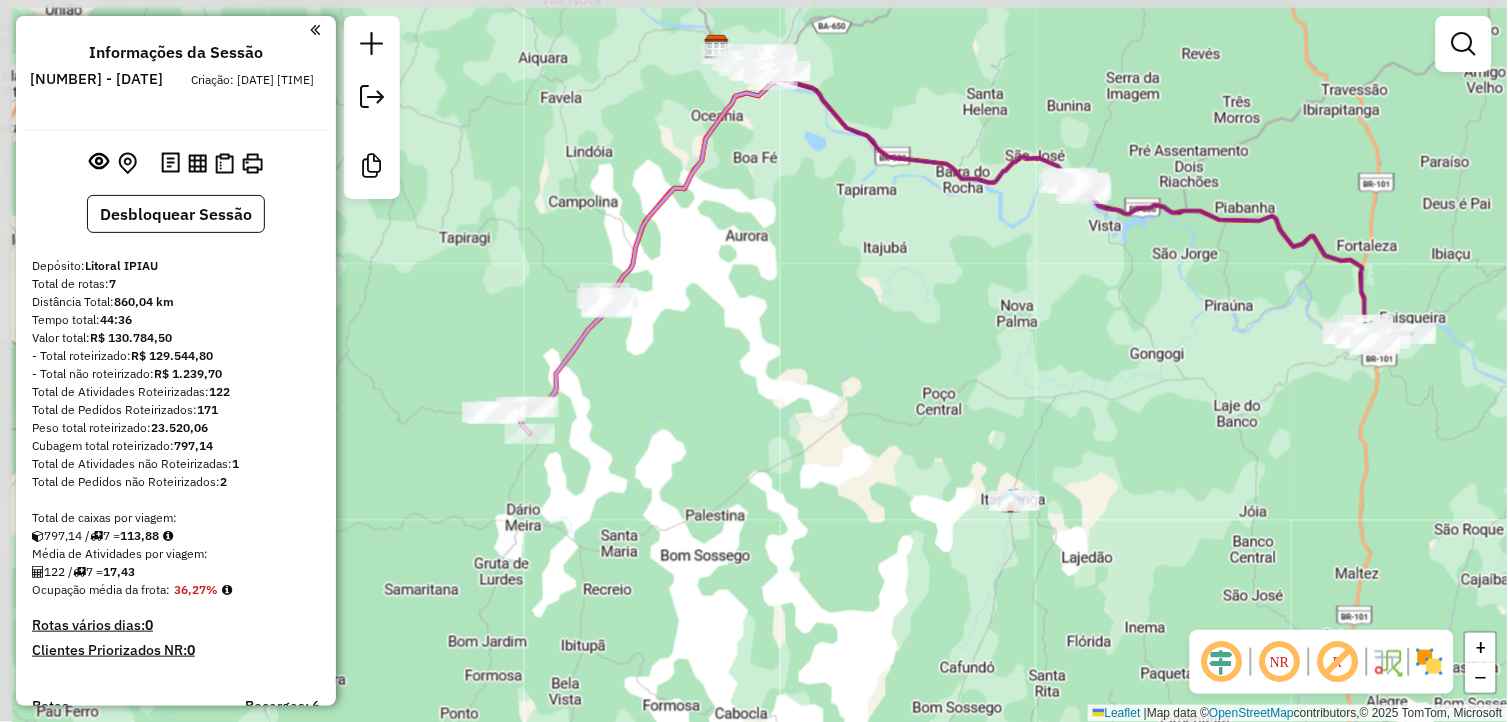 drag, startPoint x: 727, startPoint y: 486, endPoint x: 903, endPoint y: 593, distance: 205.9733 